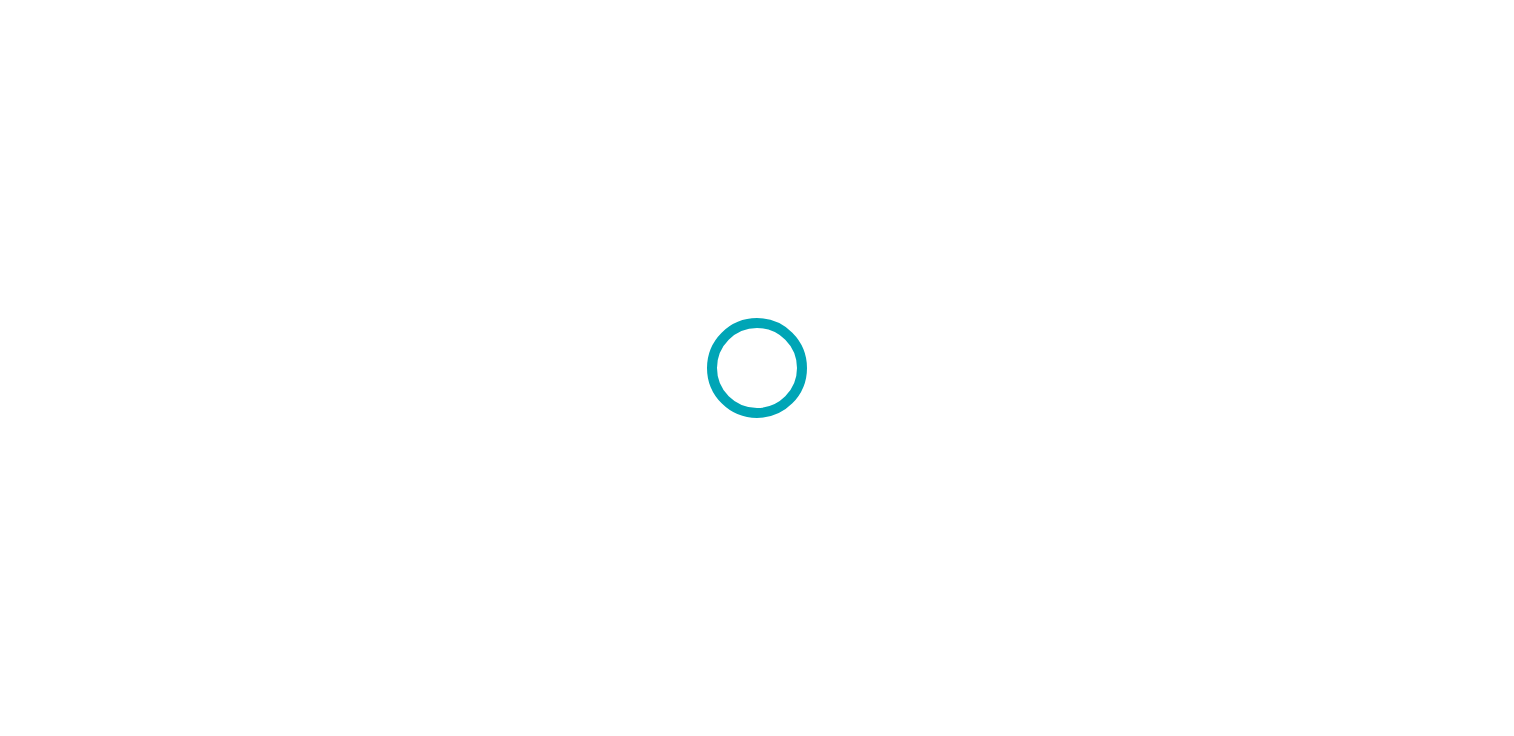 scroll, scrollTop: 0, scrollLeft: 0, axis: both 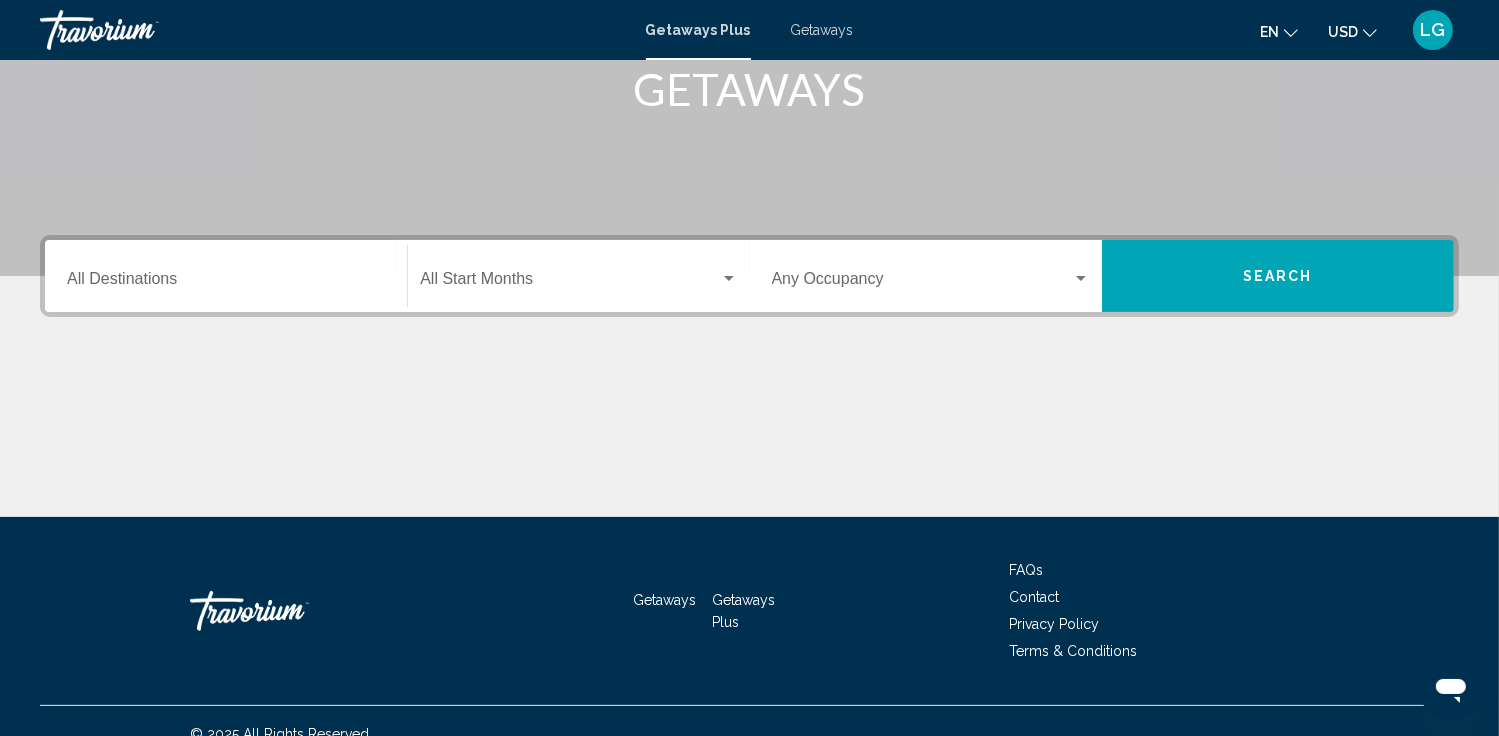 click at bounding box center [569, 283] 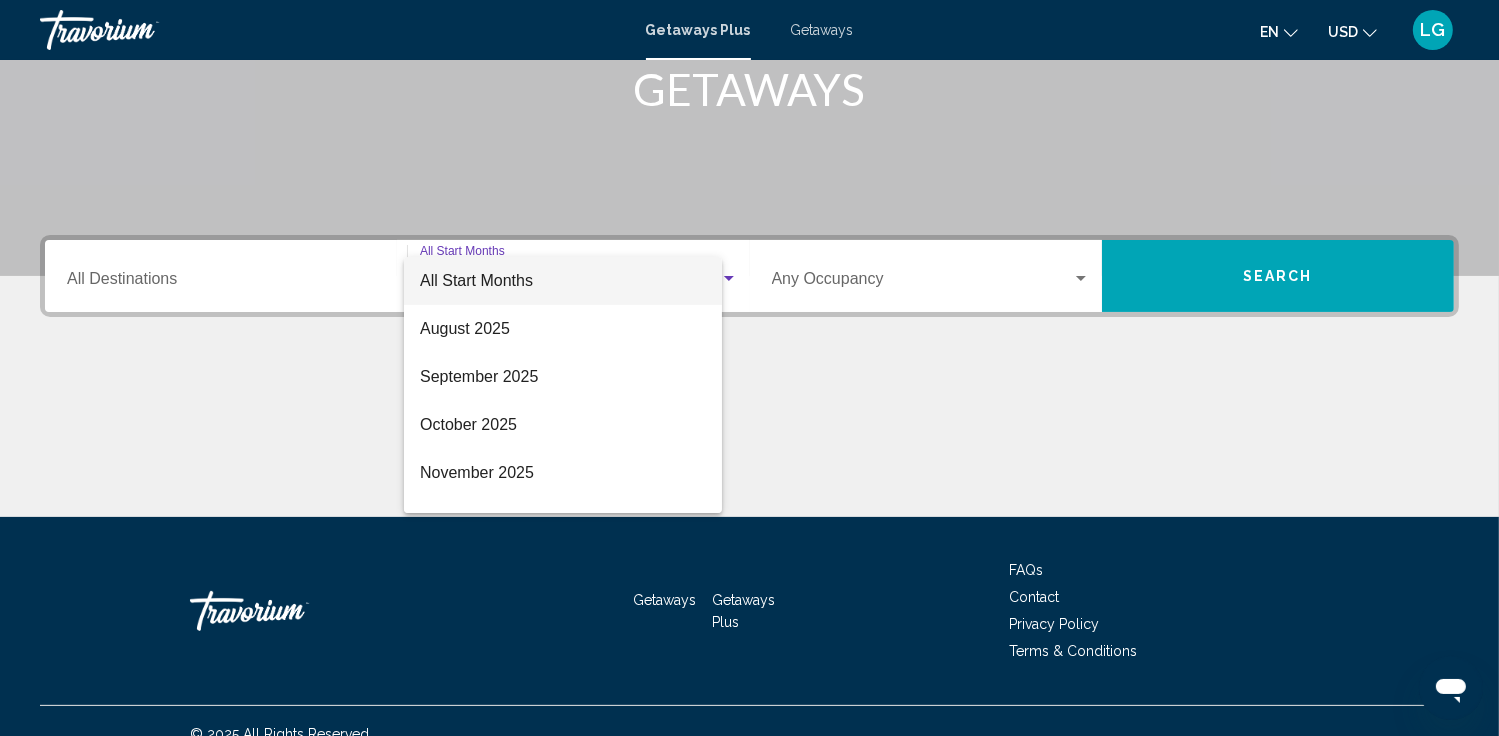 scroll, scrollTop: 349, scrollLeft: 0, axis: vertical 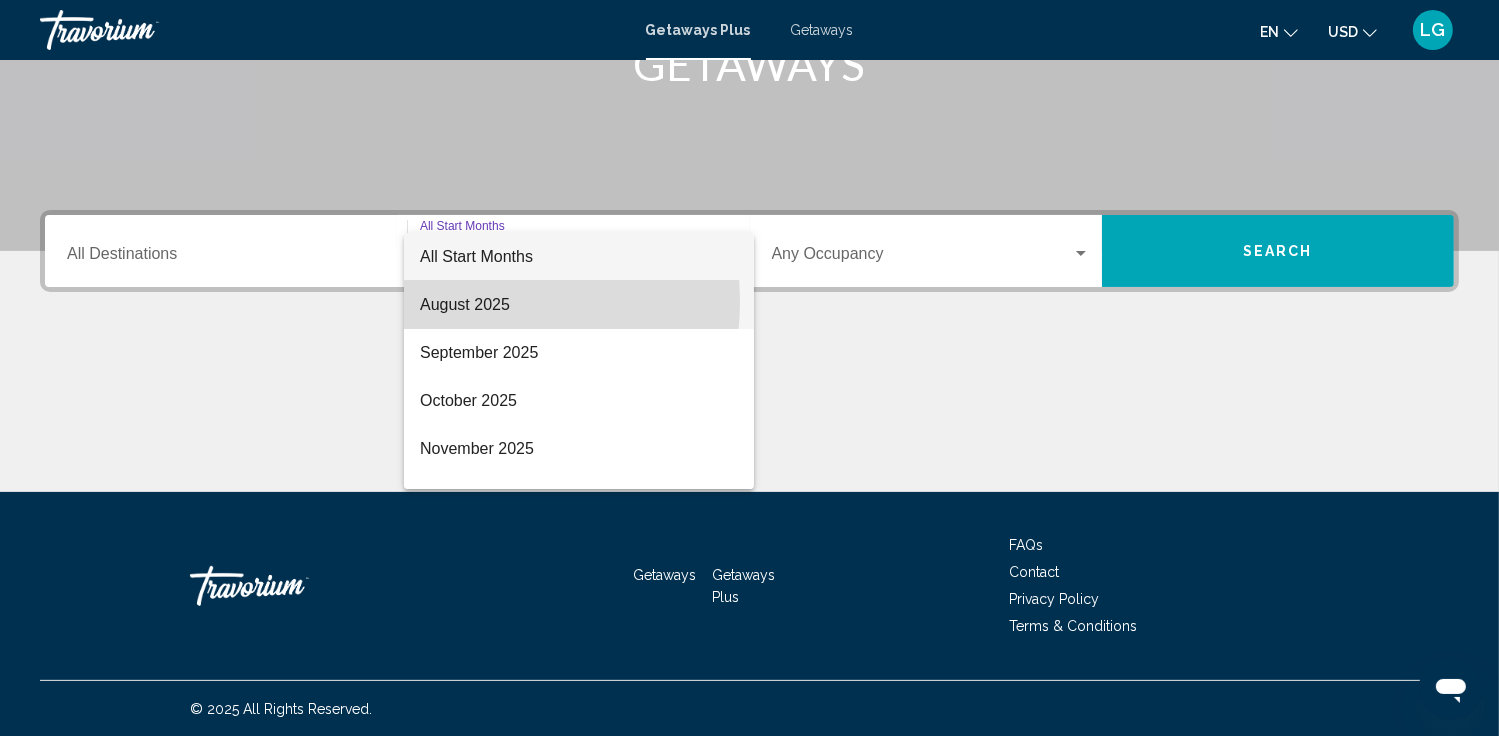 click on "August 2025" at bounding box center [579, 305] 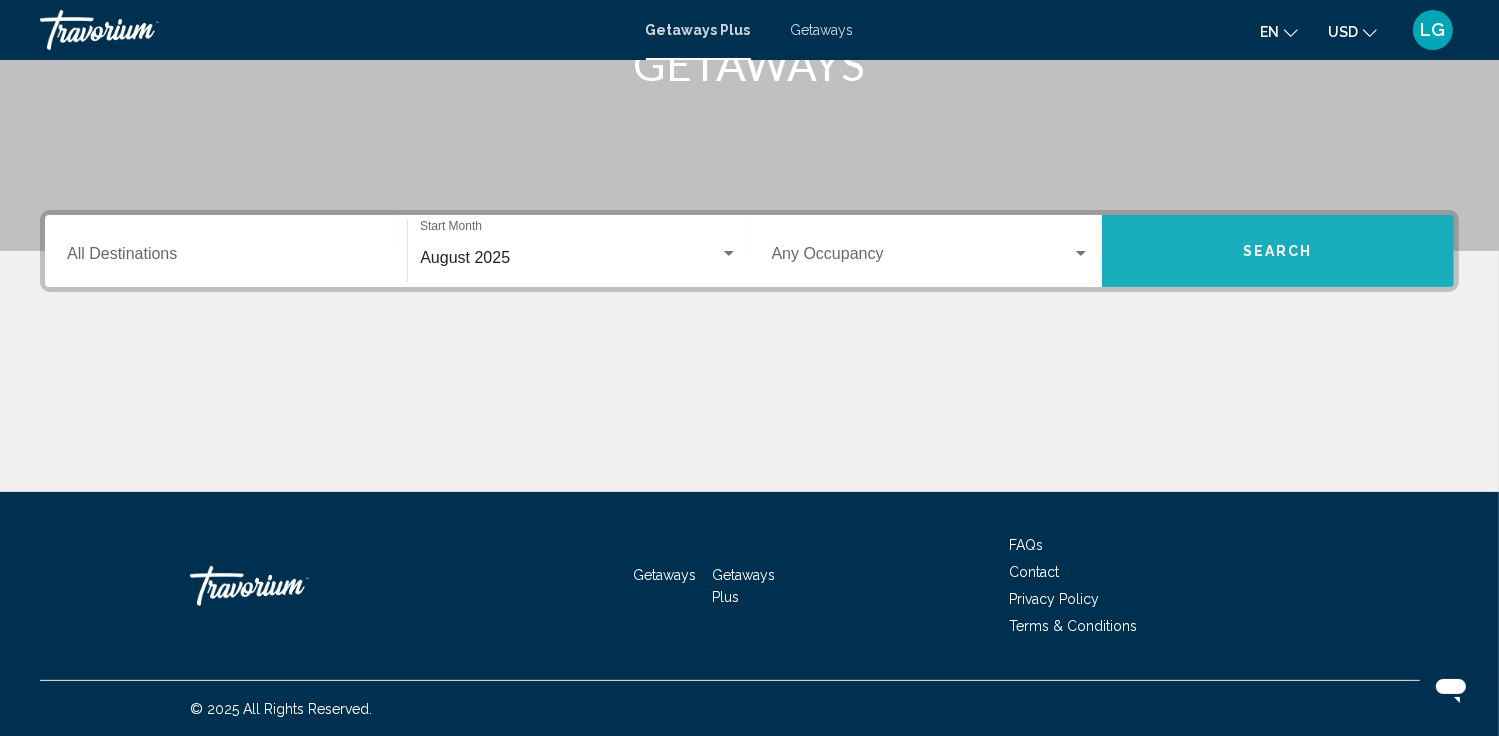 click on "Search" at bounding box center [1278, 251] 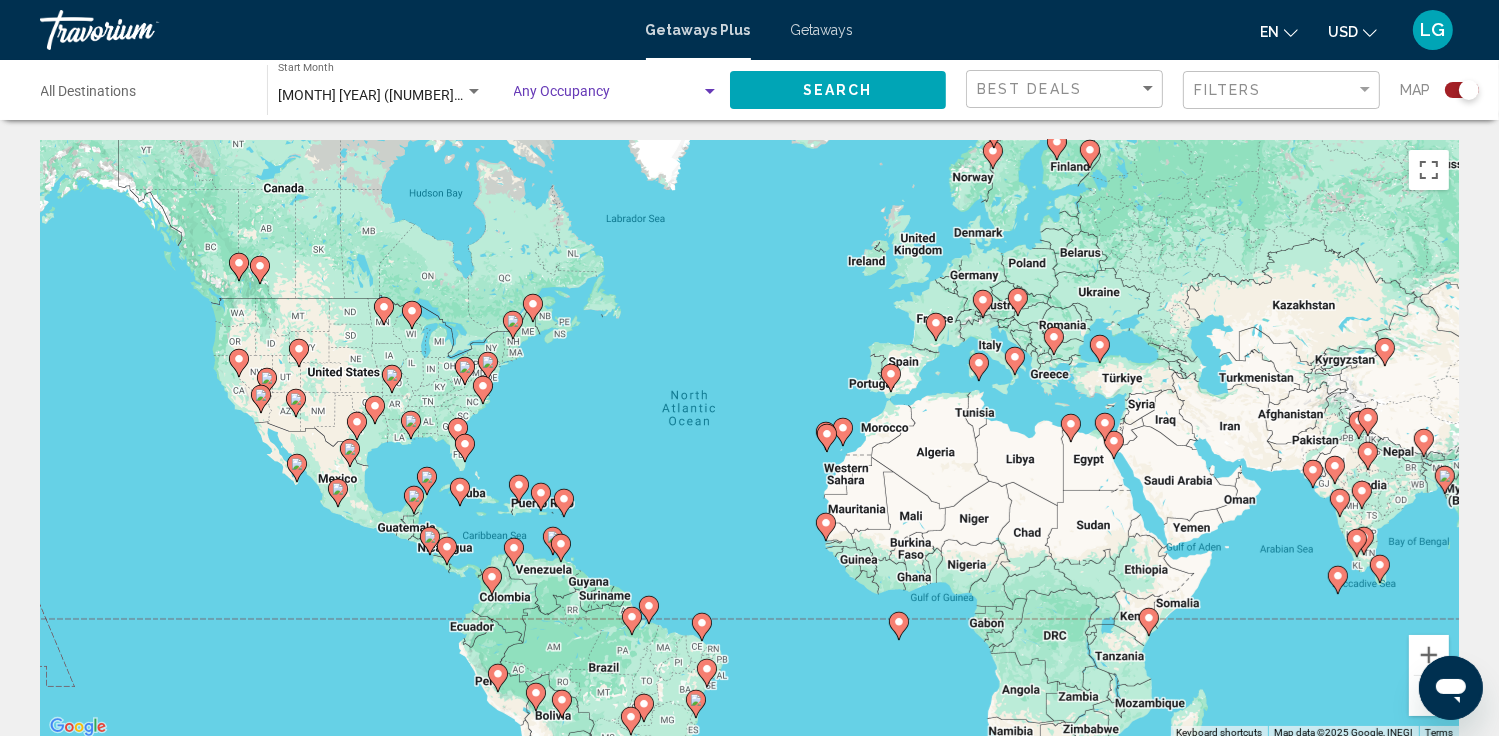 click at bounding box center [710, 91] 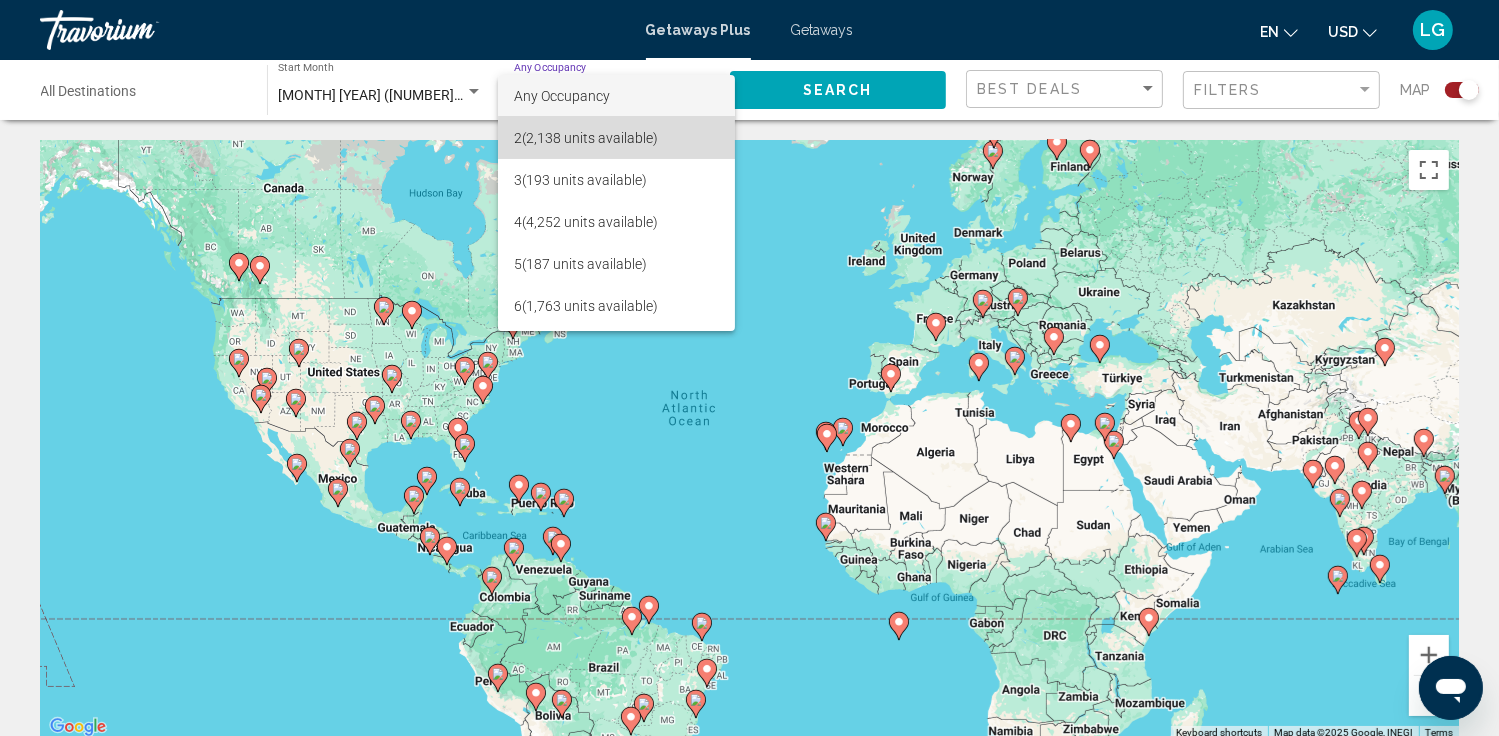 click on "2  (2,138 units available)" at bounding box center (617, 138) 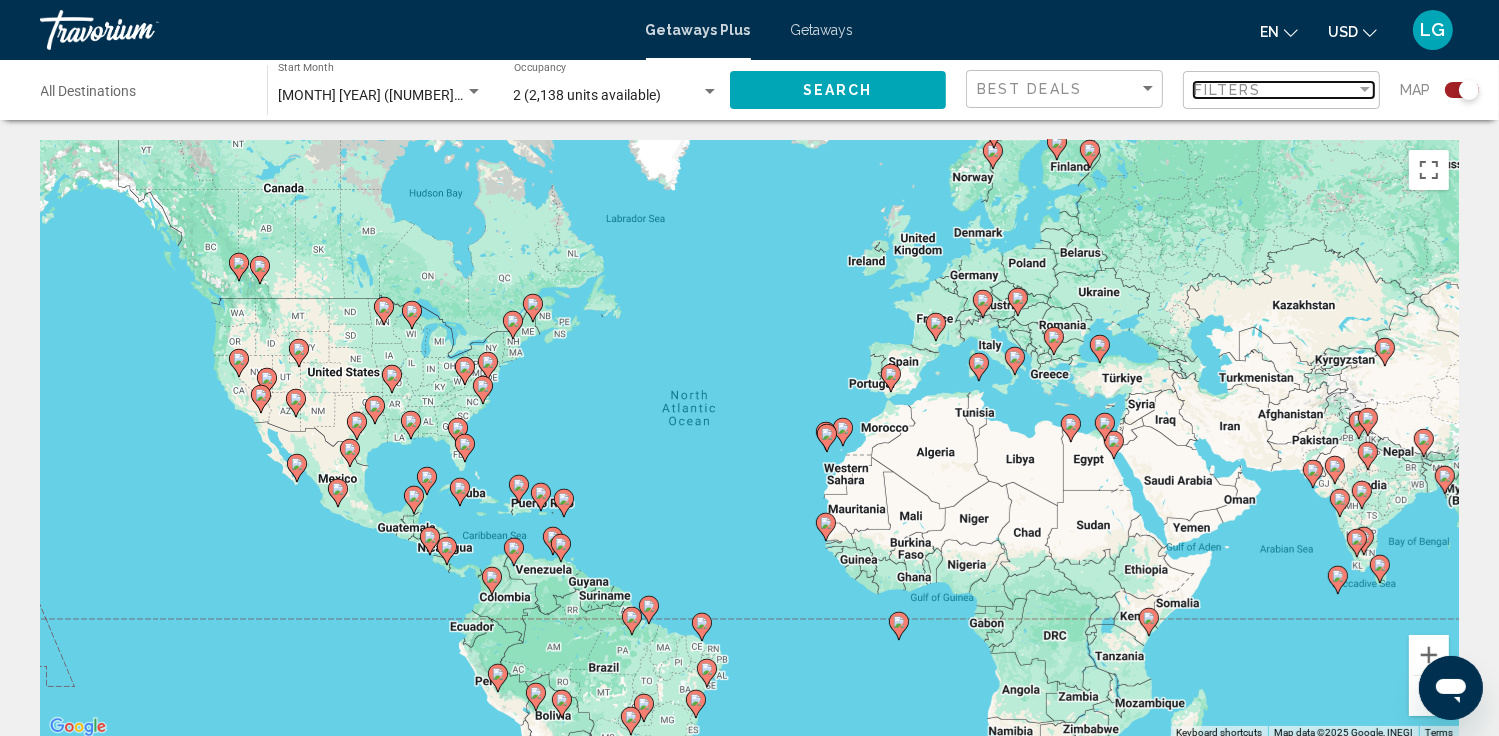 click on "Filters" at bounding box center [1228, 90] 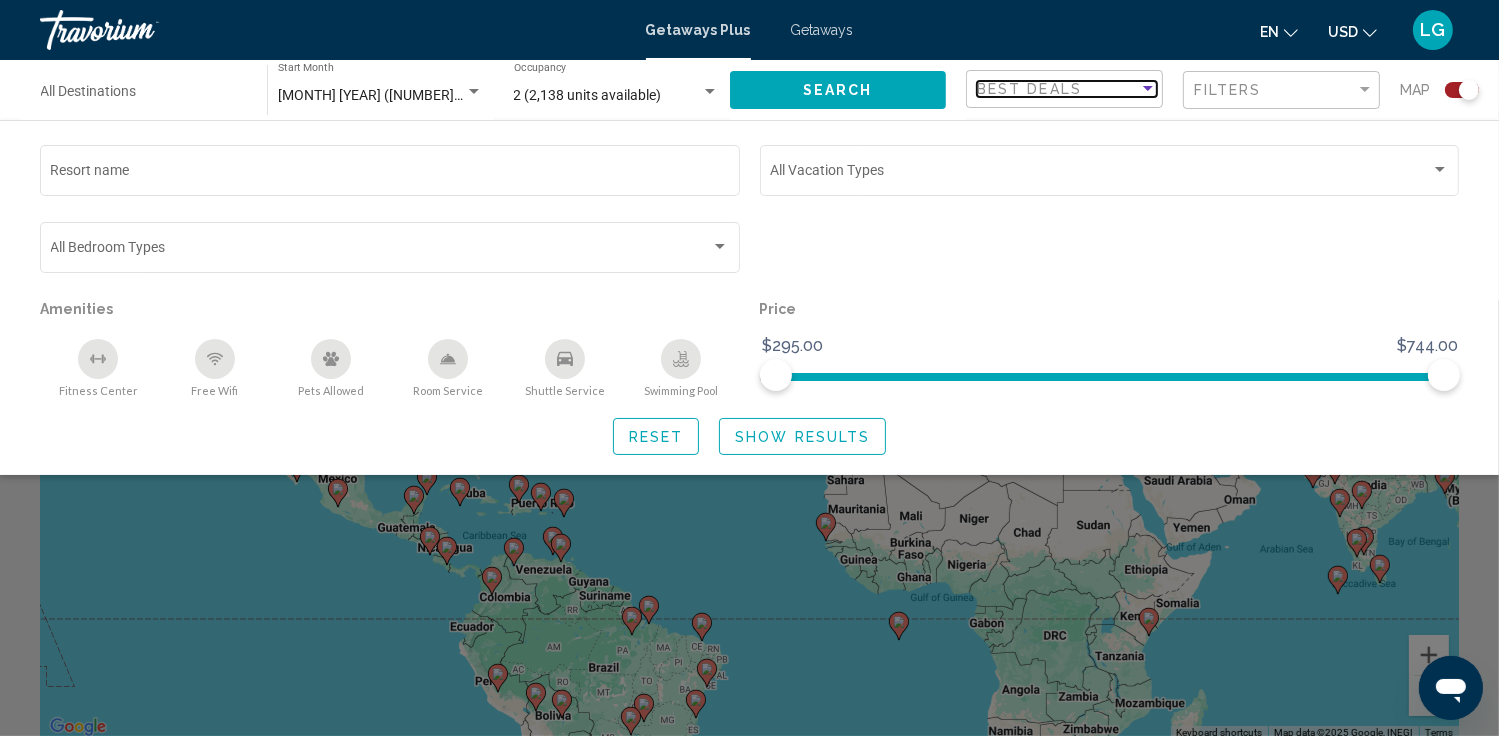 click on "Best Deals" at bounding box center [1029, 89] 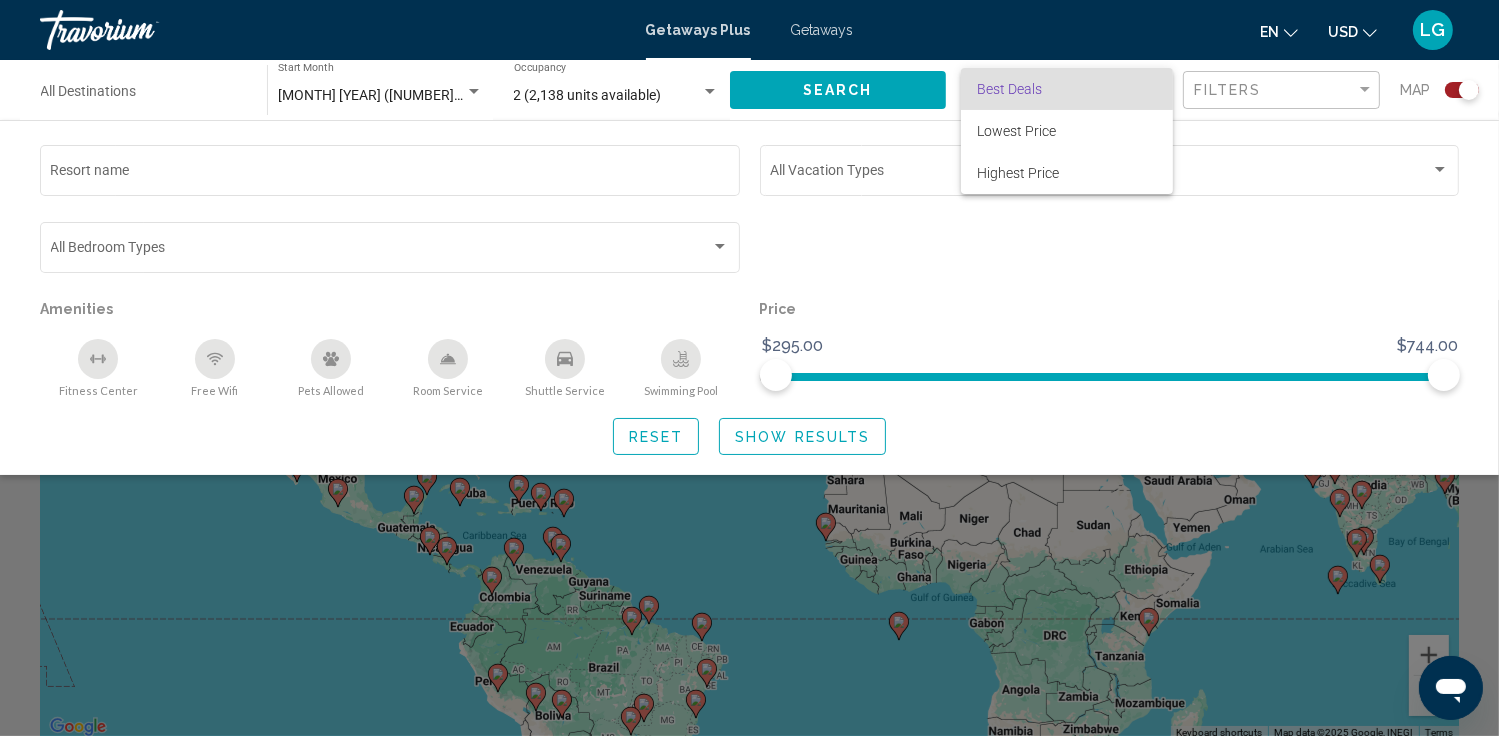 click at bounding box center [749, 368] 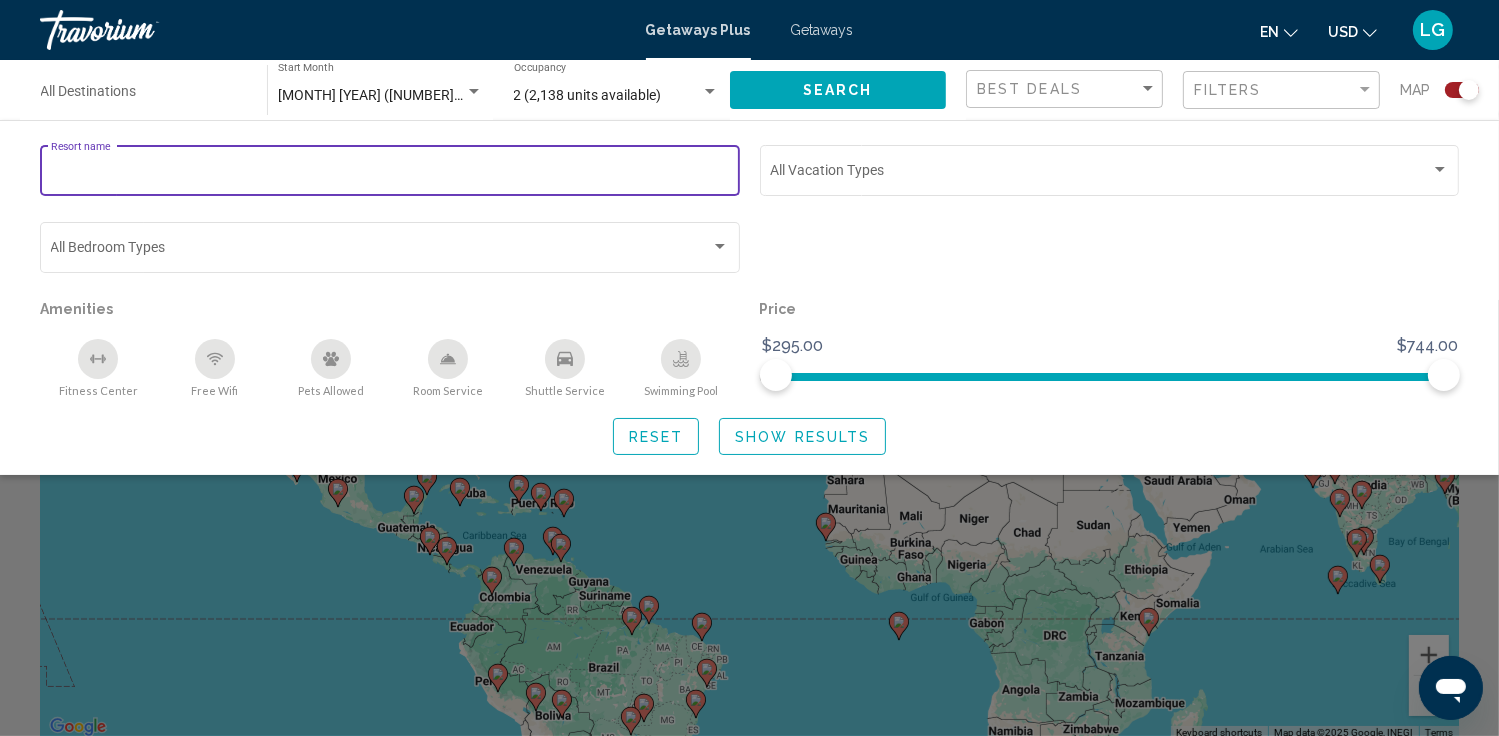click on "Resort name" at bounding box center (390, 174) 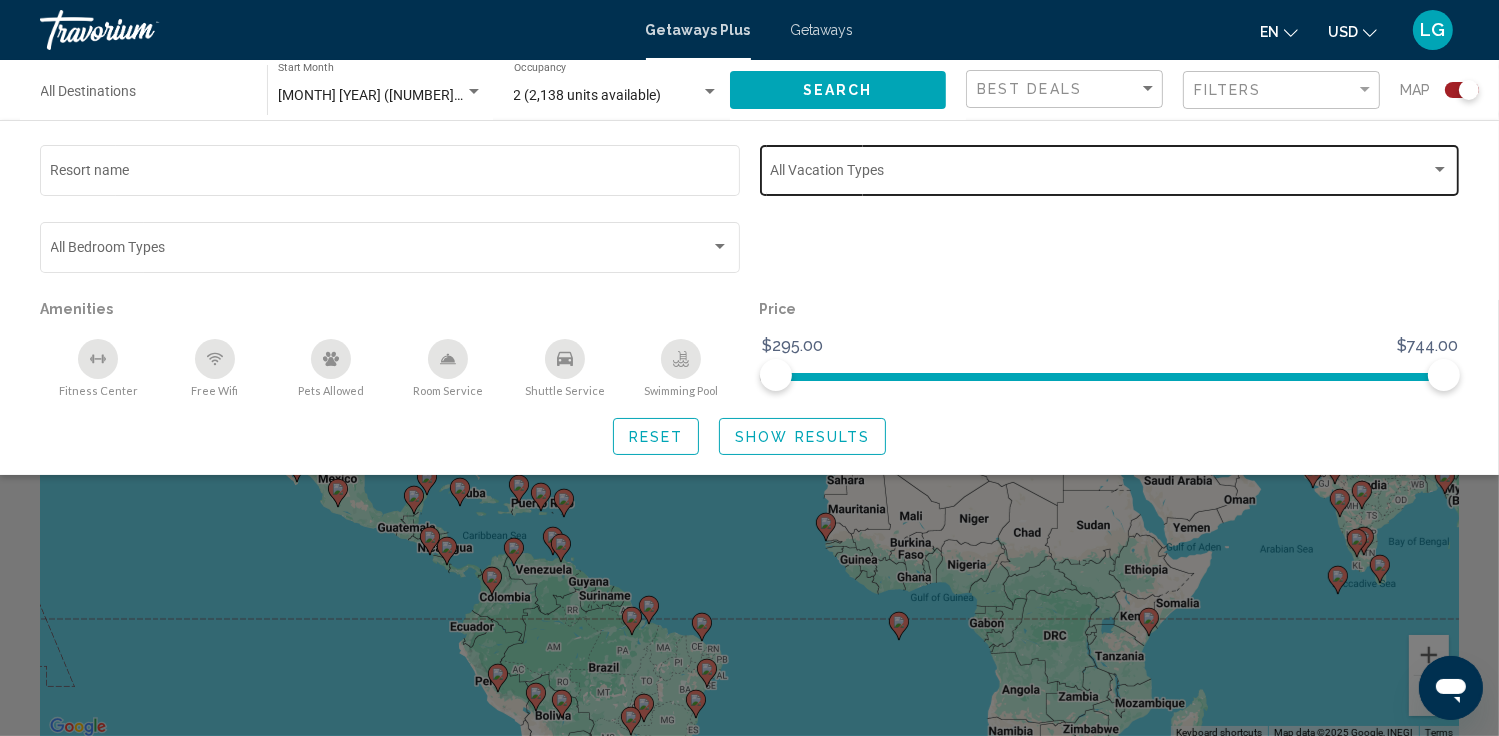 click on "Vacation Types All Vacation Types" 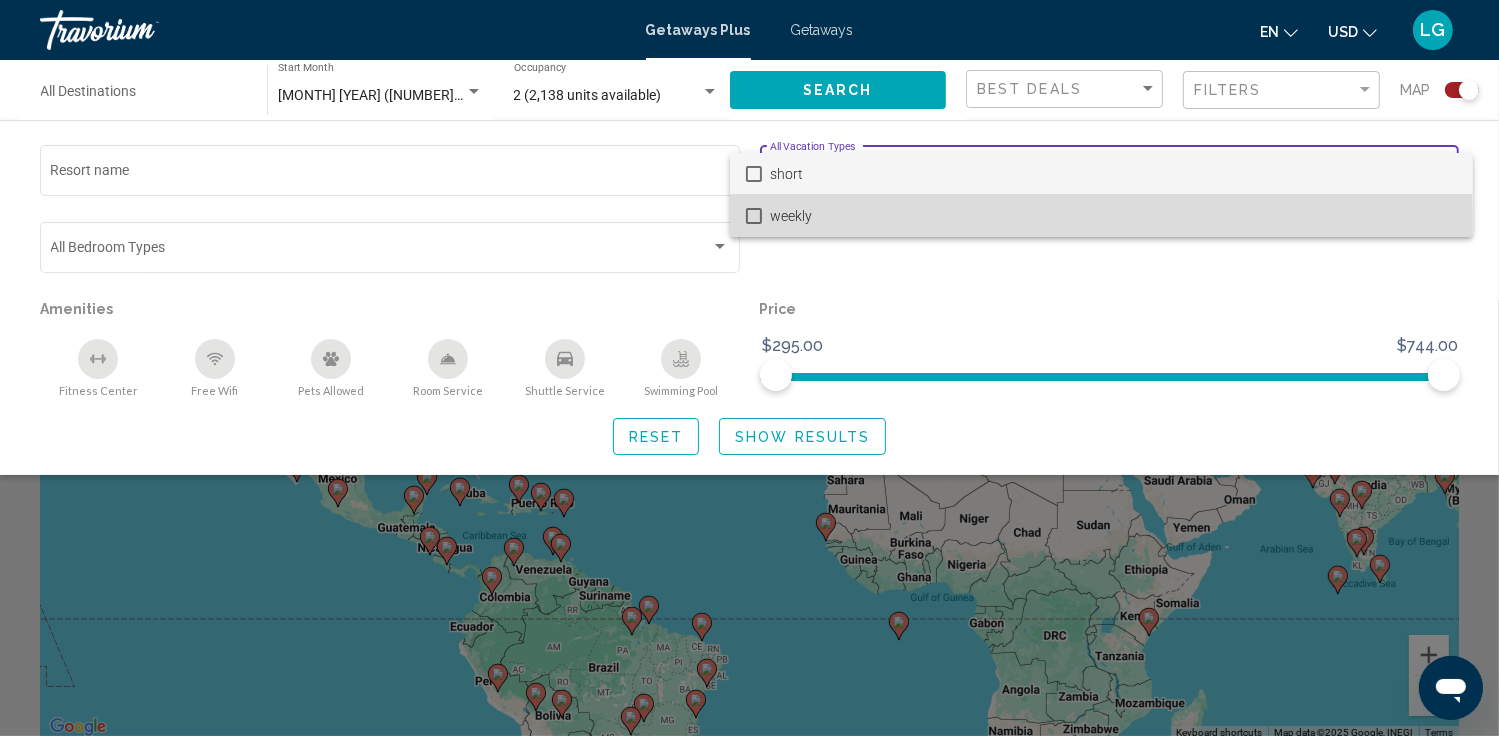 click at bounding box center [754, 216] 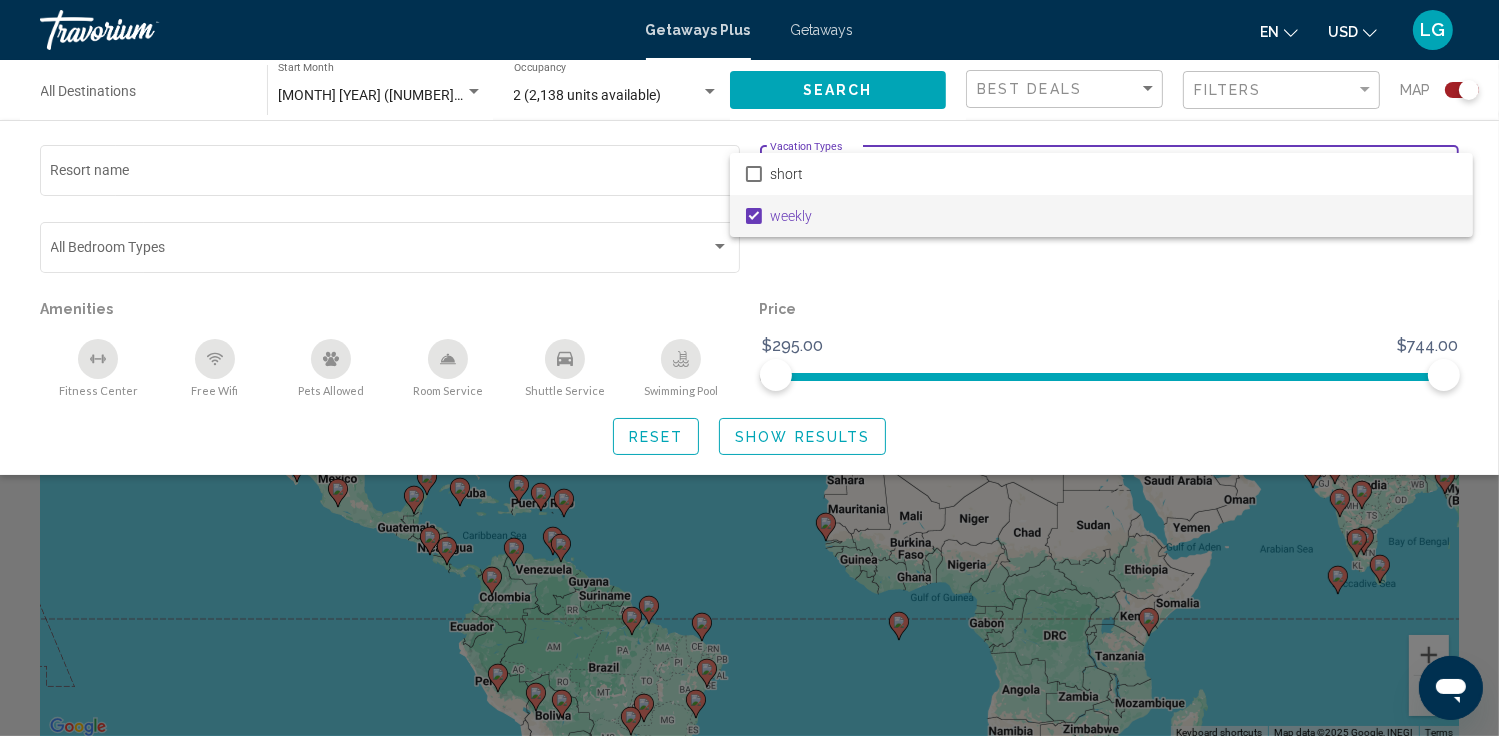click at bounding box center [749, 368] 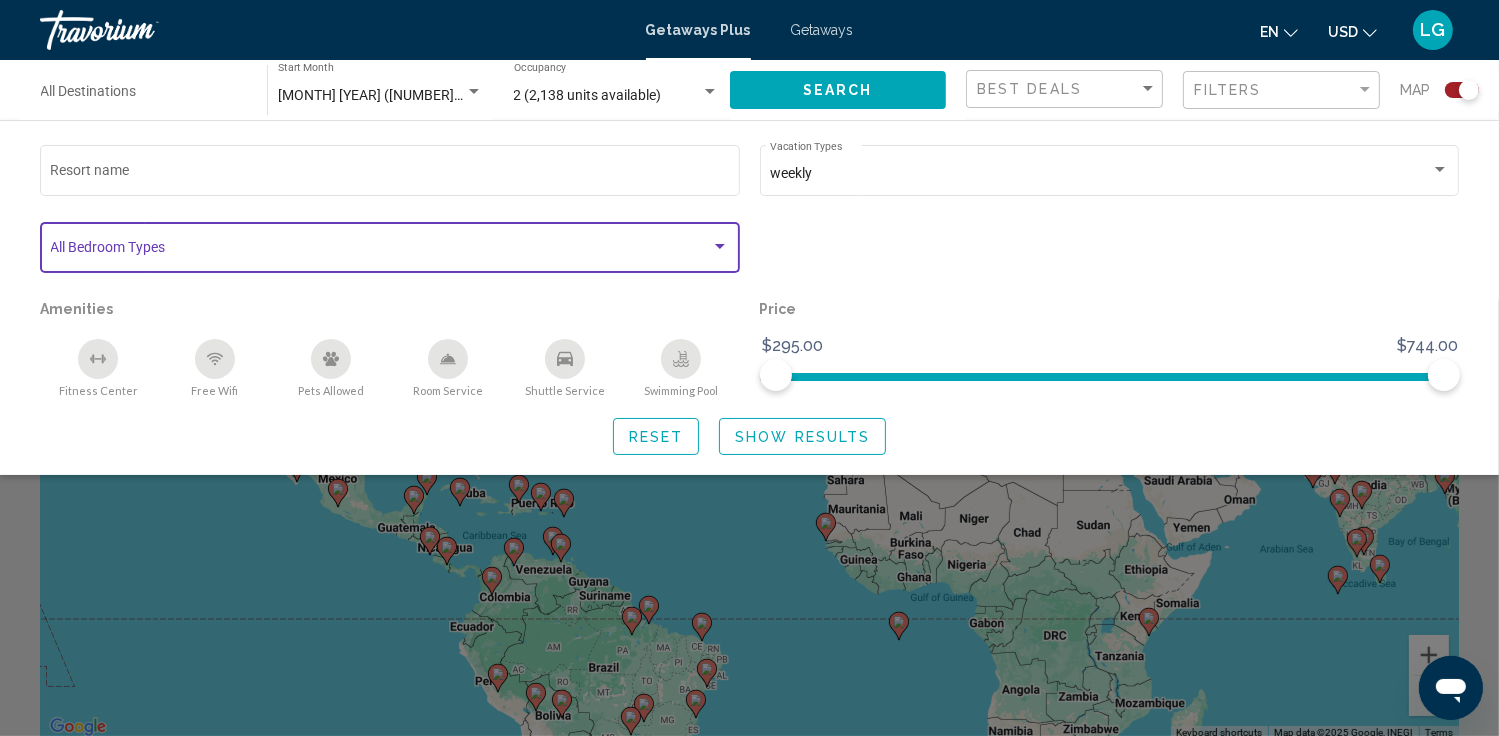 click at bounding box center (381, 251) 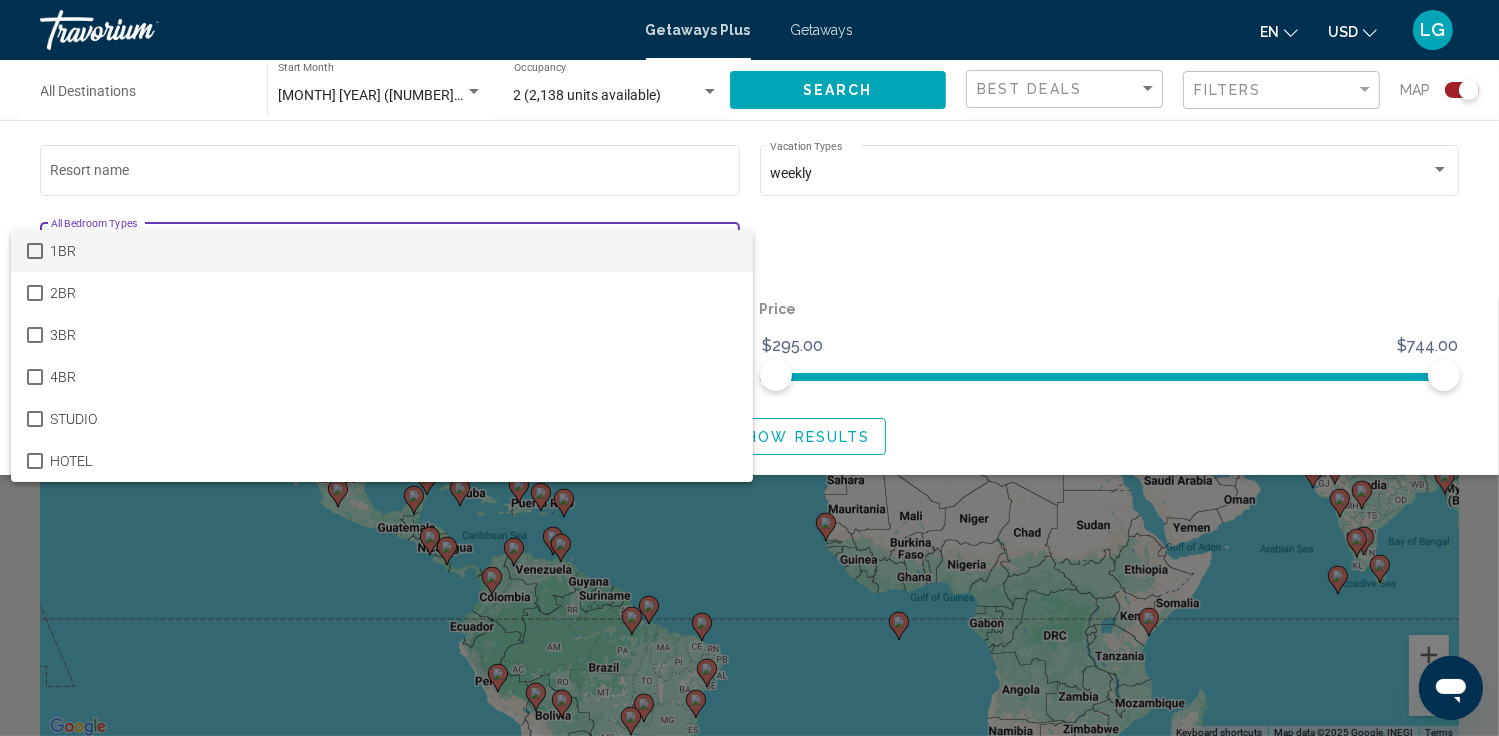 click at bounding box center [749, 368] 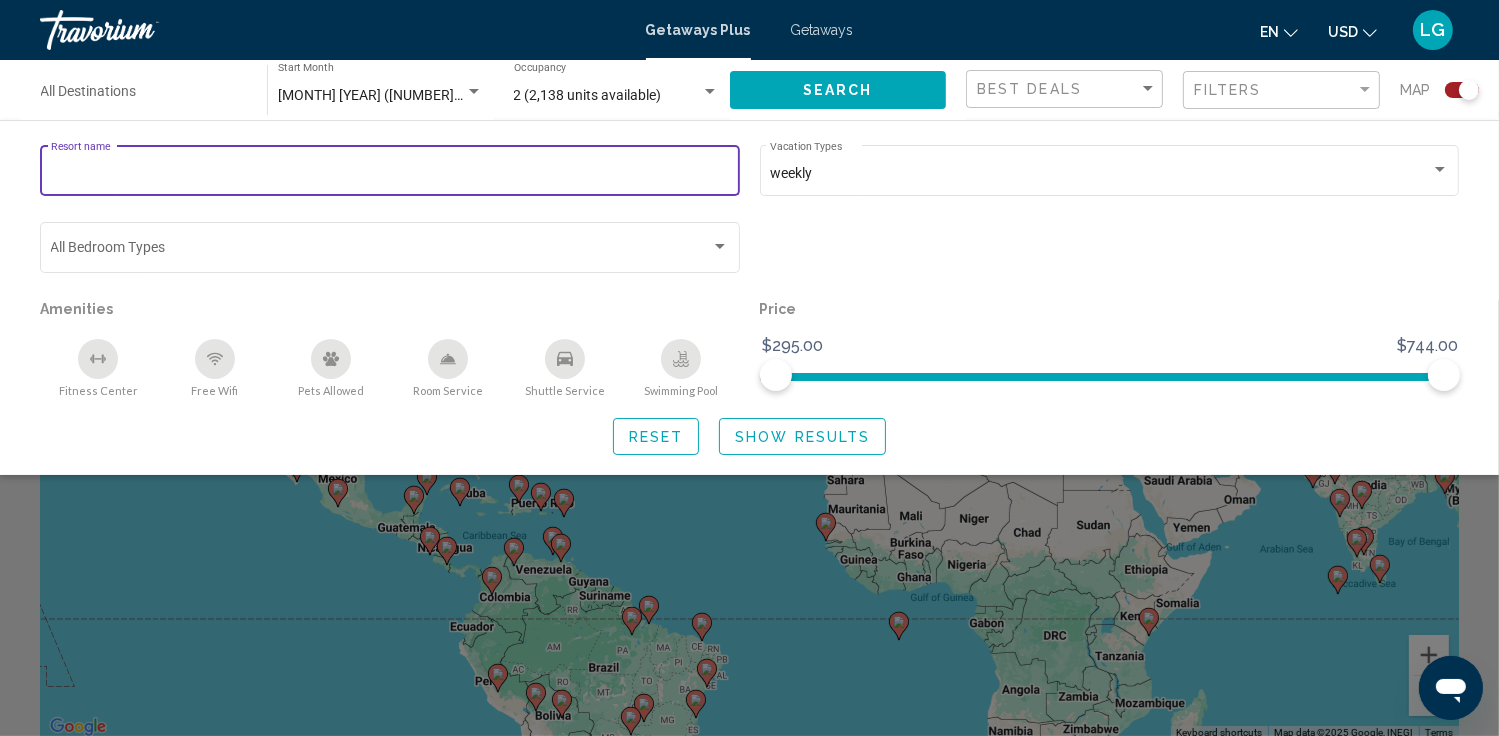 click on "Resort name" at bounding box center (390, 174) 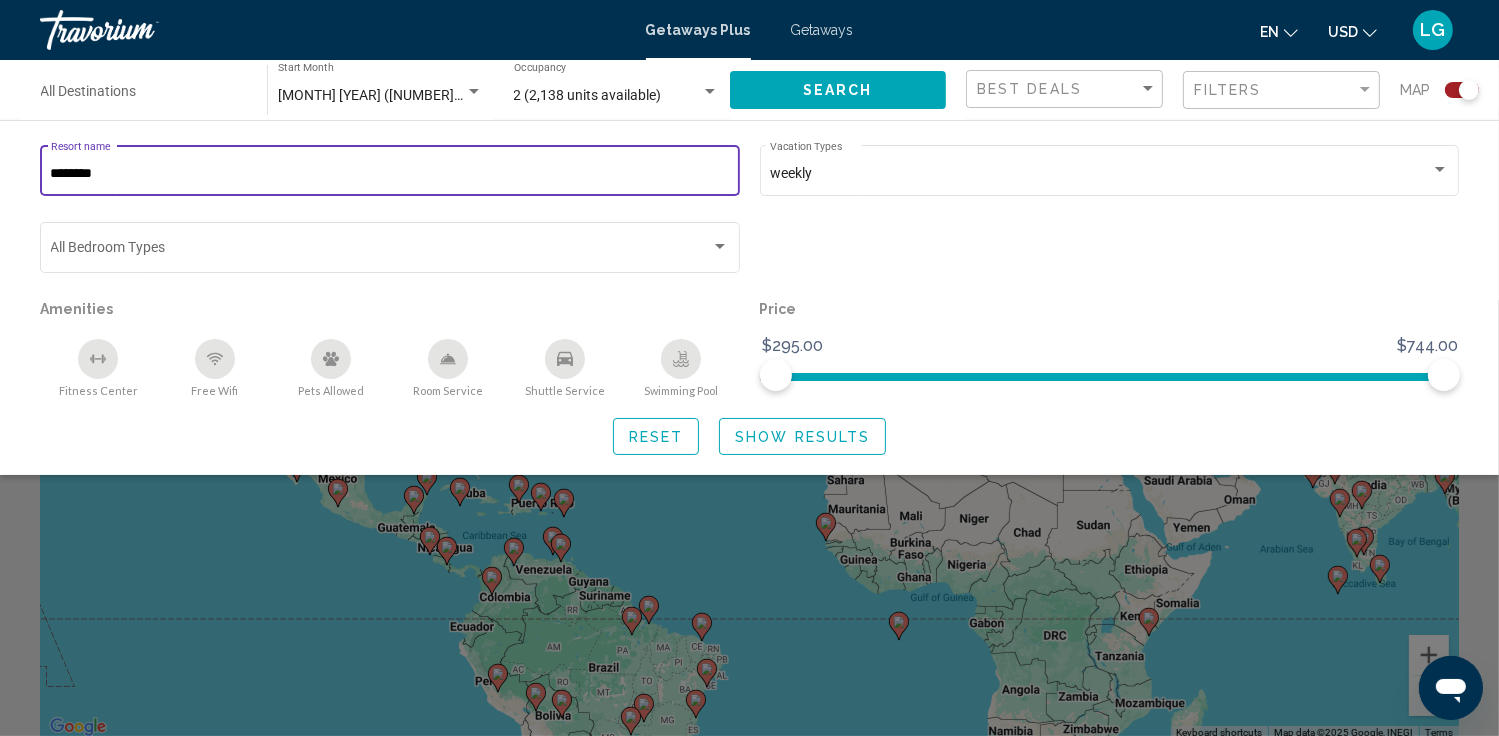 type on "********" 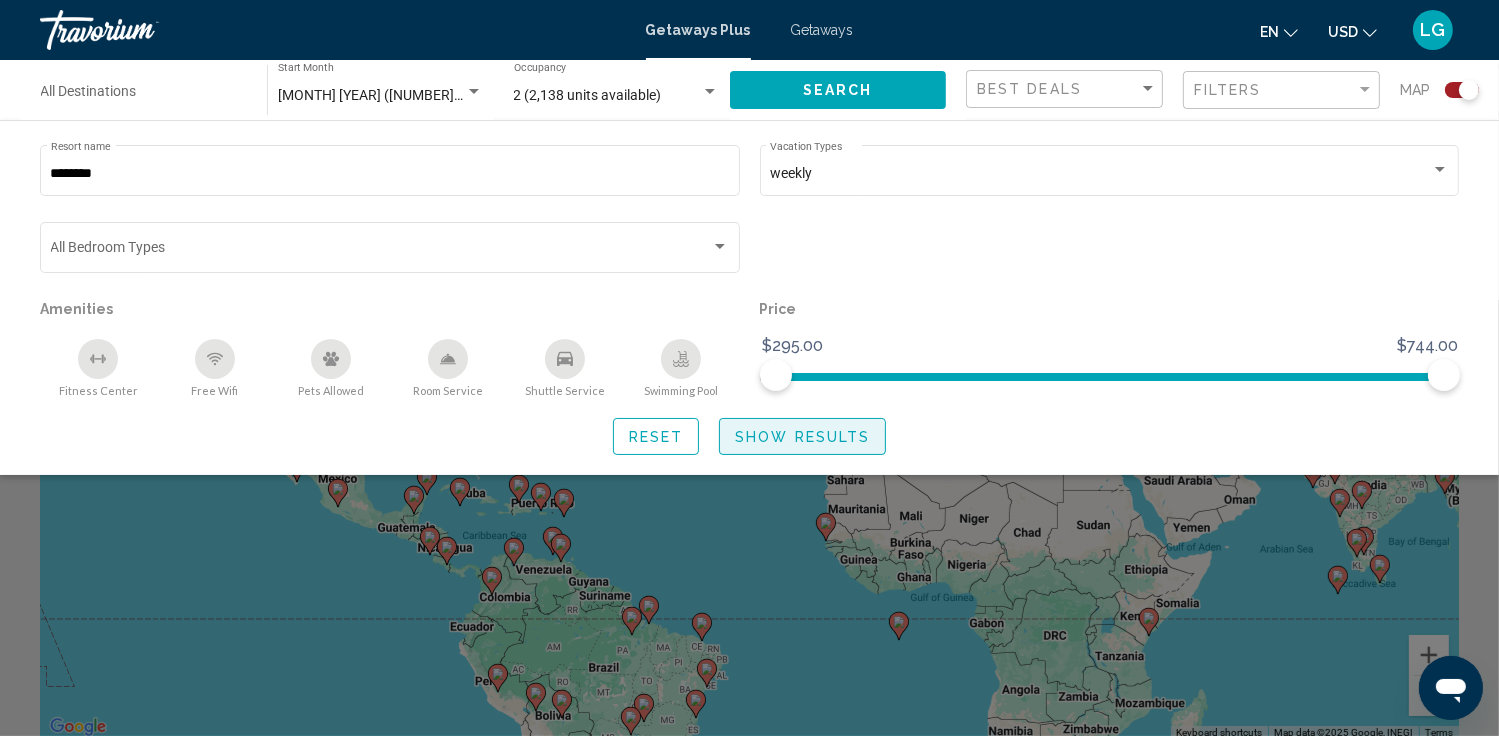 click on "Show Results" 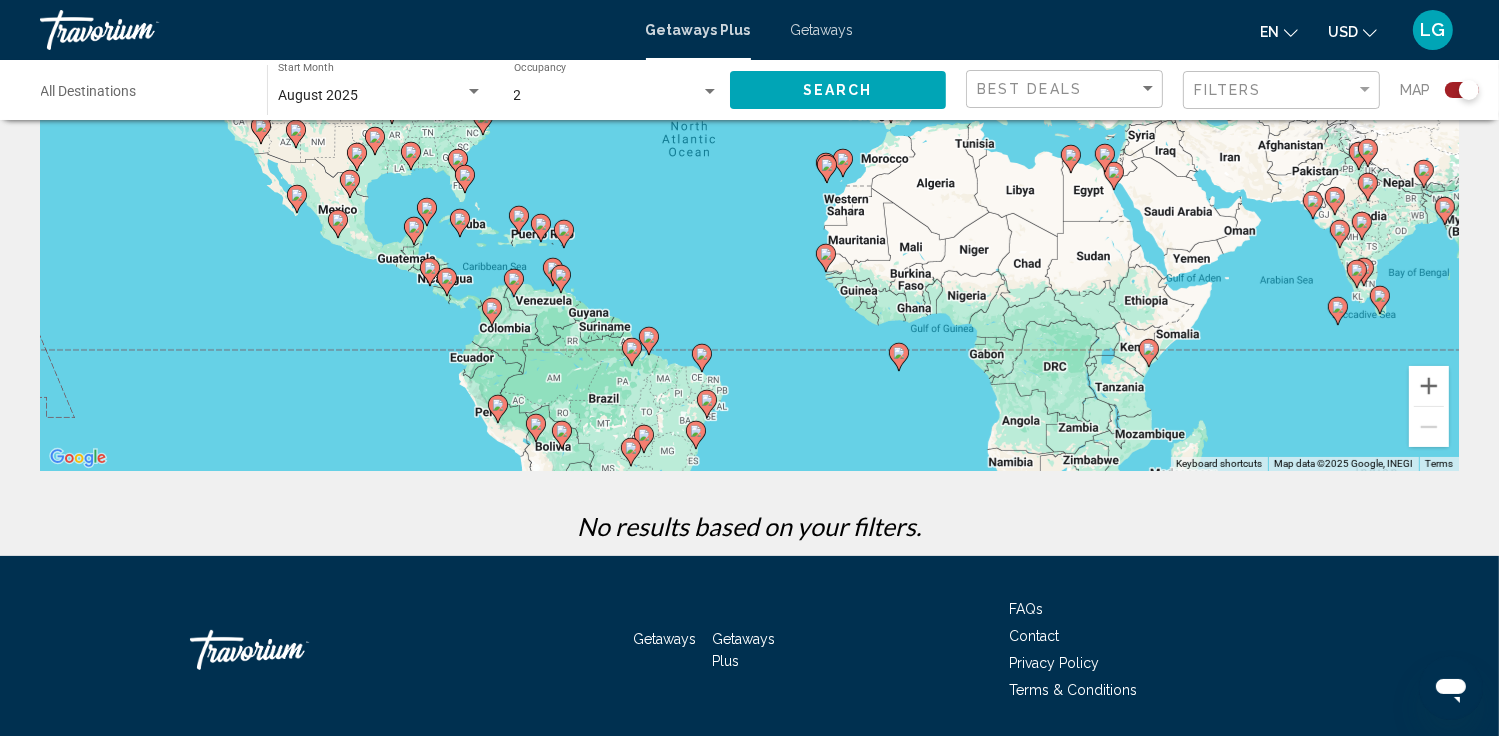 scroll, scrollTop: 333, scrollLeft: 0, axis: vertical 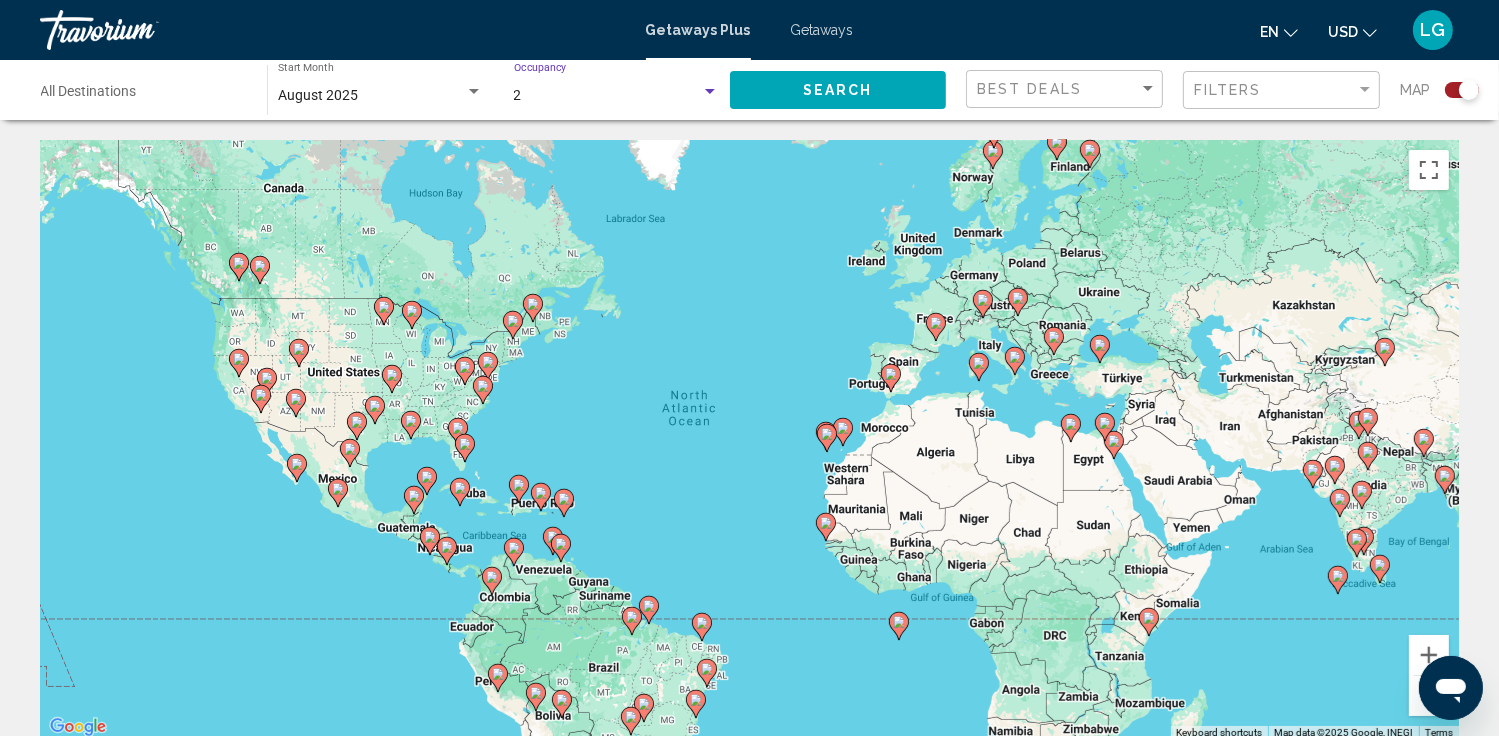 click on "2" at bounding box center [608, 96] 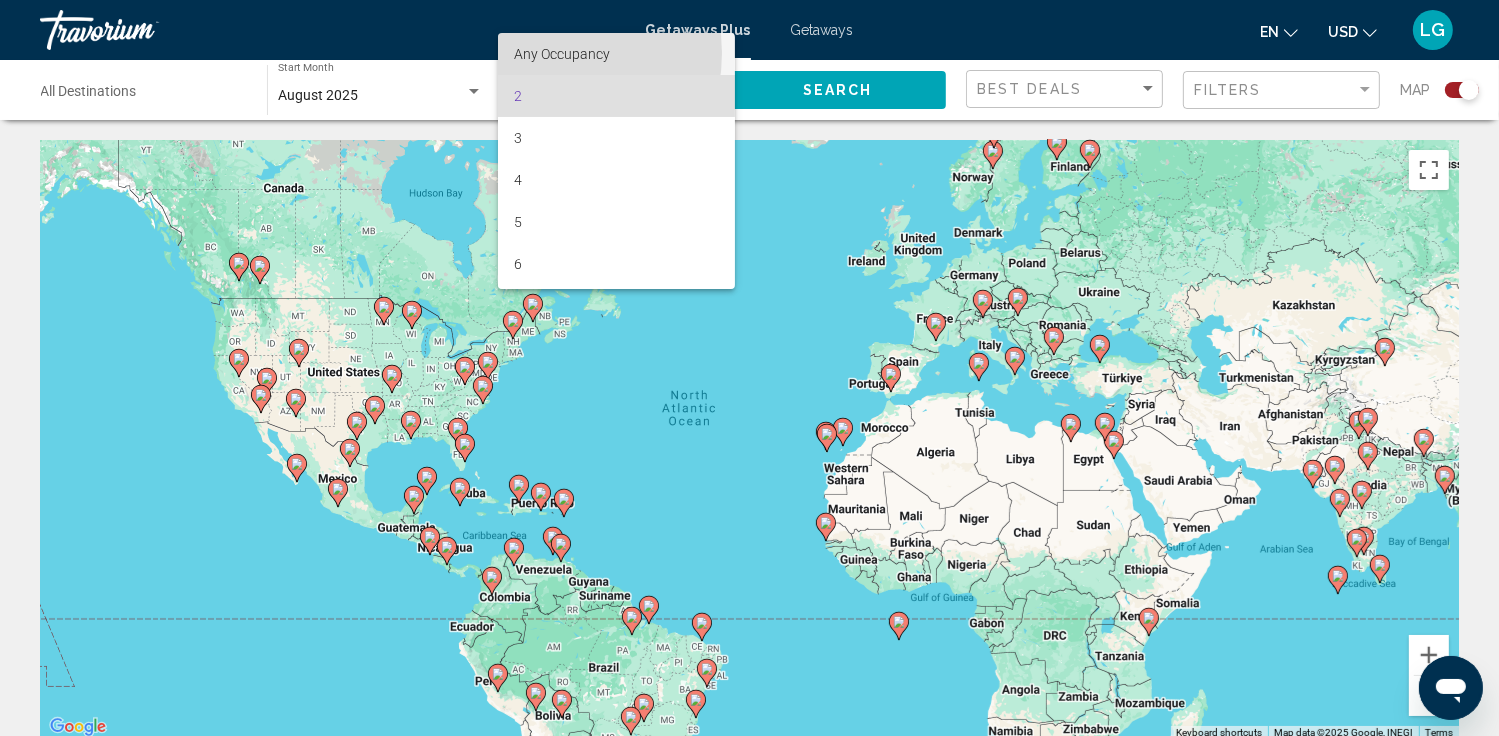 click on "Any Occupancy" at bounding box center [562, 54] 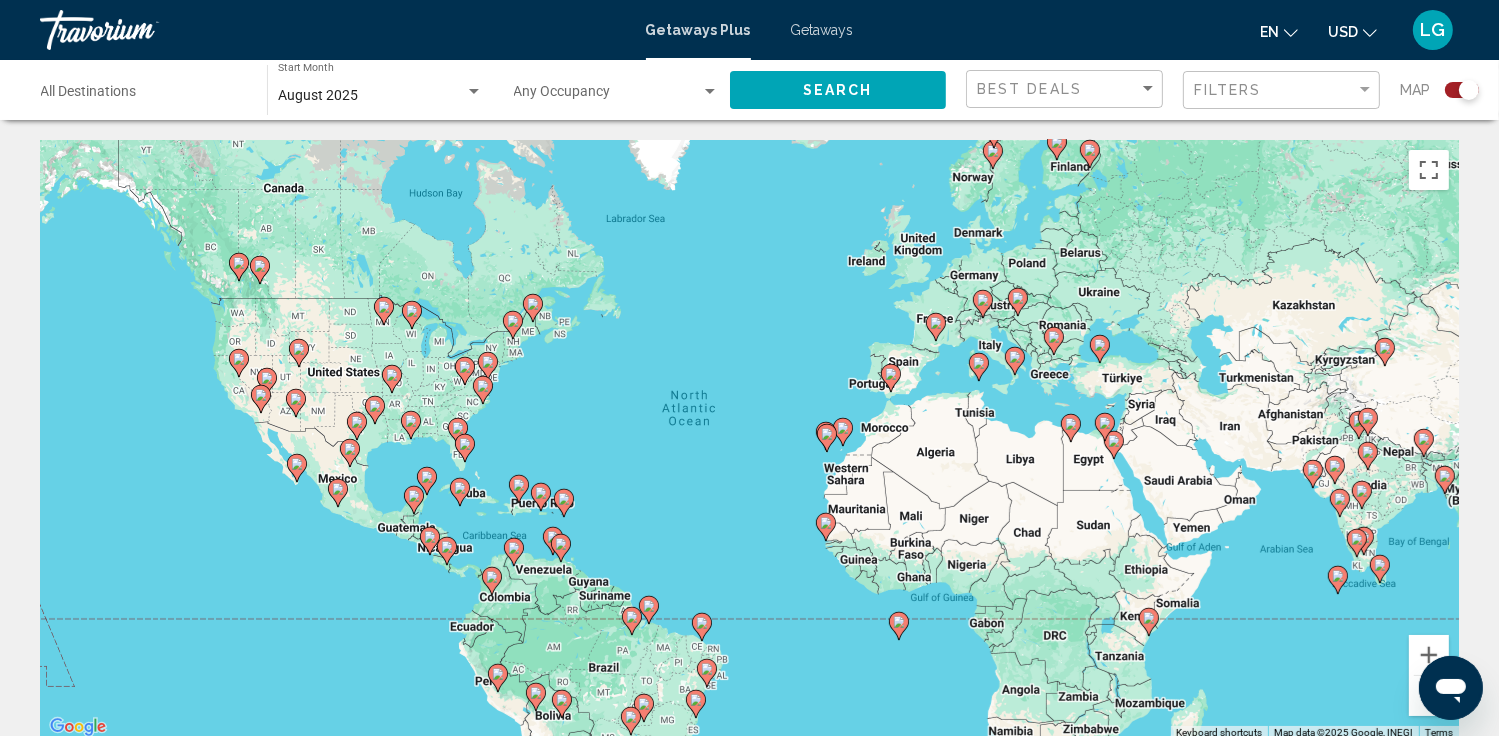 click on "Best Deals" 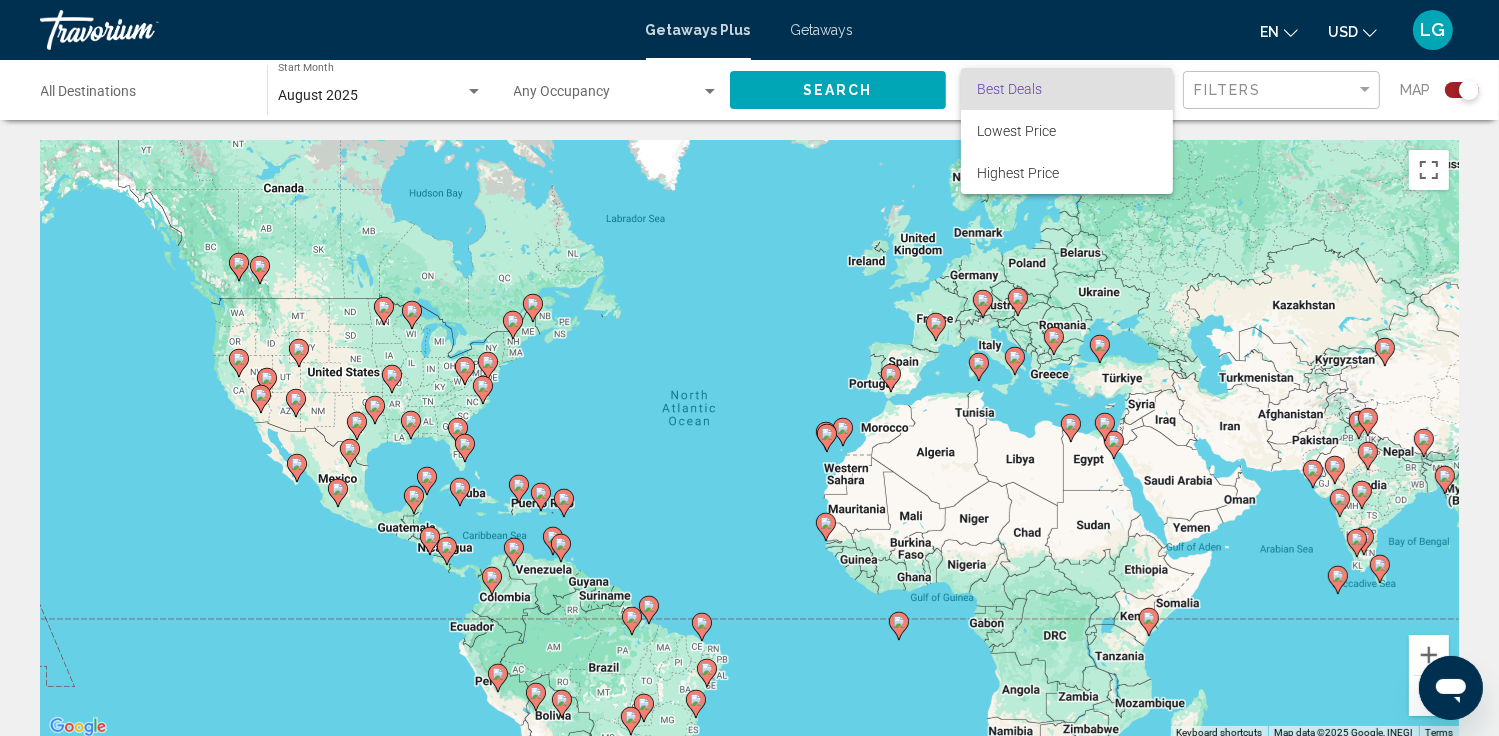 click at bounding box center (749, 368) 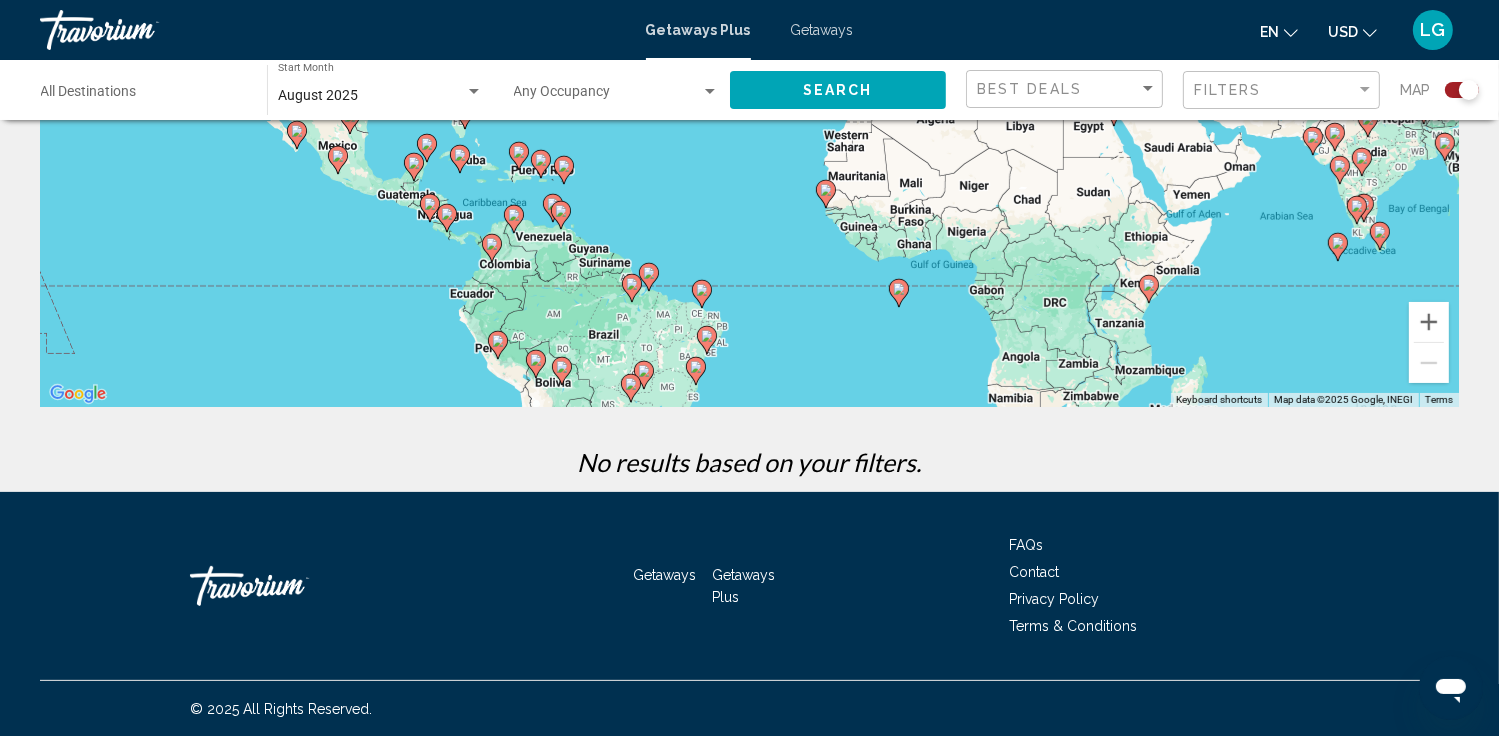 scroll, scrollTop: 0, scrollLeft: 0, axis: both 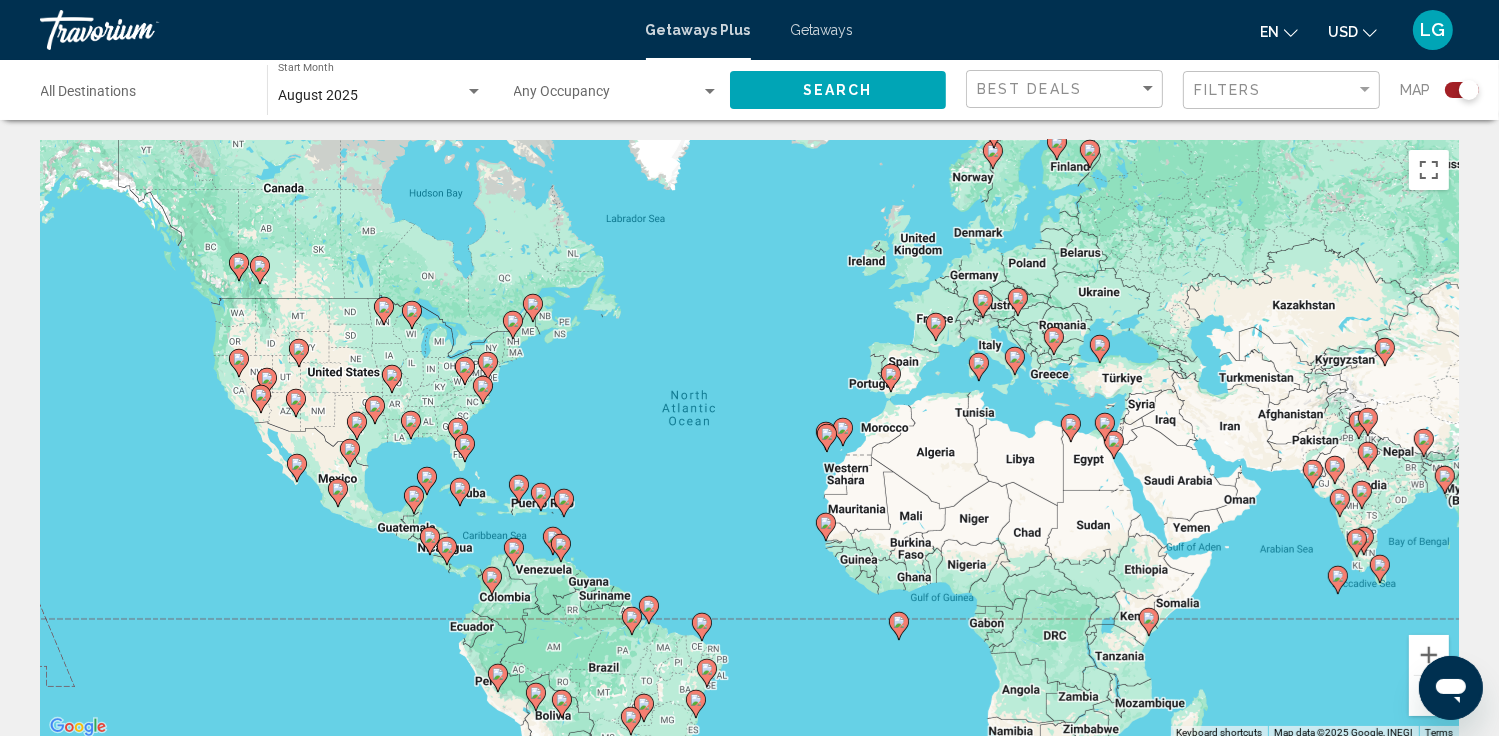 click 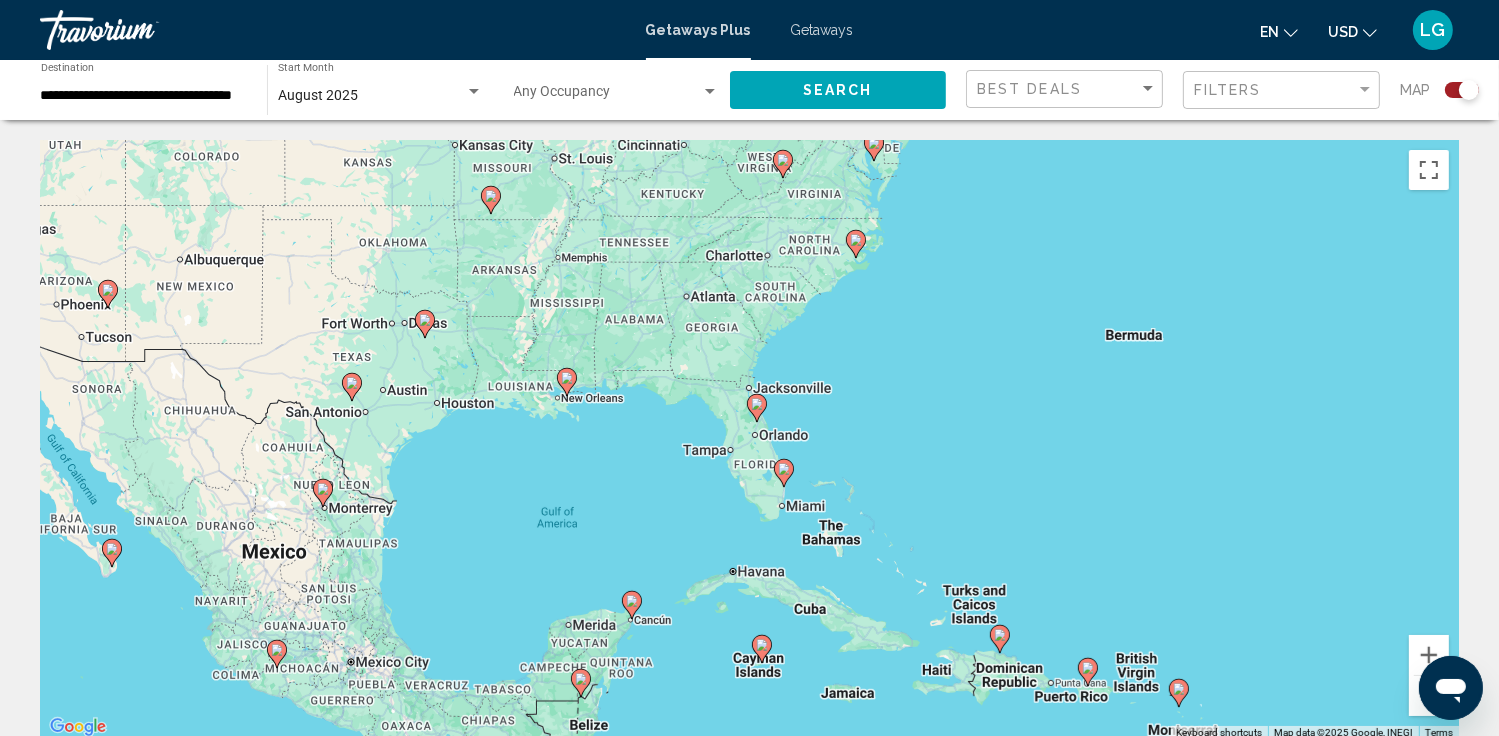 click 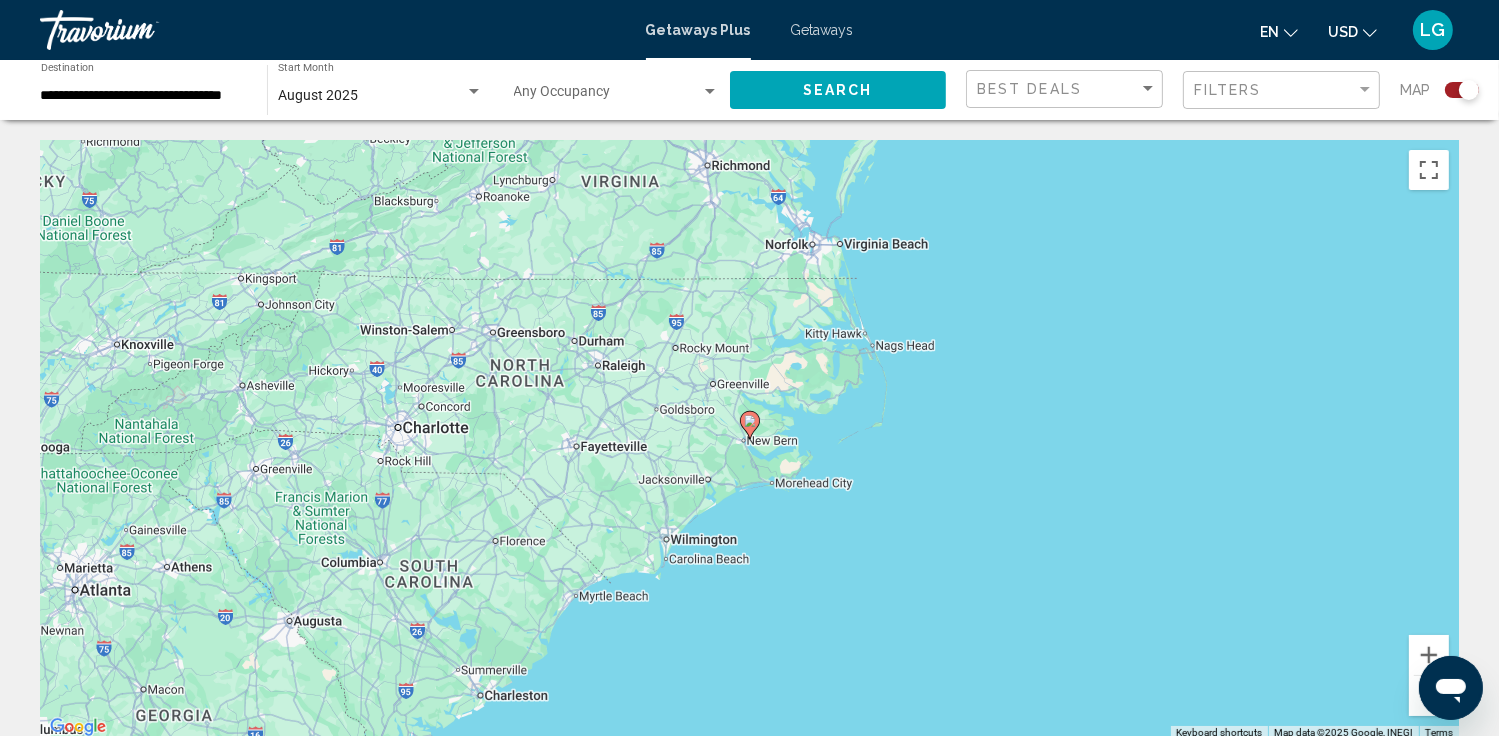 click 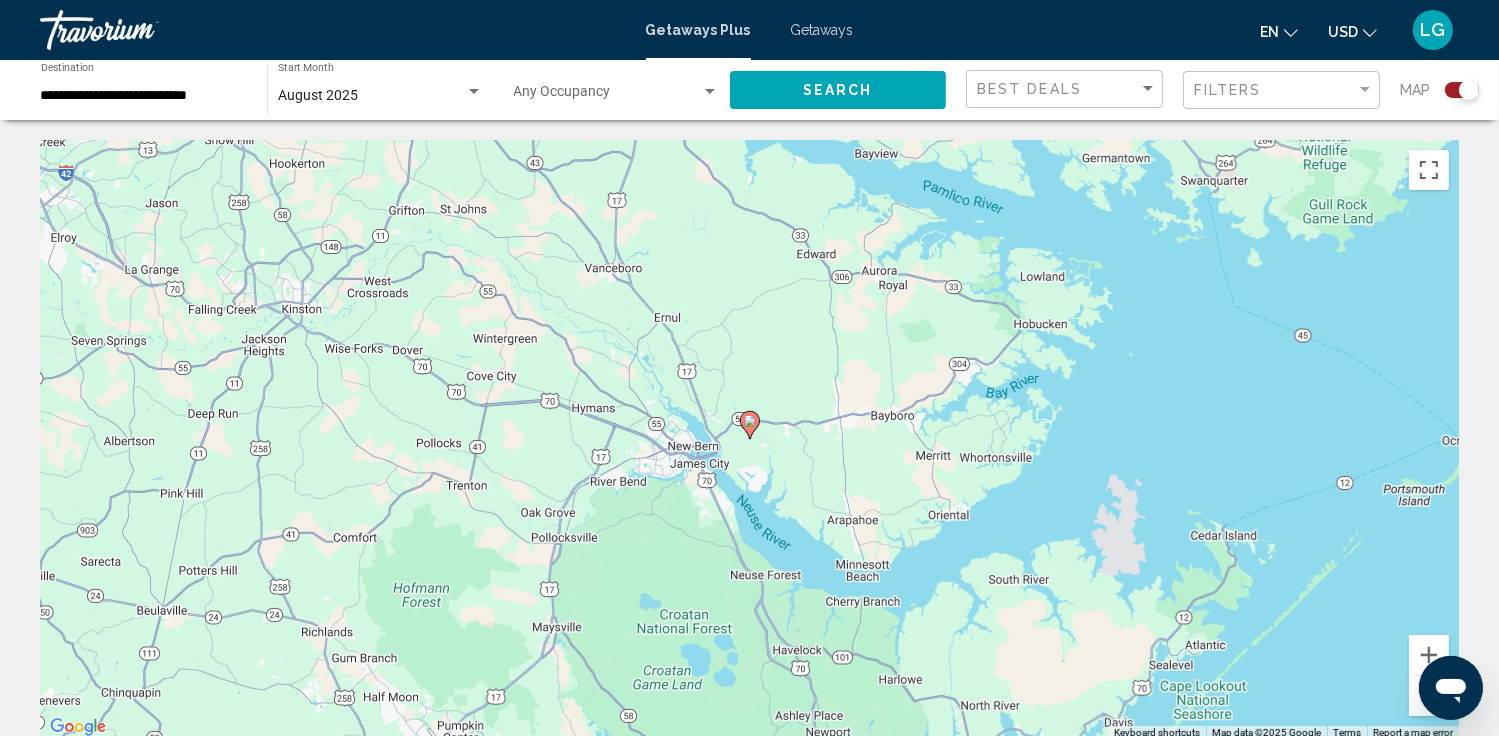 click 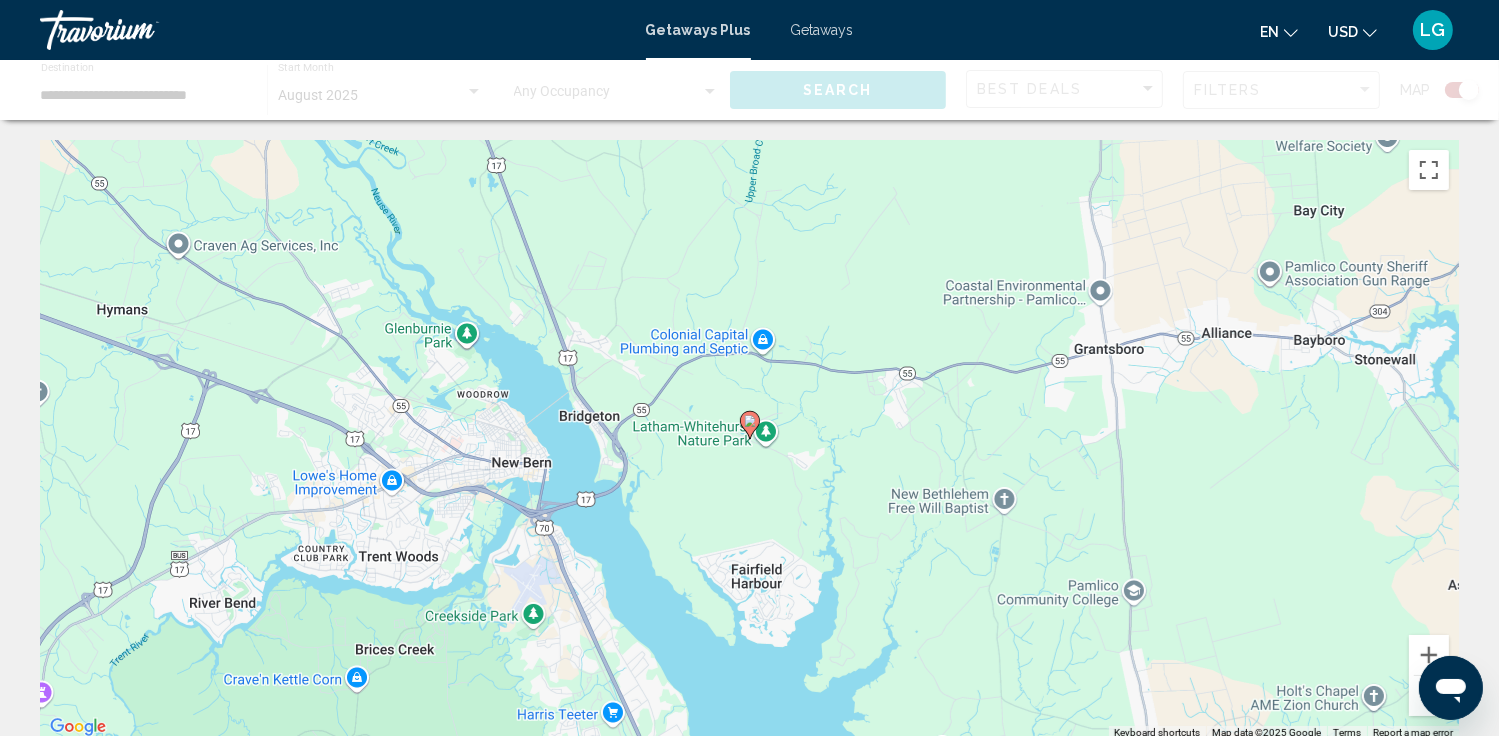 click 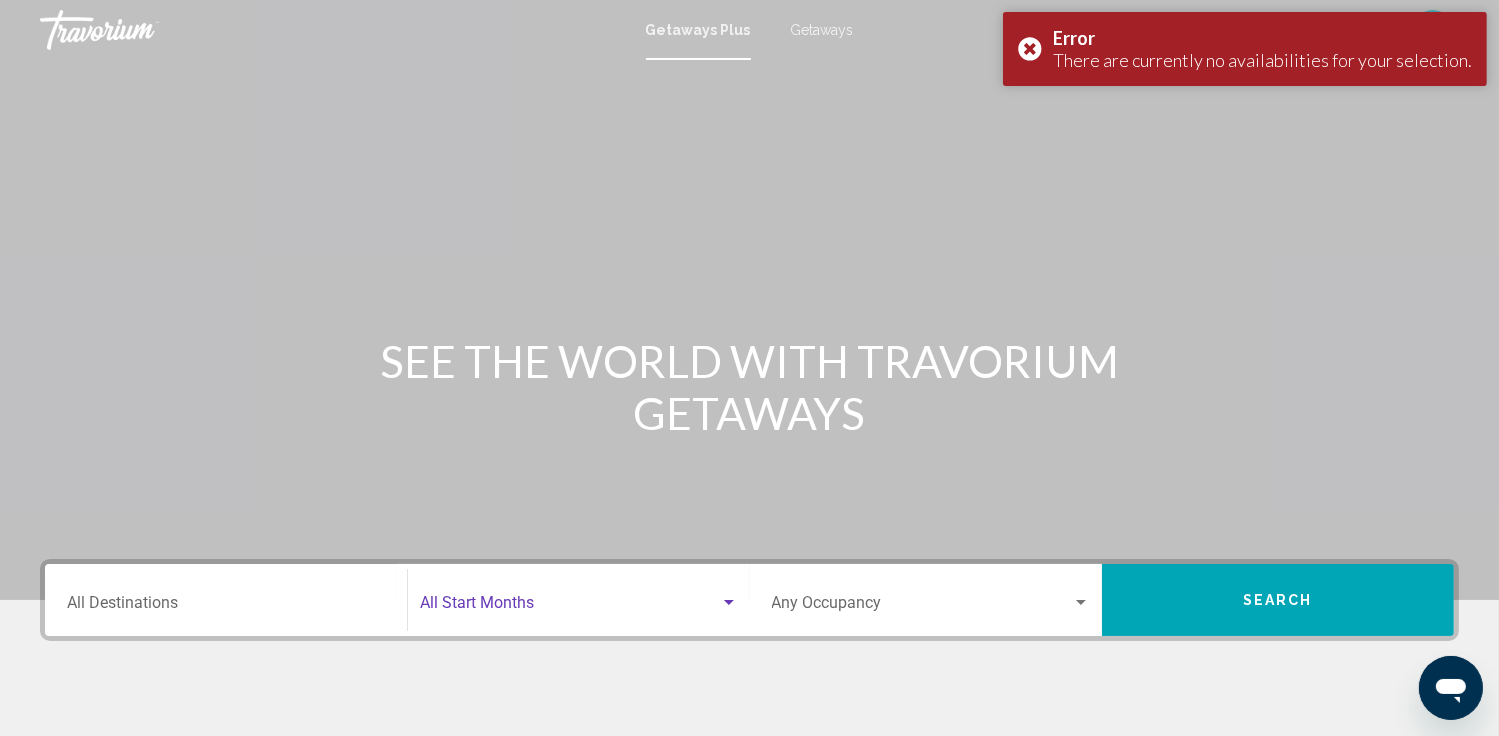 click at bounding box center (569, 607) 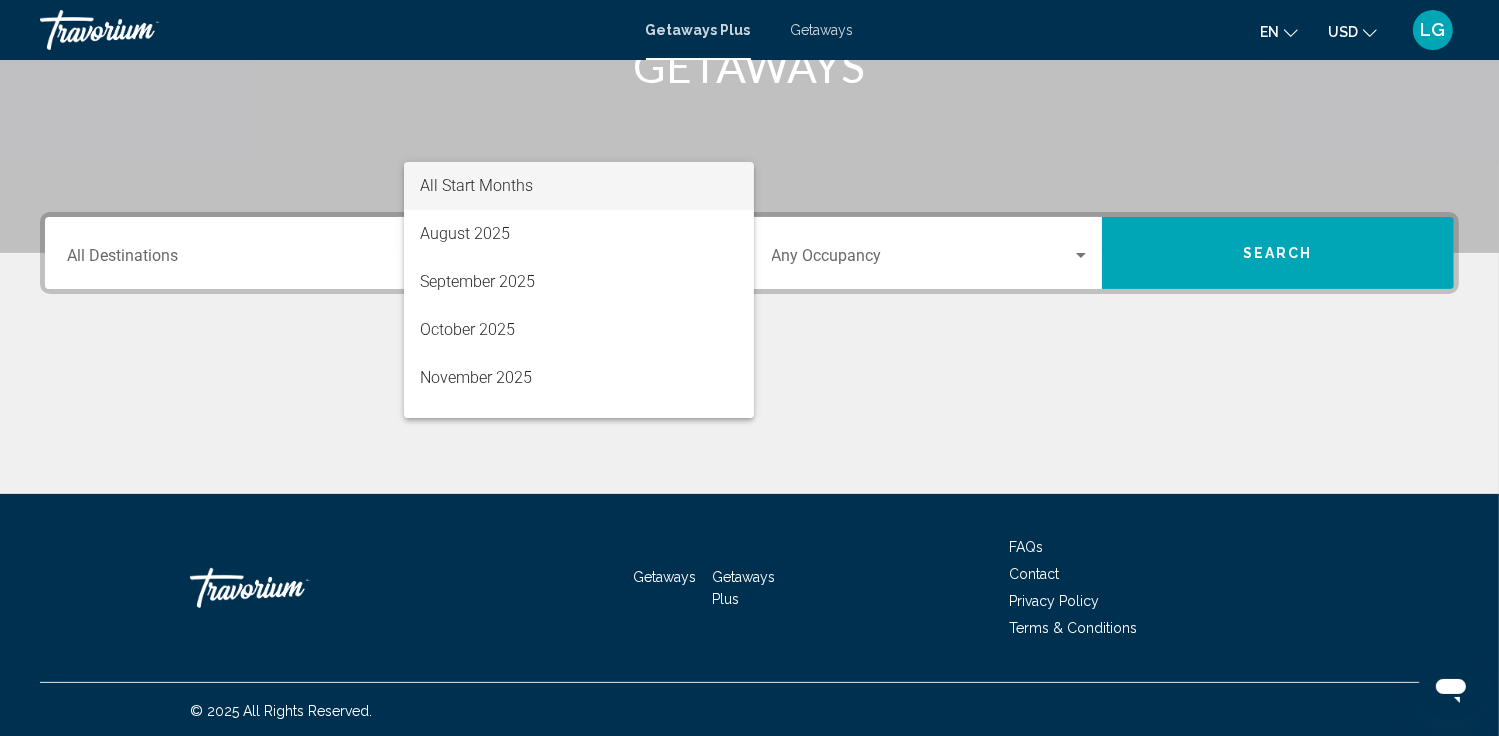 scroll, scrollTop: 349, scrollLeft: 0, axis: vertical 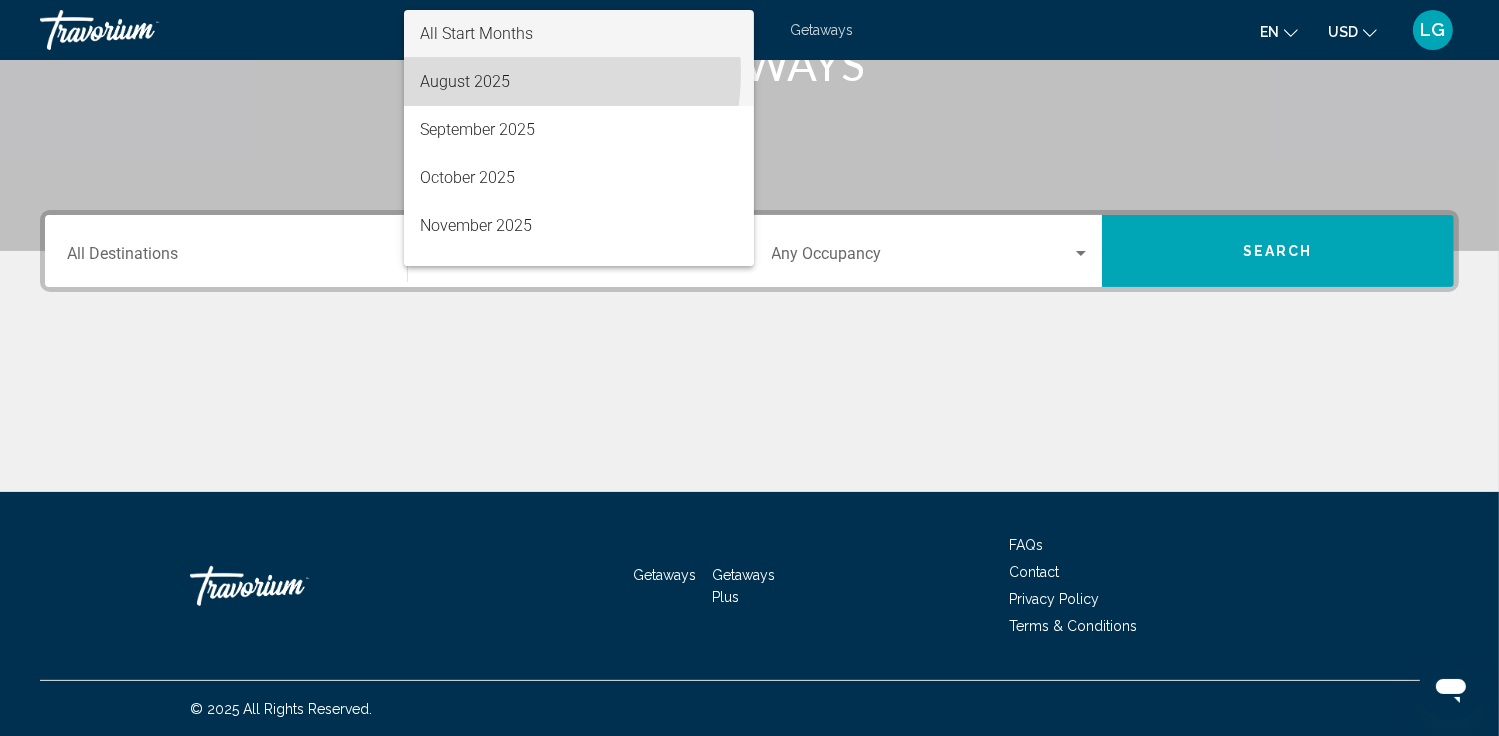 click on "August 2025" at bounding box center [579, 82] 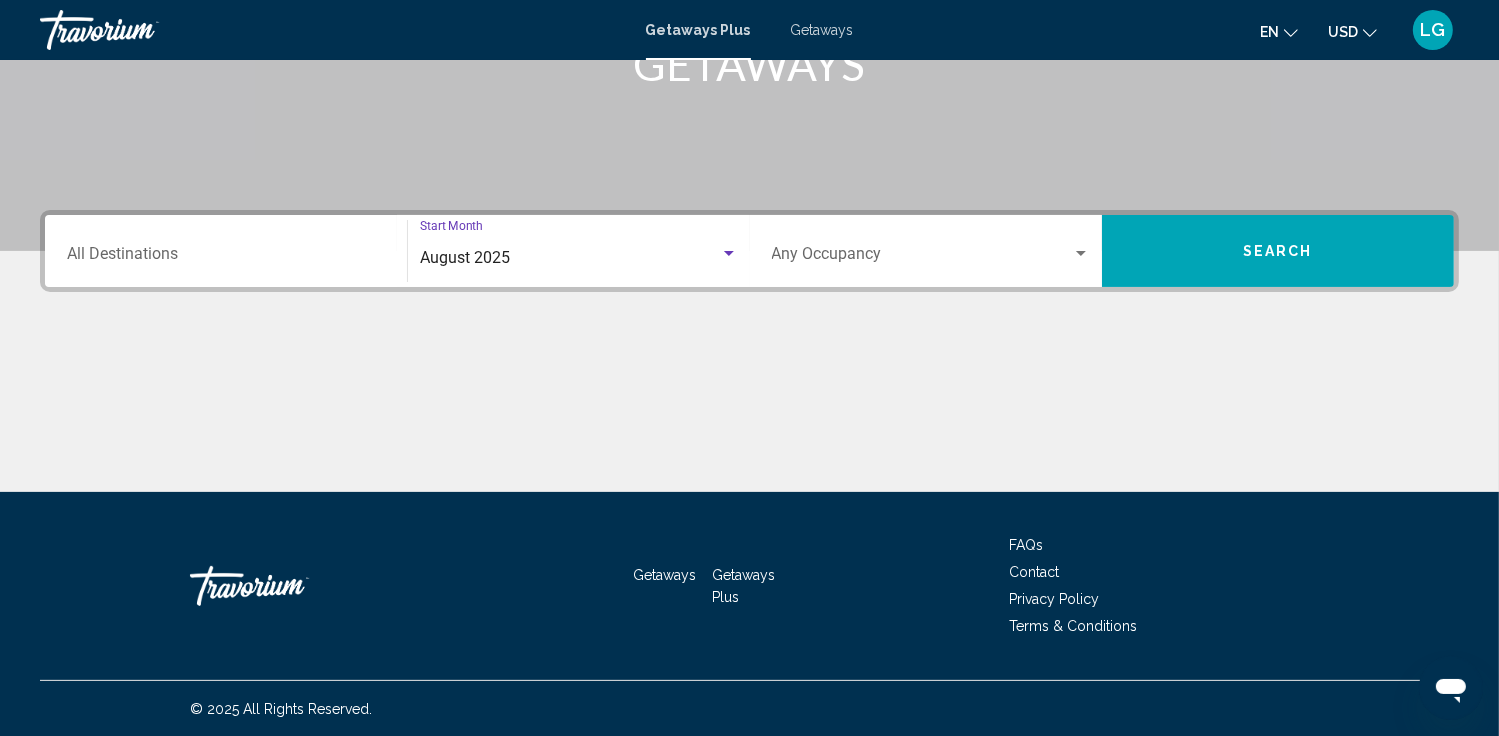 click on "August 2025" at bounding box center [465, 257] 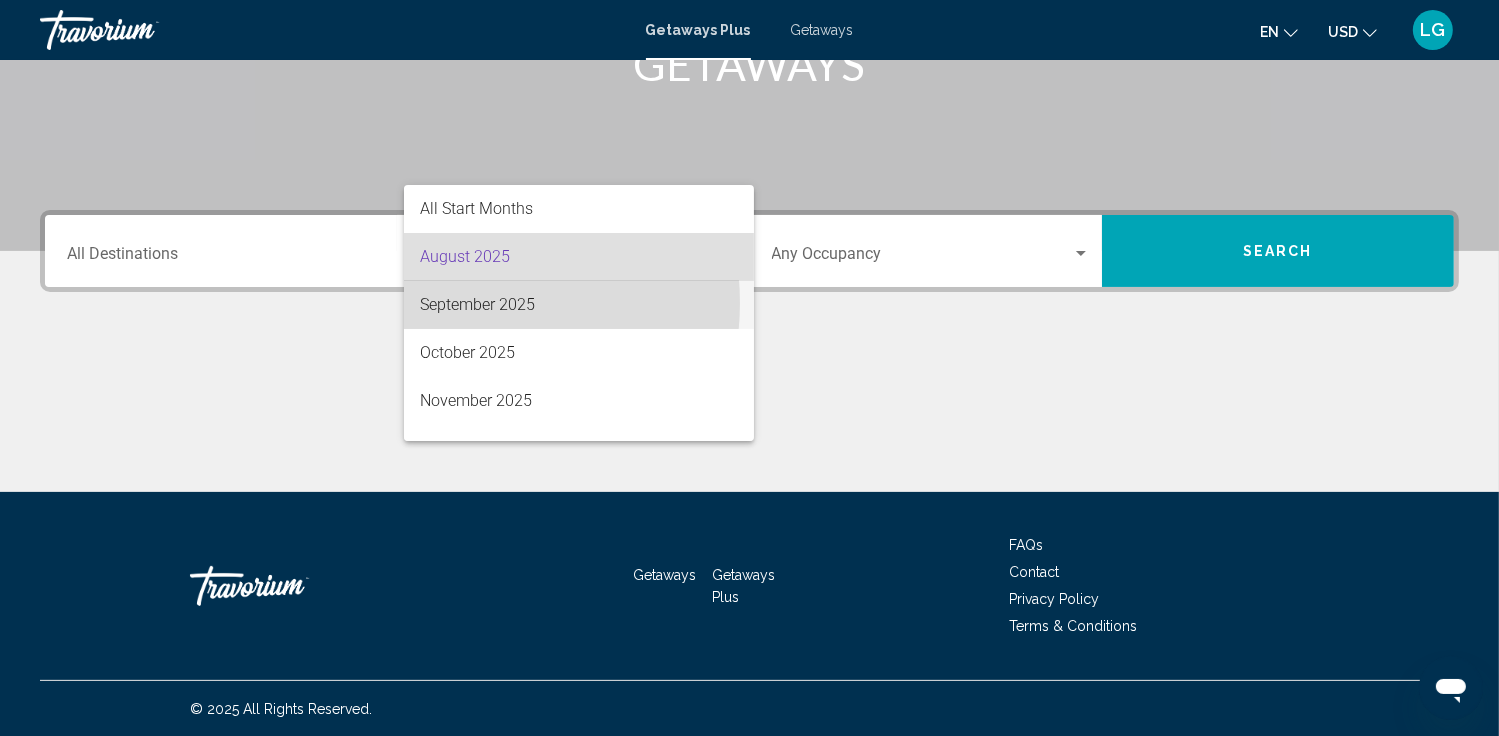 click on "September 2025" at bounding box center (579, 305) 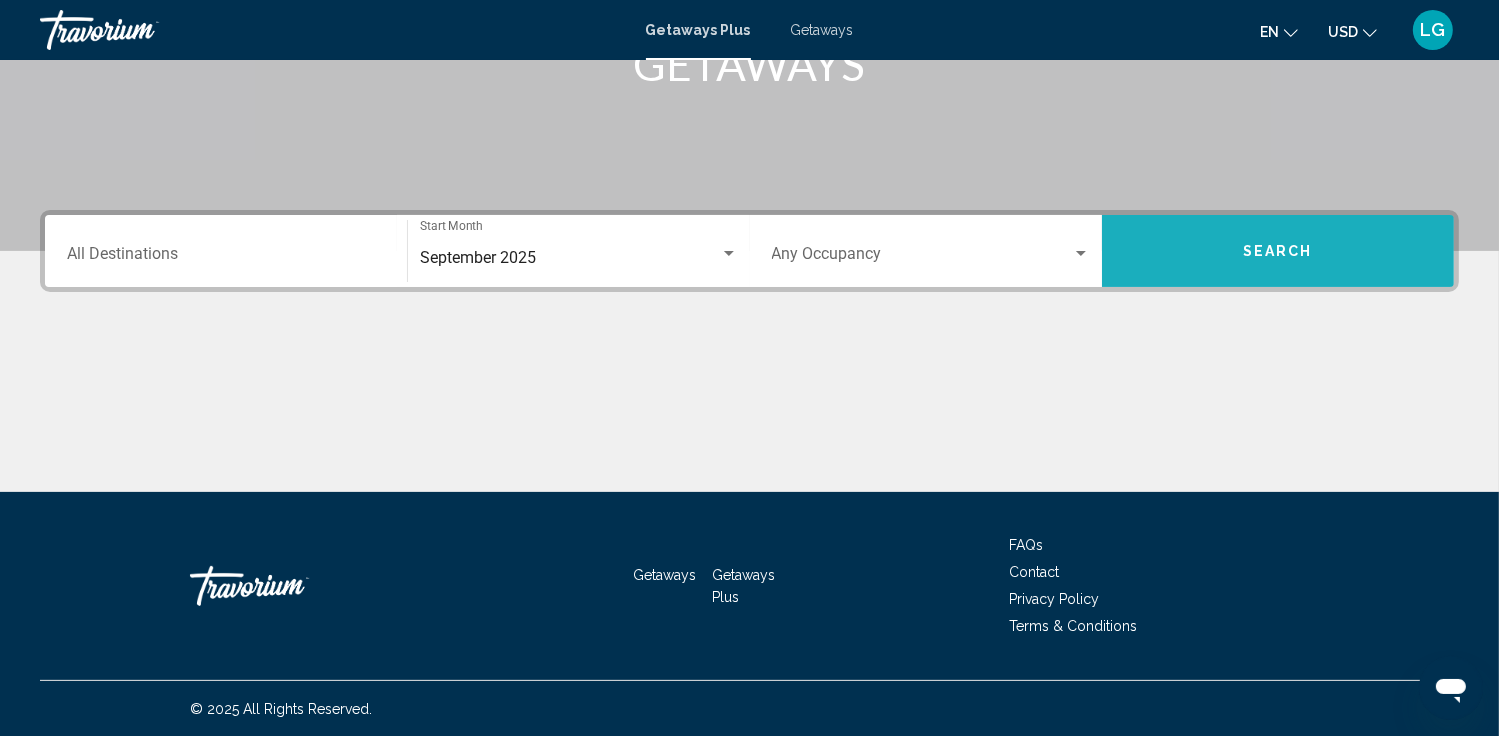click on "Search" at bounding box center (1278, 252) 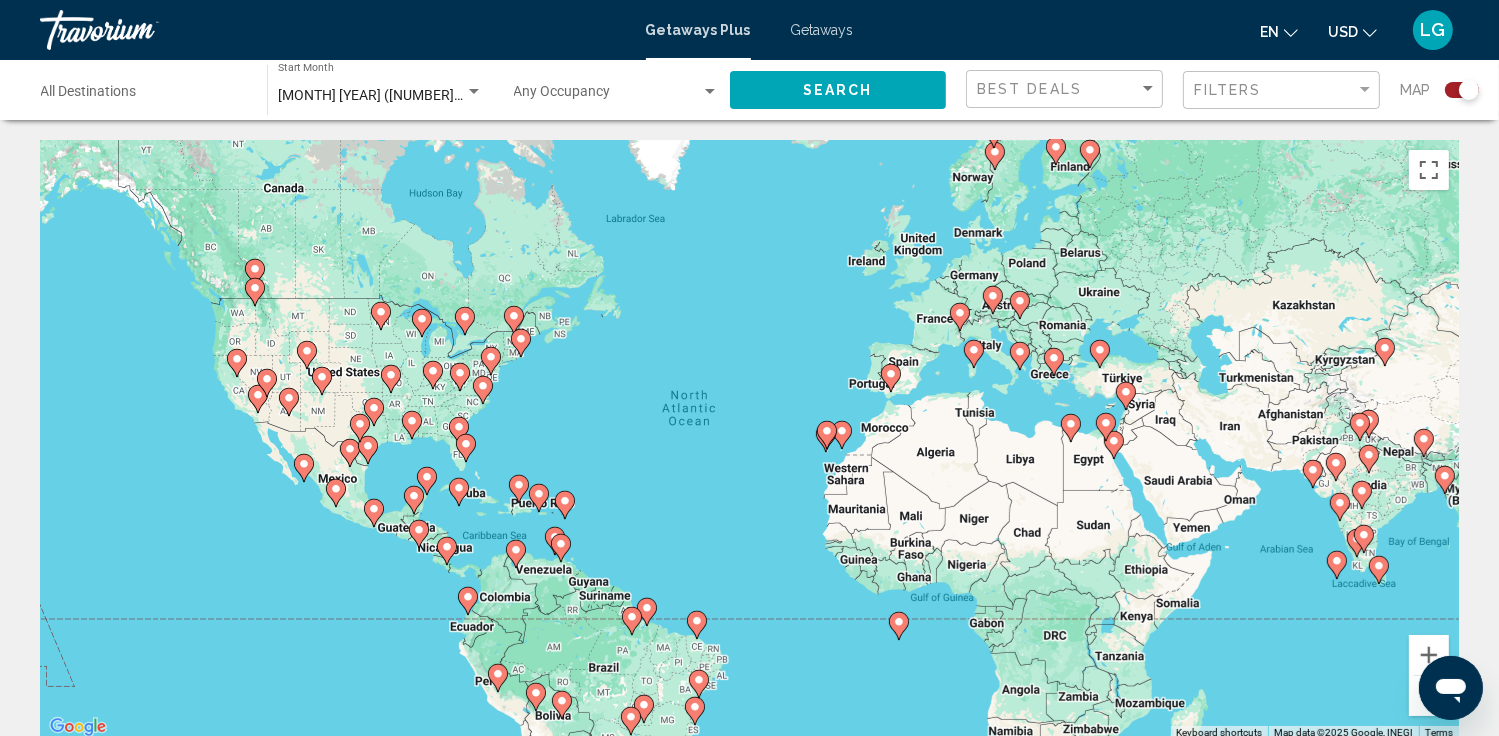 click 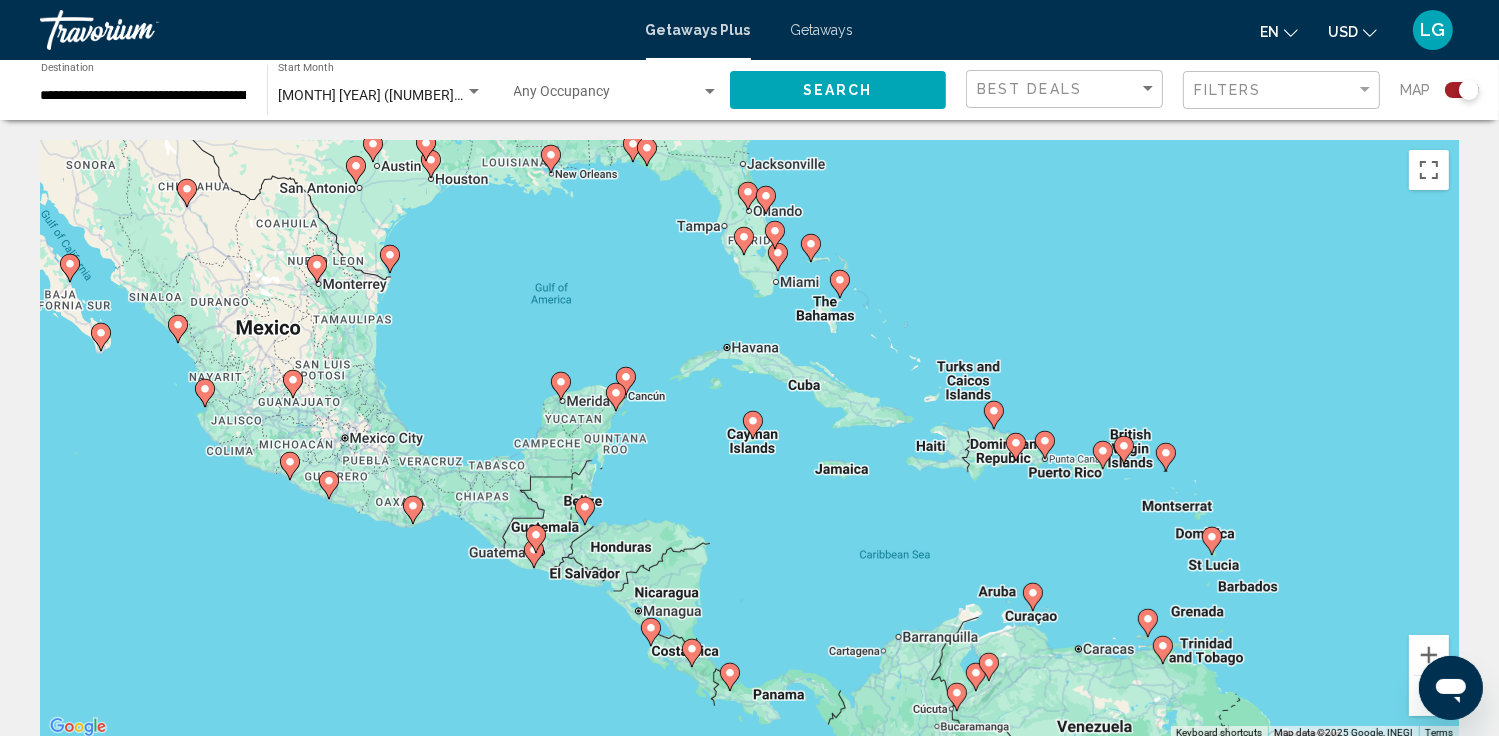 click 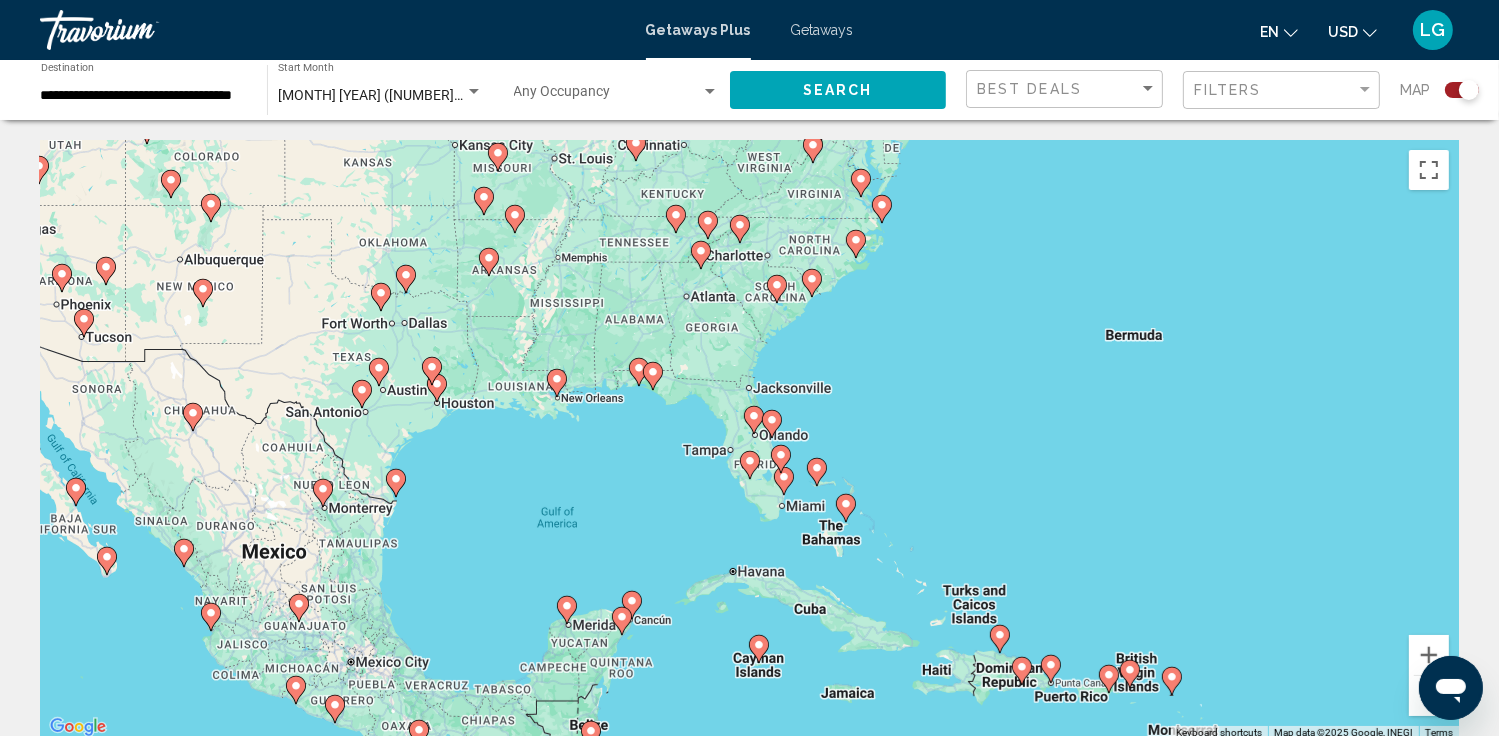 click 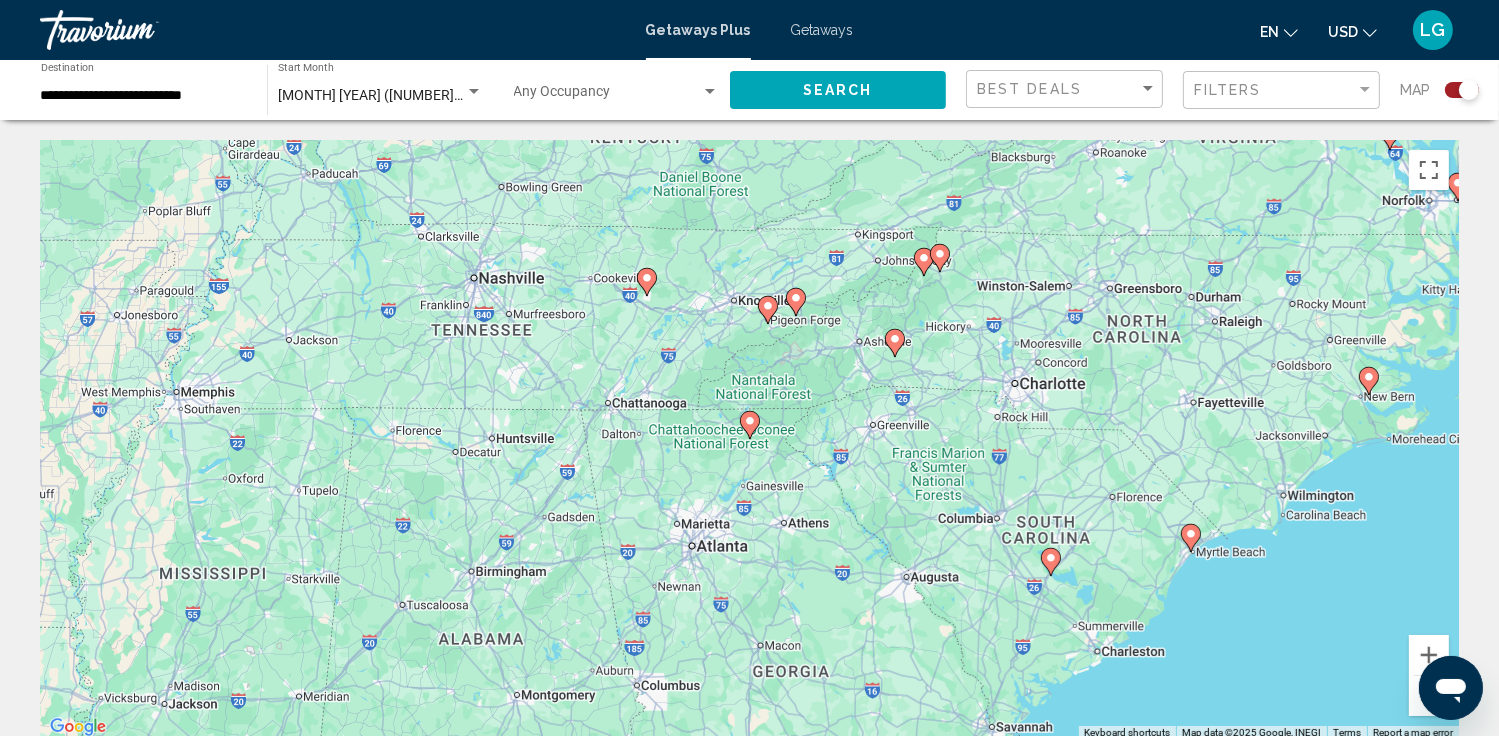 click 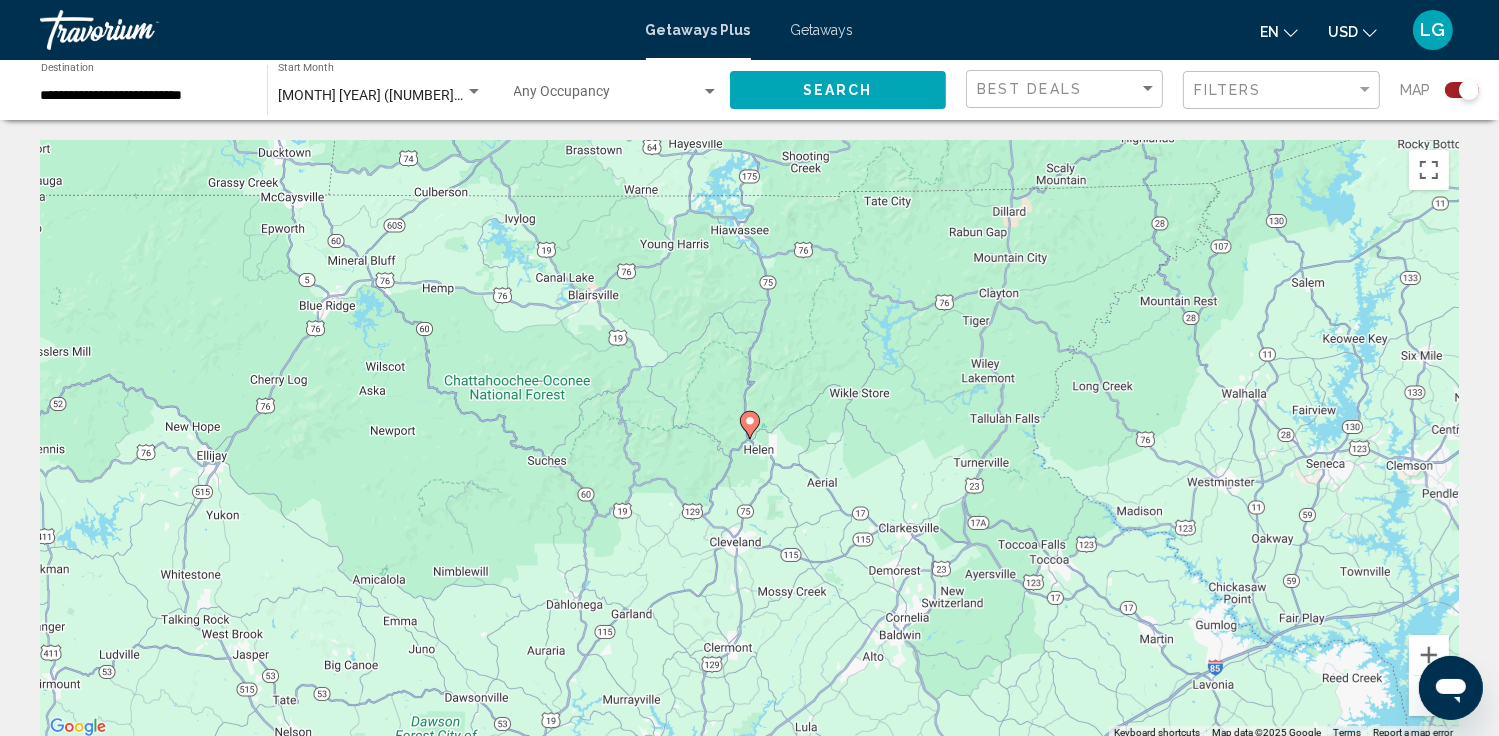 click 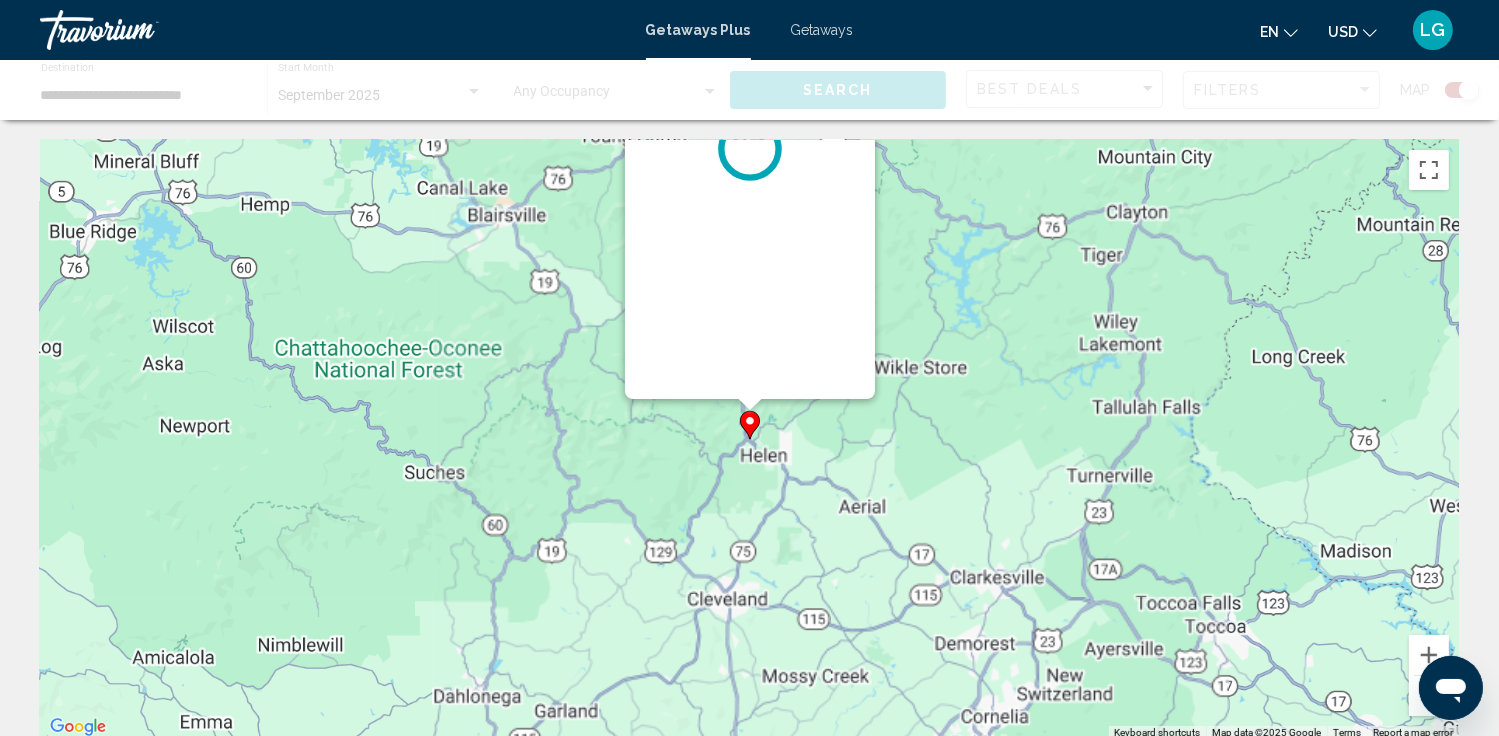 click on "To navigate, press the arrow keys. To activate drag with keyboard, press Alt + Enter. Once in keyboard drag state, use the arrow keys to move the marker. To complete the drag, press the Enter key. To cancel, press Escape." at bounding box center (1459, 440) 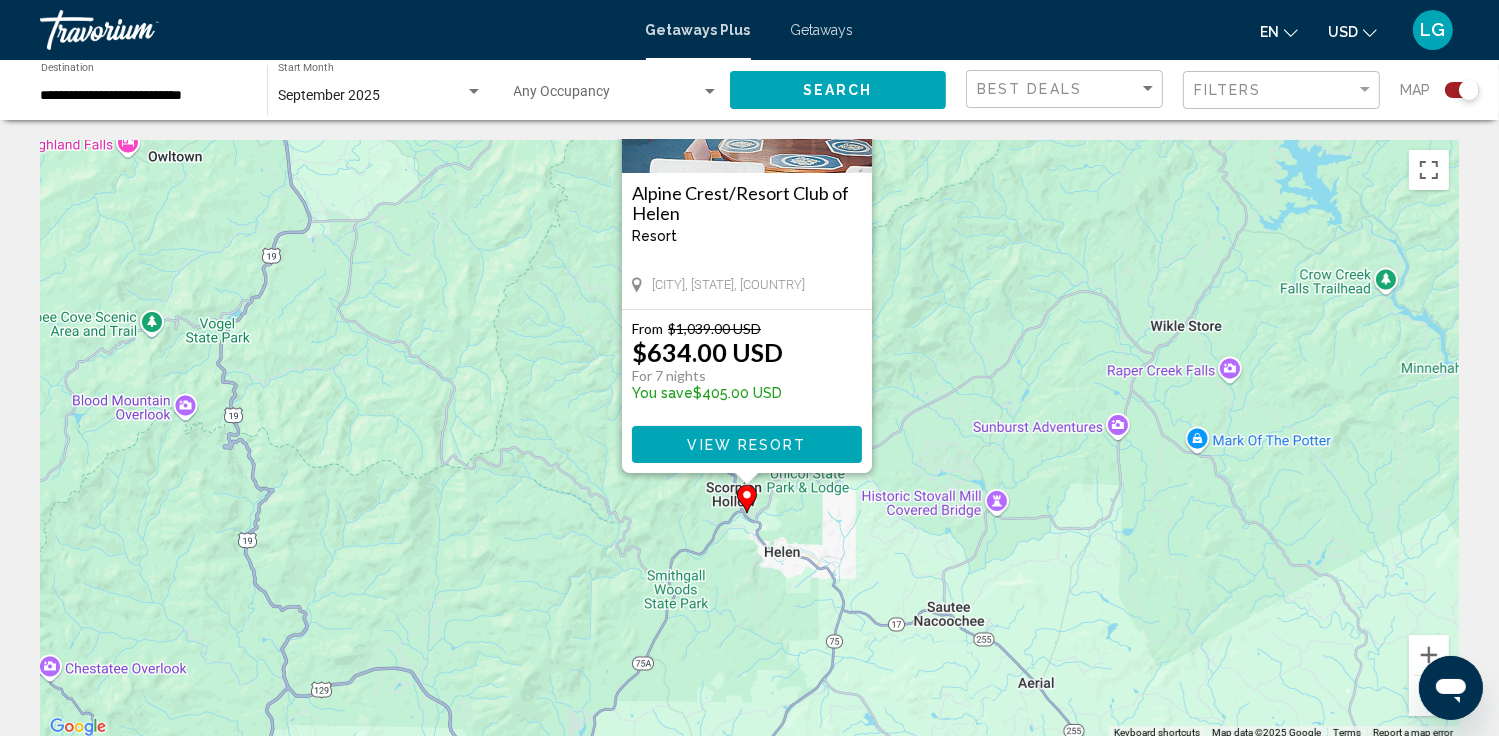 click on "View Resort" at bounding box center [746, 445] 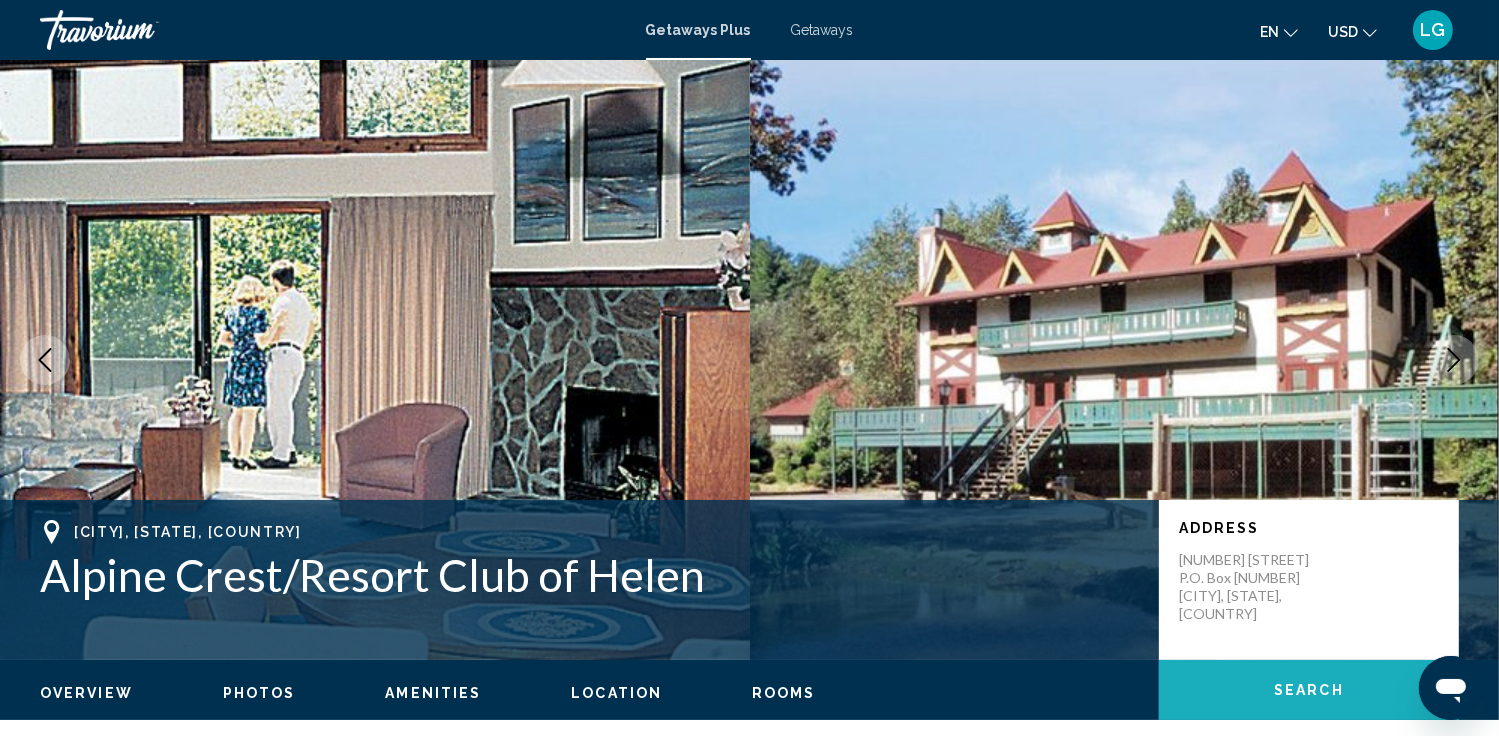 click on "Search" 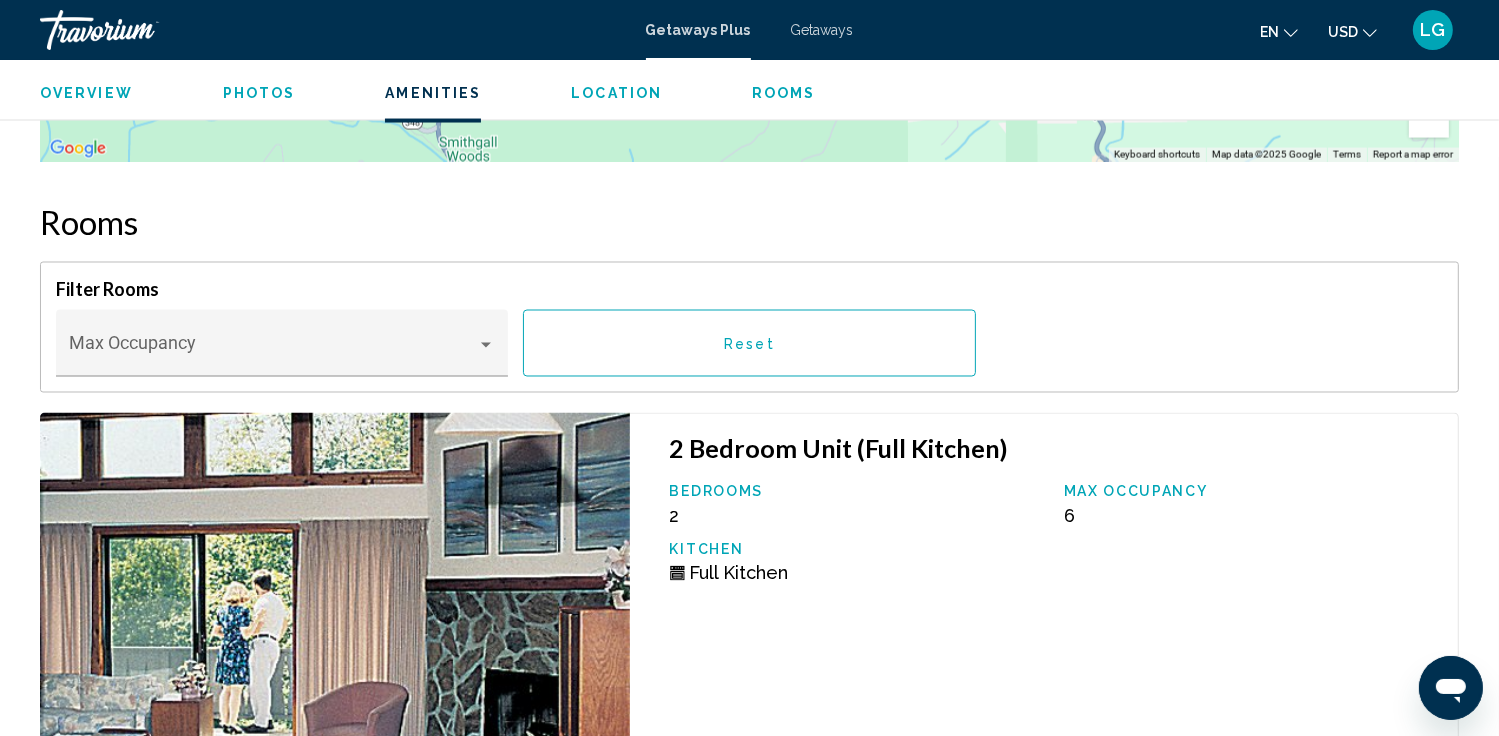 scroll, scrollTop: 3464, scrollLeft: 0, axis: vertical 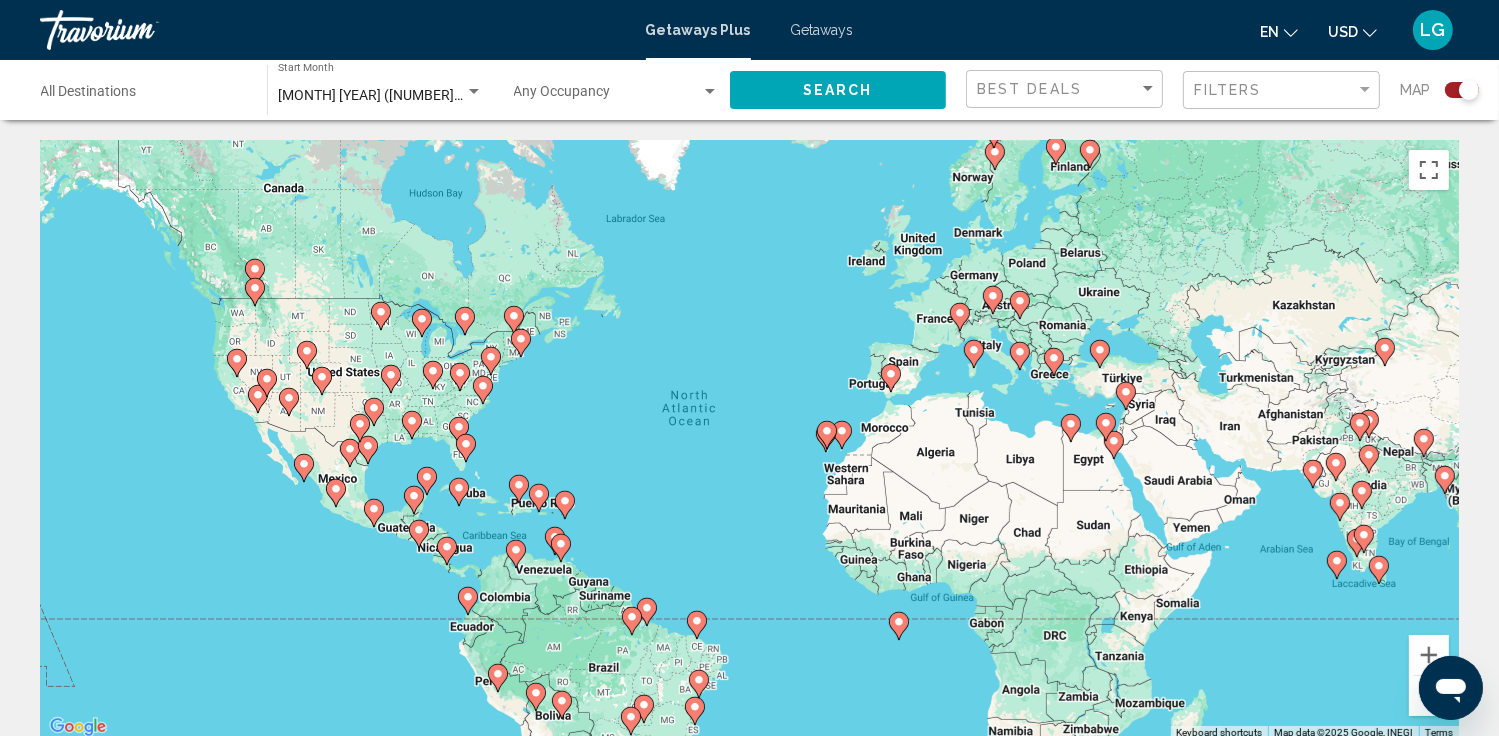 click 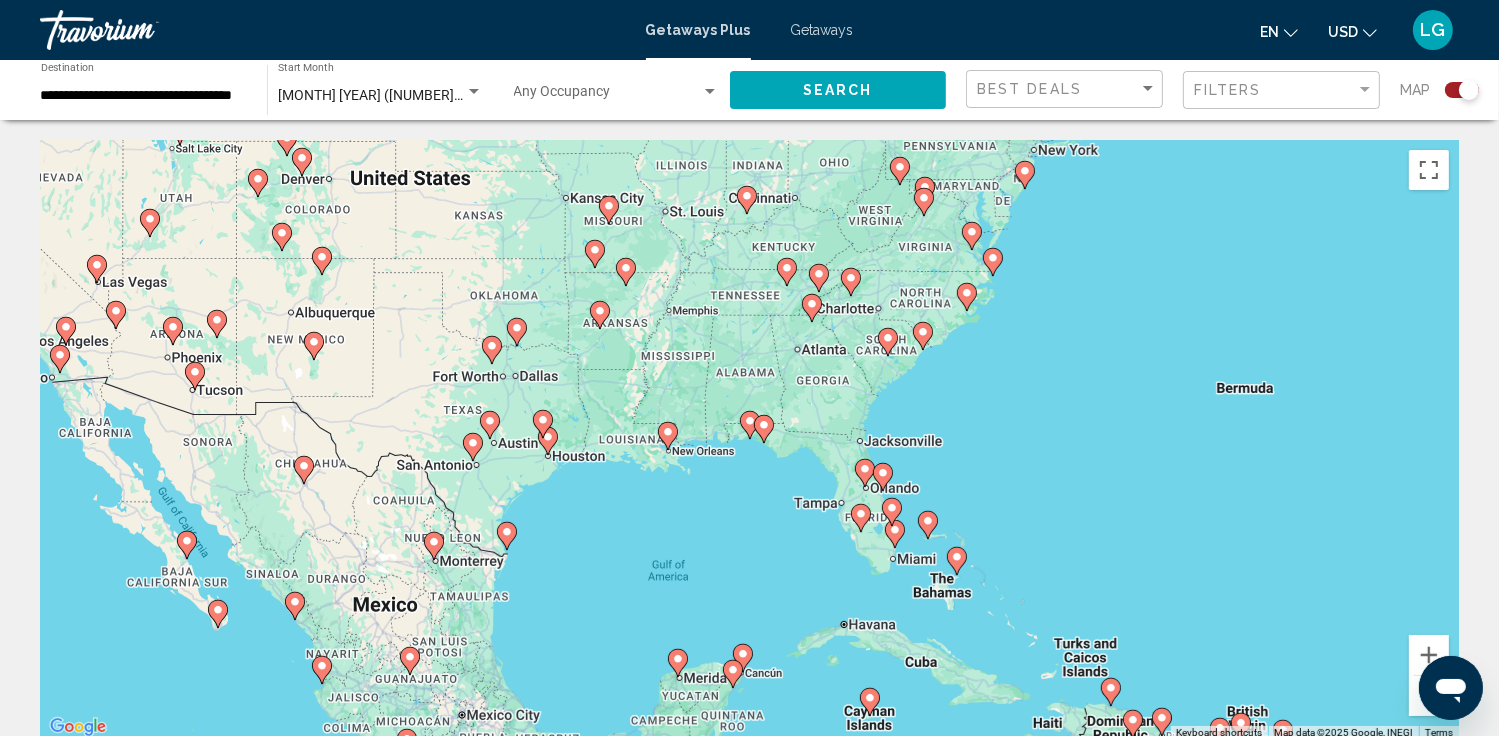 click 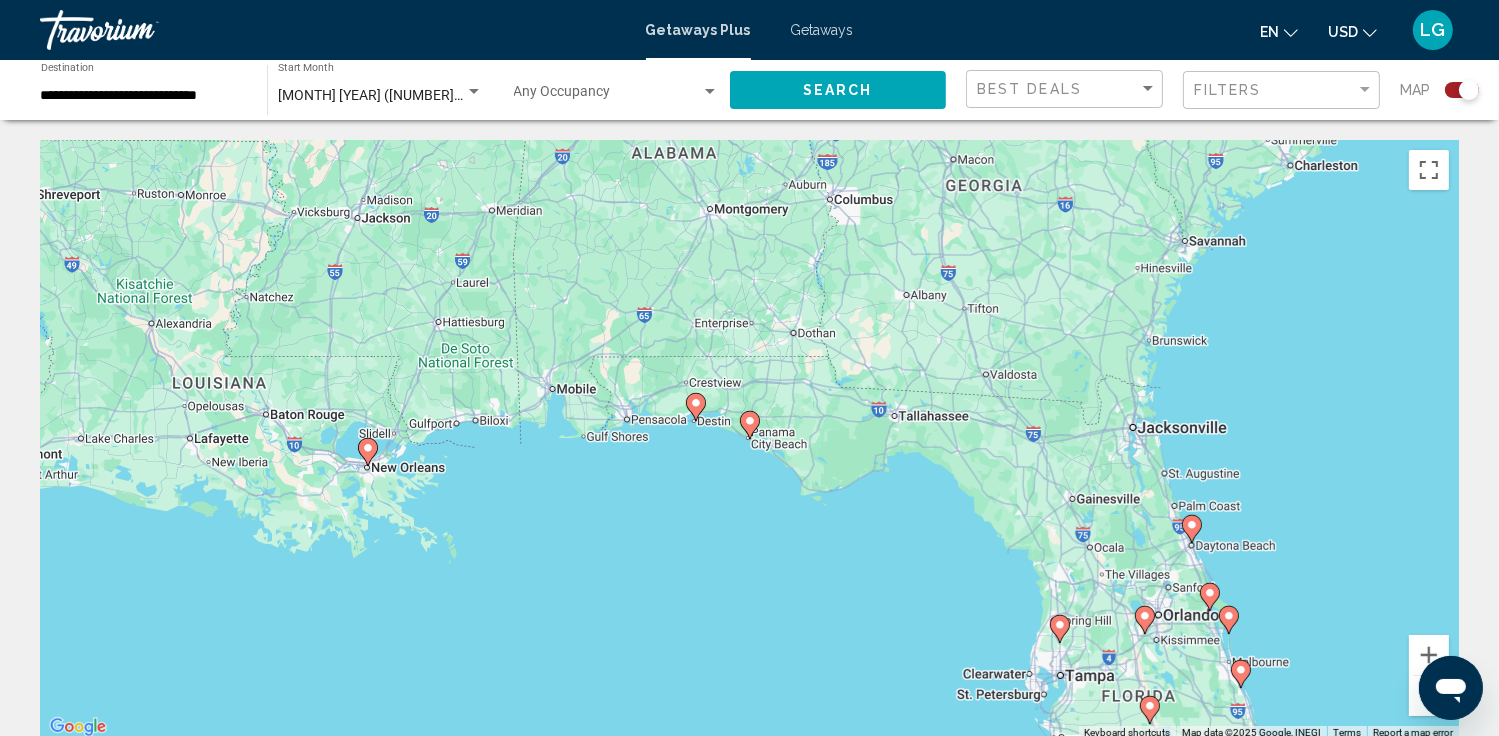click 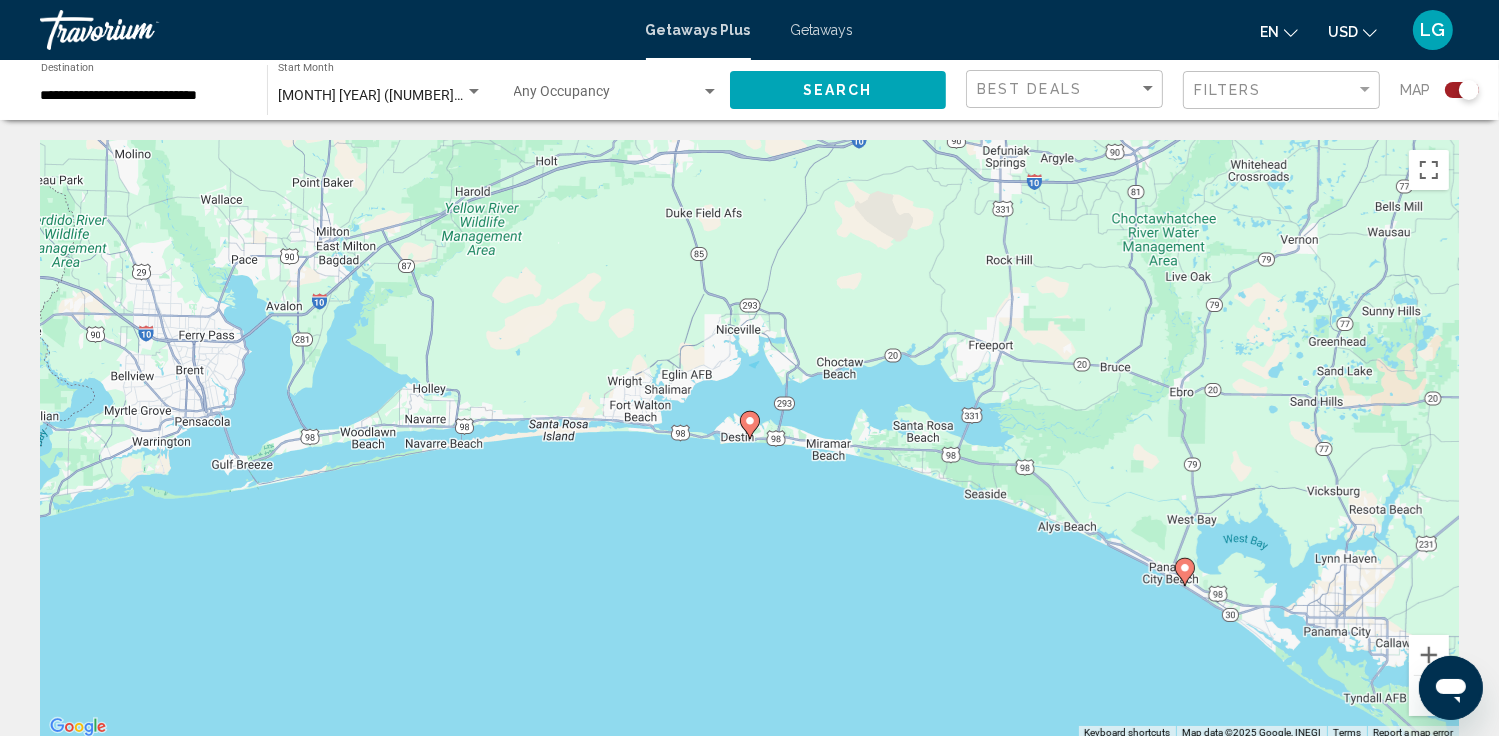 click 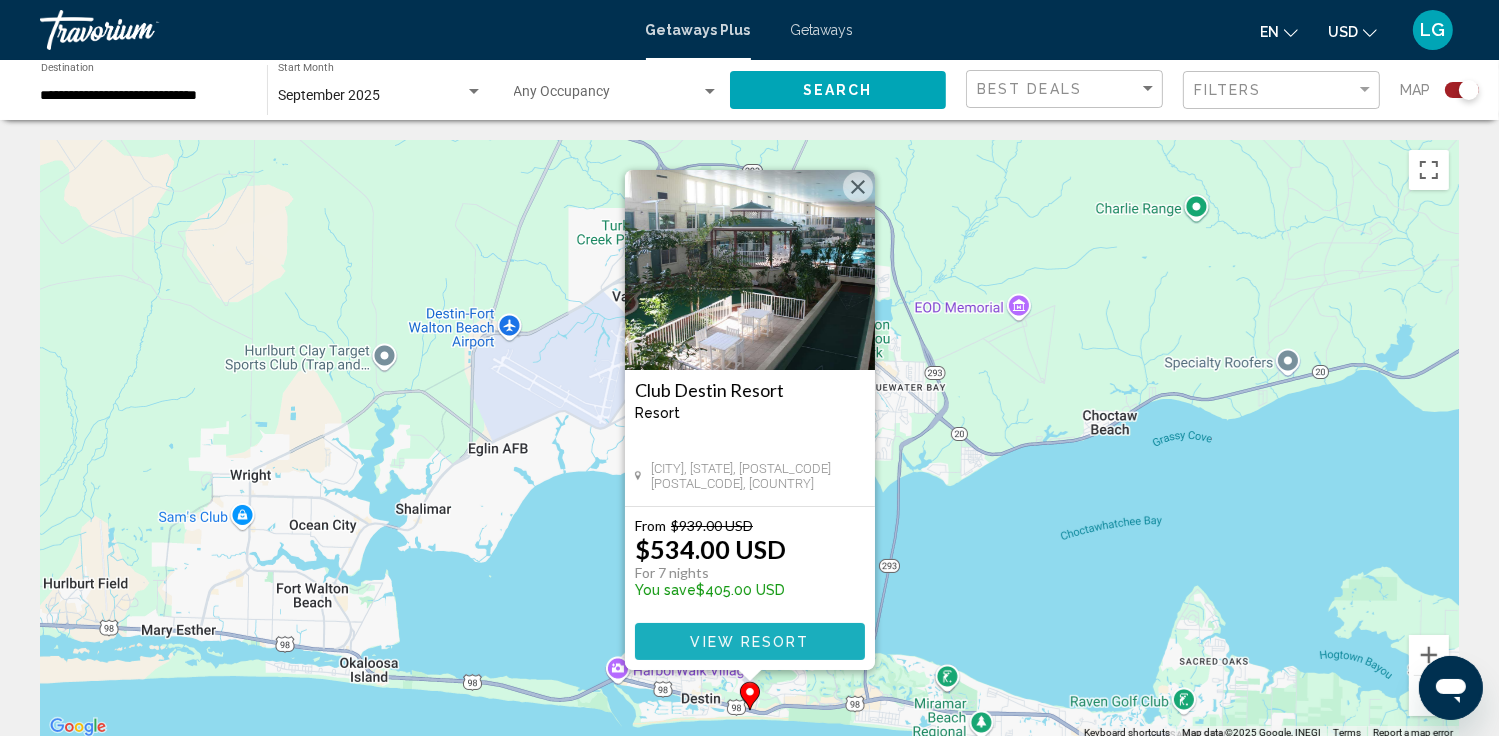 click on "View Resort" at bounding box center [749, 642] 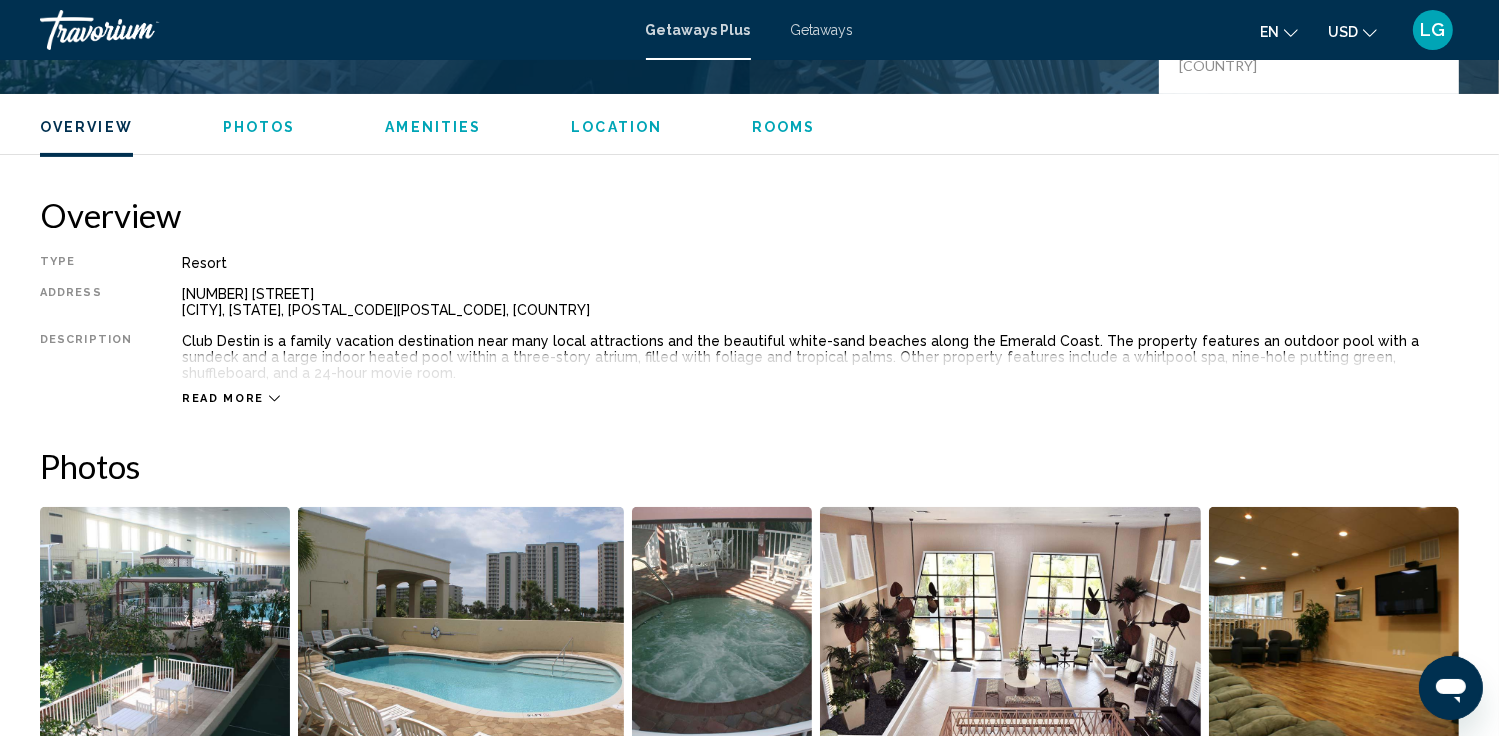 scroll, scrollTop: 644, scrollLeft: 0, axis: vertical 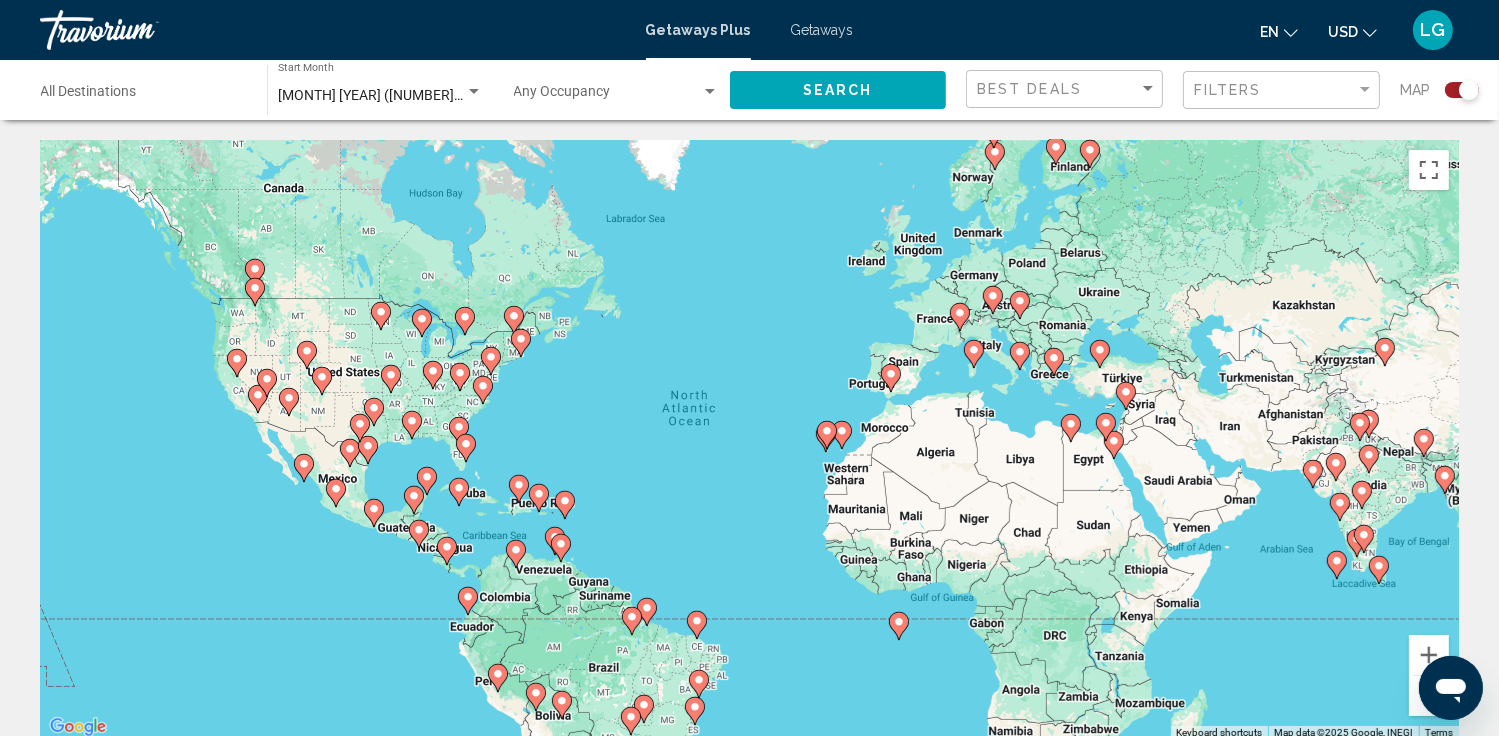 click 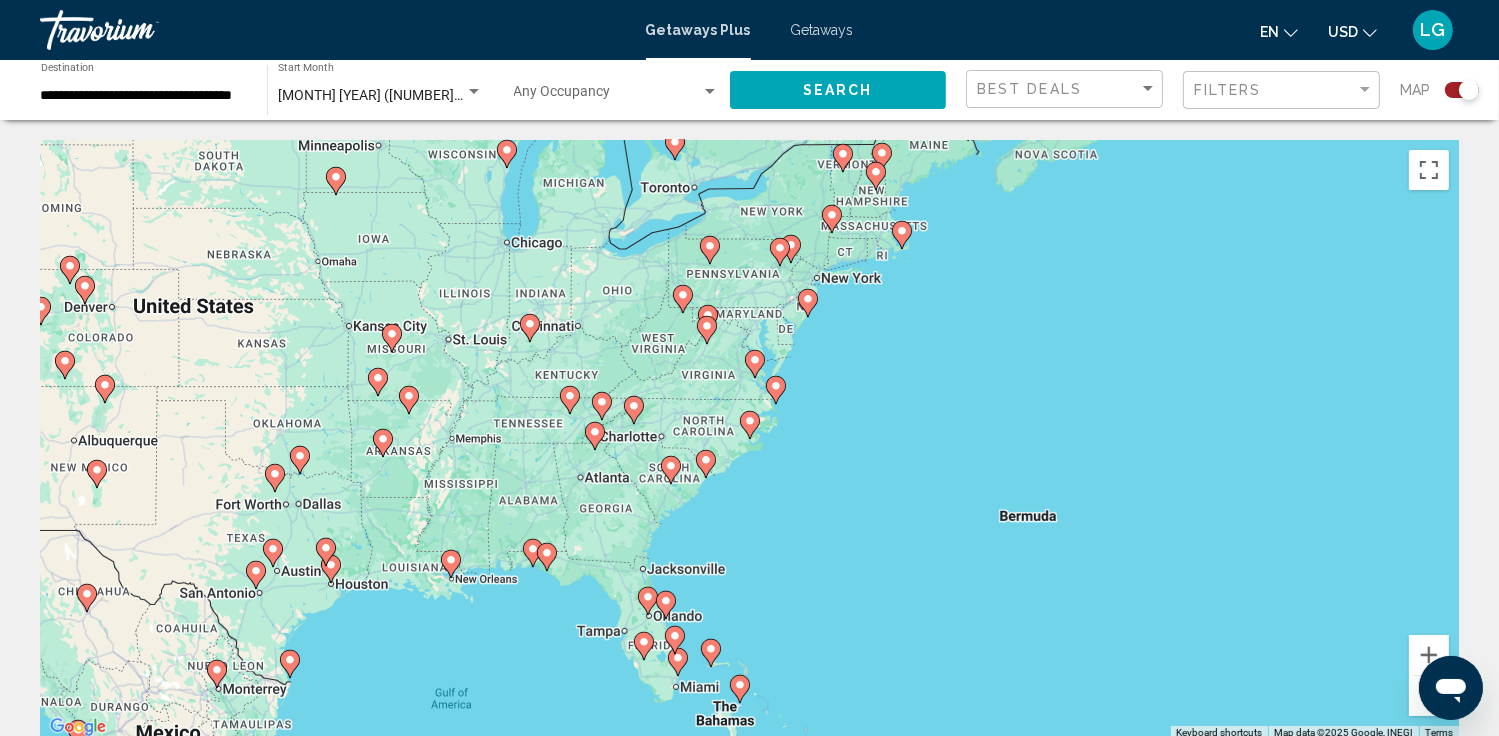 click 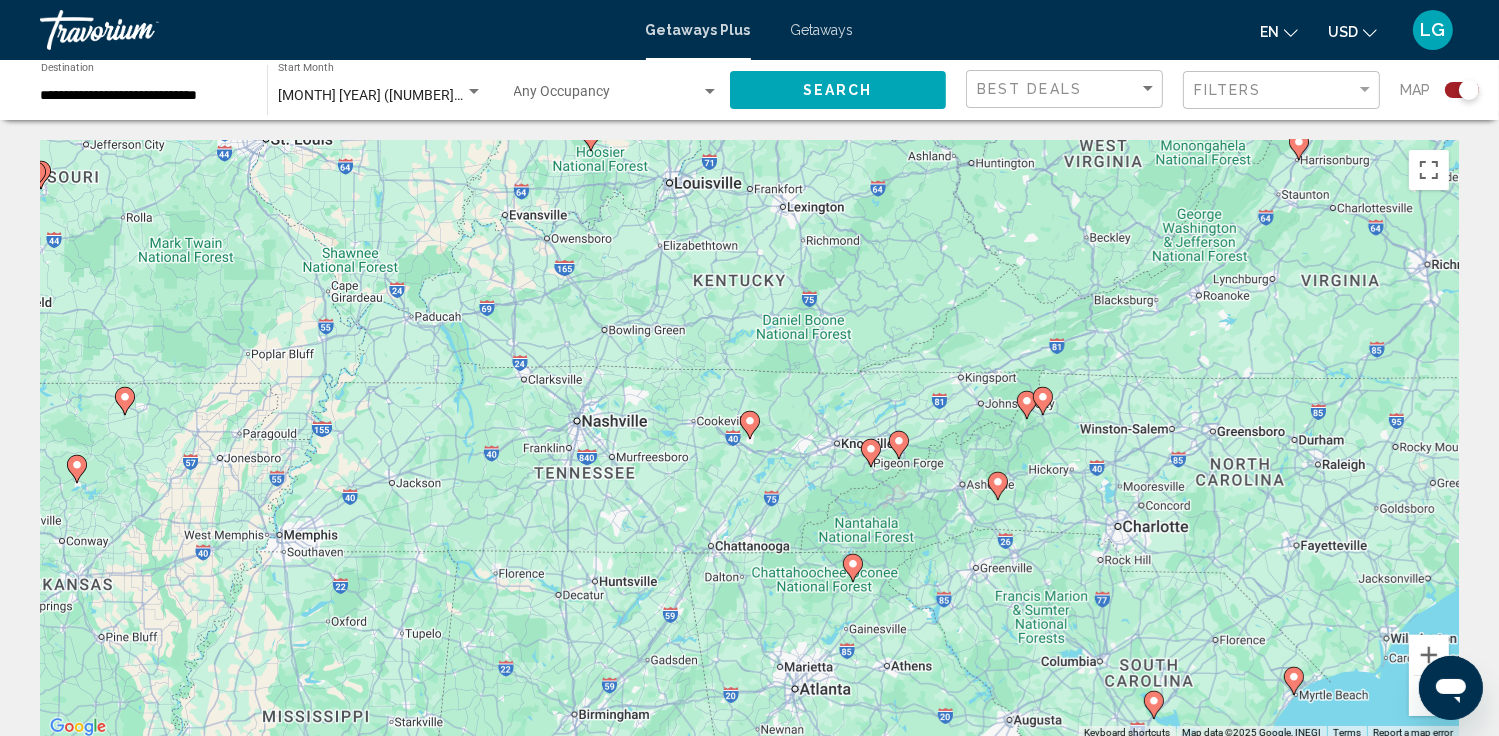 click 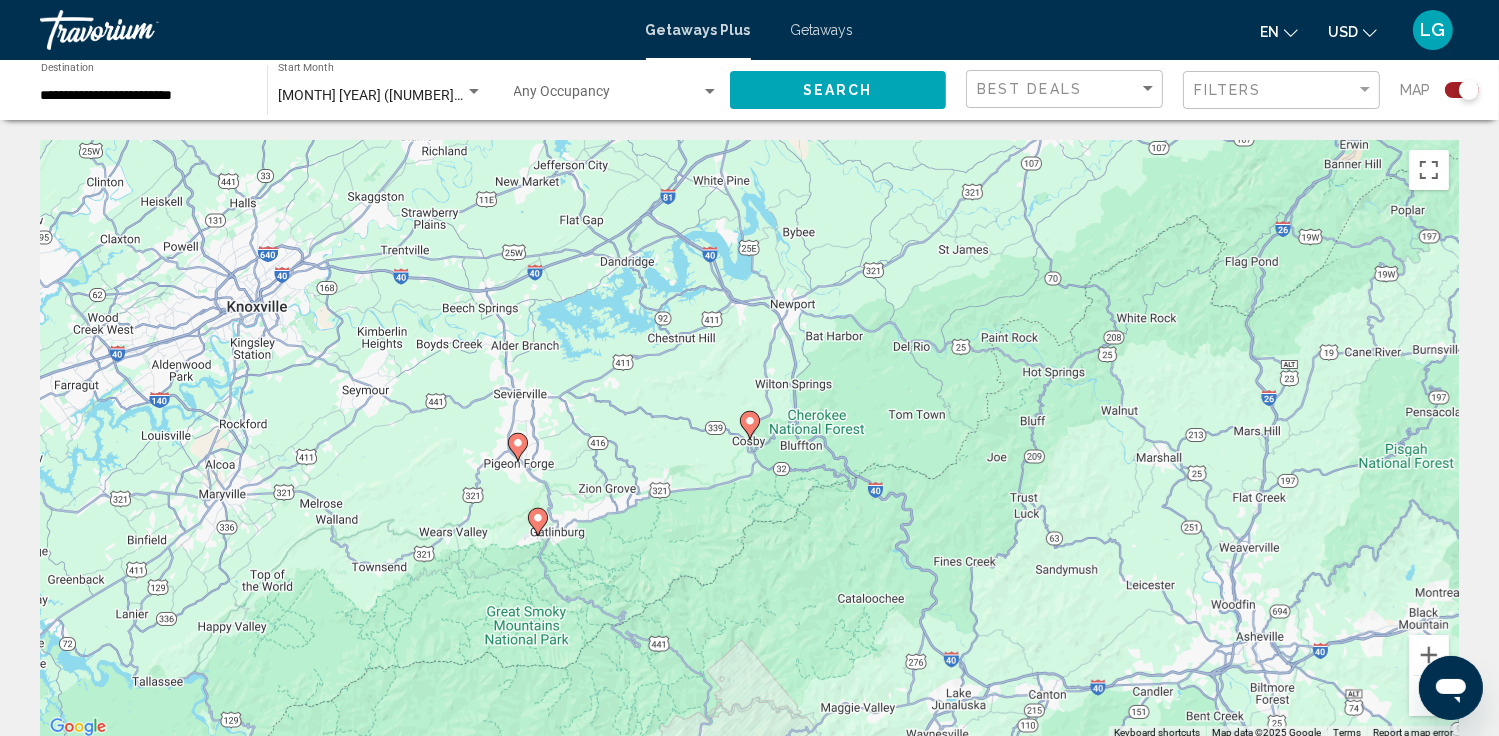 click 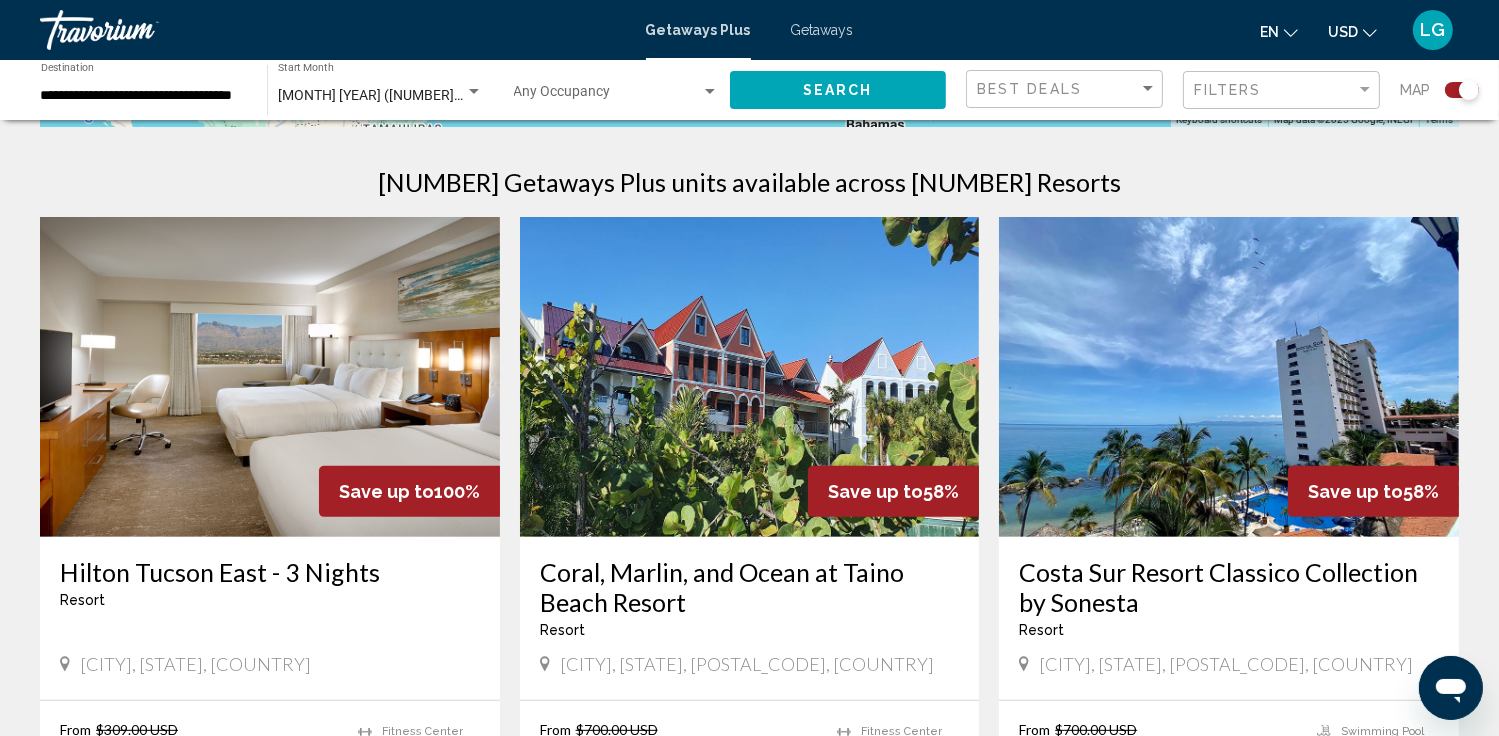 scroll, scrollTop: 644, scrollLeft: 0, axis: vertical 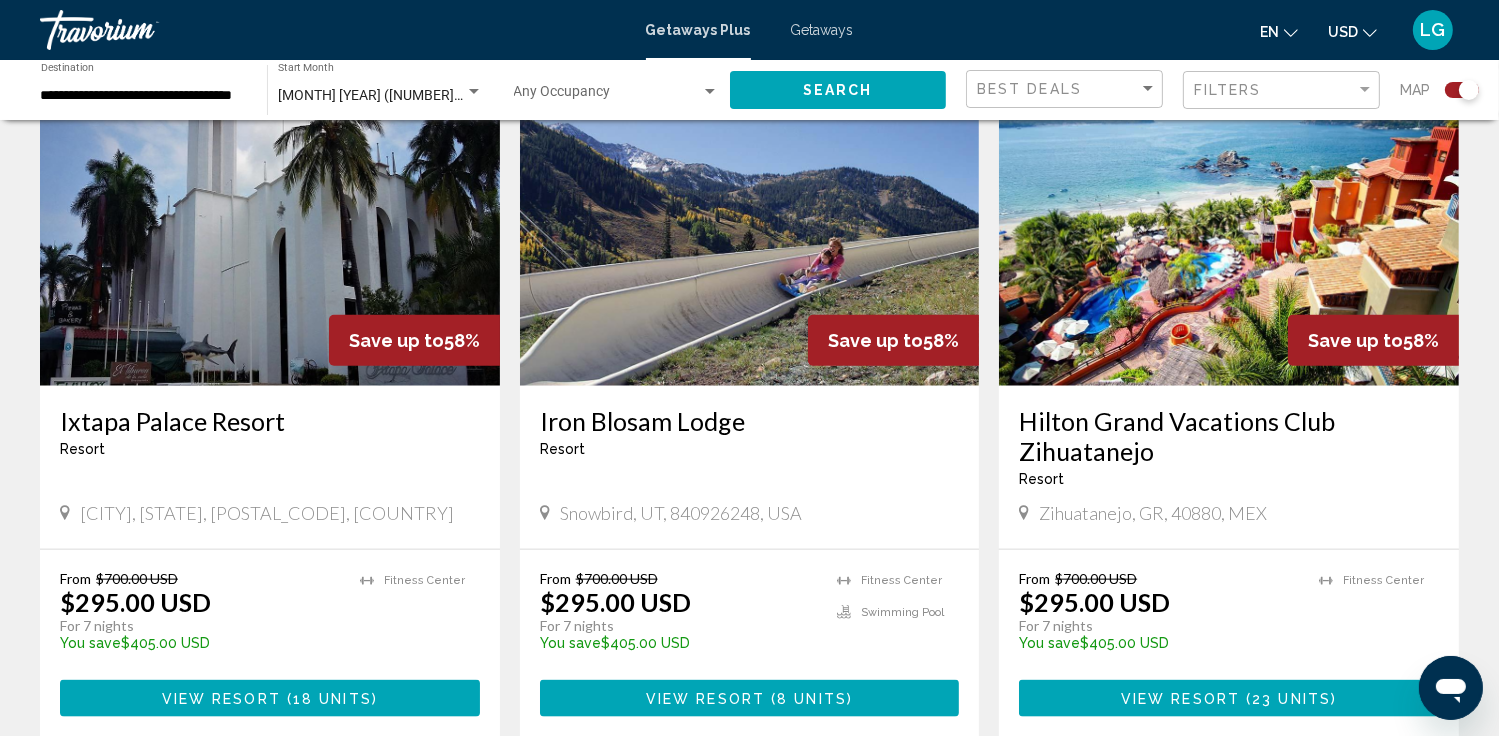 click on "Hilton Grand Vacations Club Zihuatanejo" at bounding box center [1229, 436] 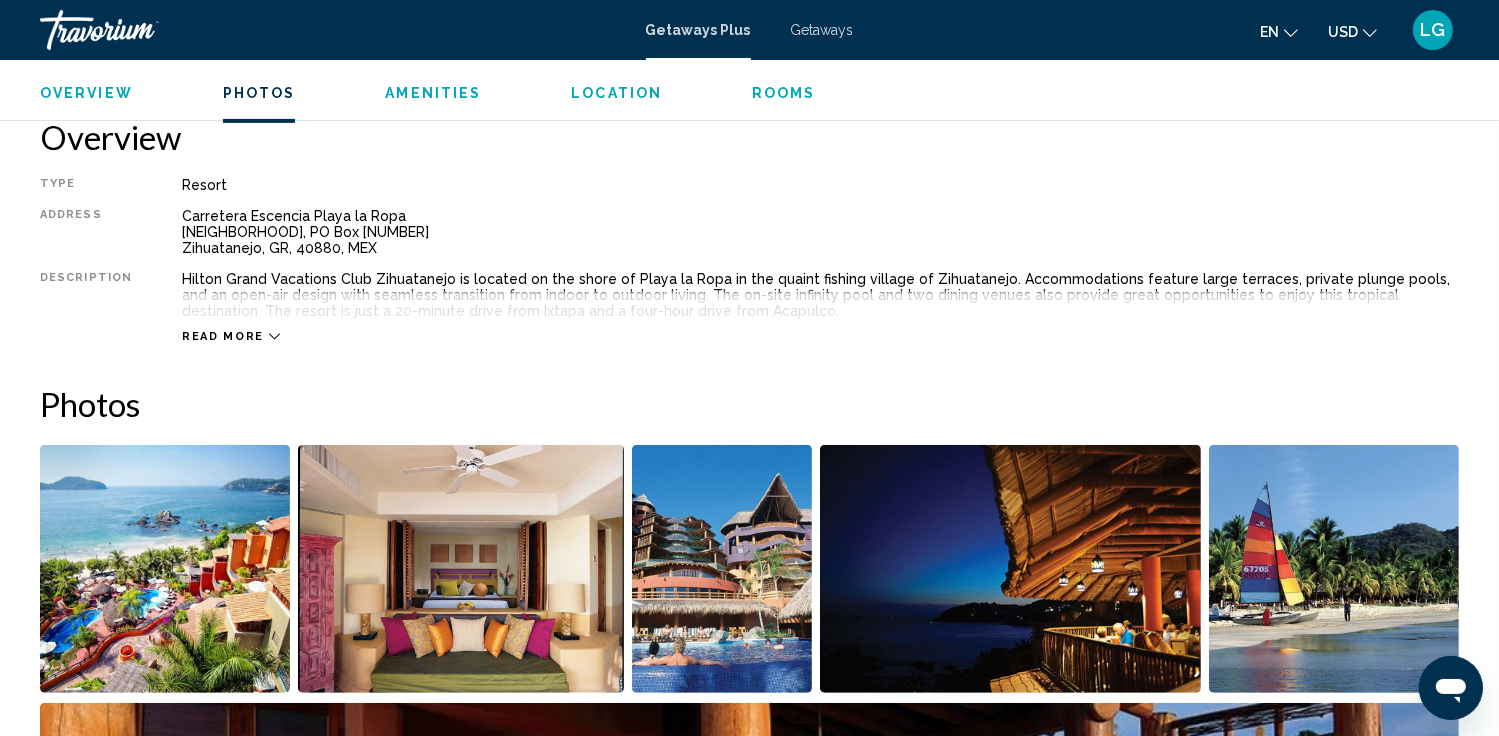 scroll, scrollTop: 1288, scrollLeft: 0, axis: vertical 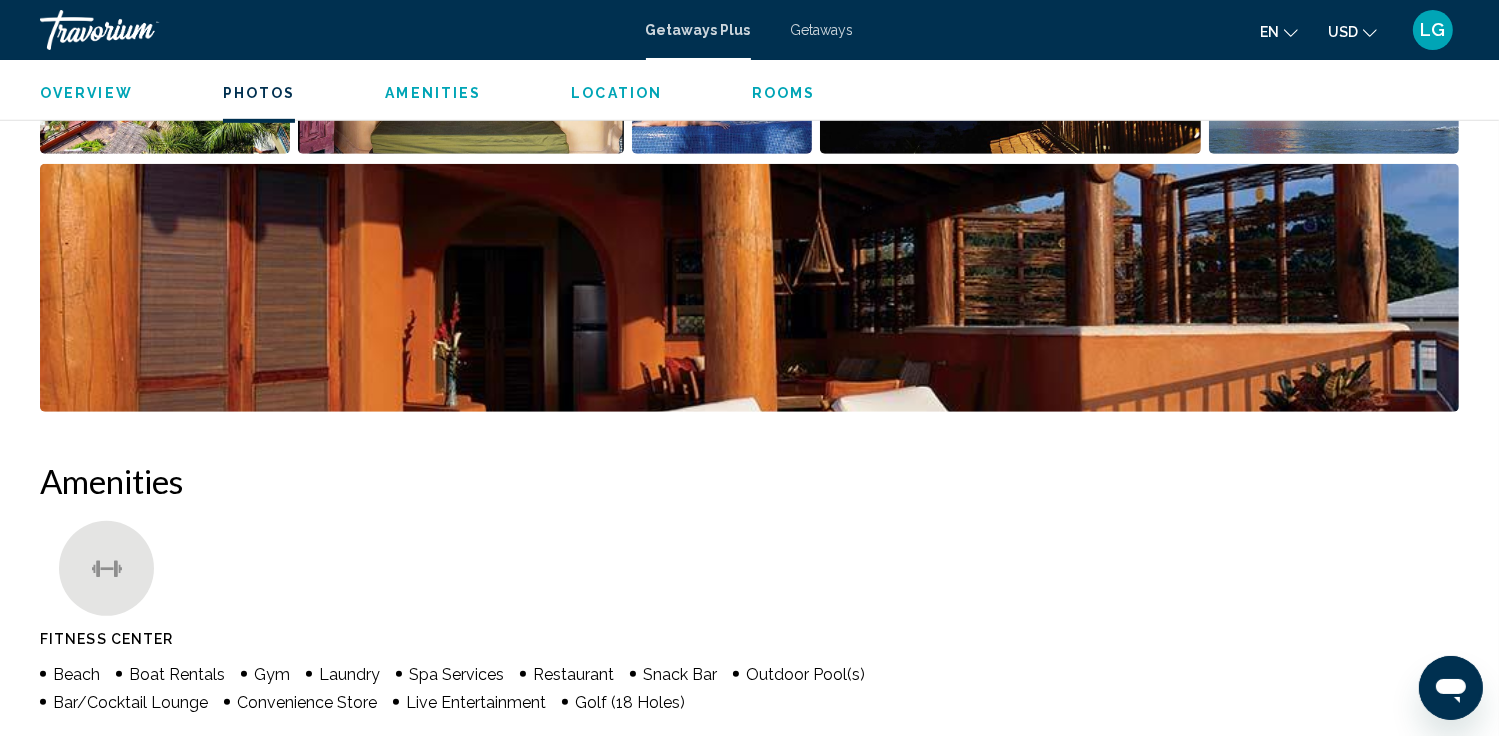 click on "Getaways" at bounding box center [822, 30] 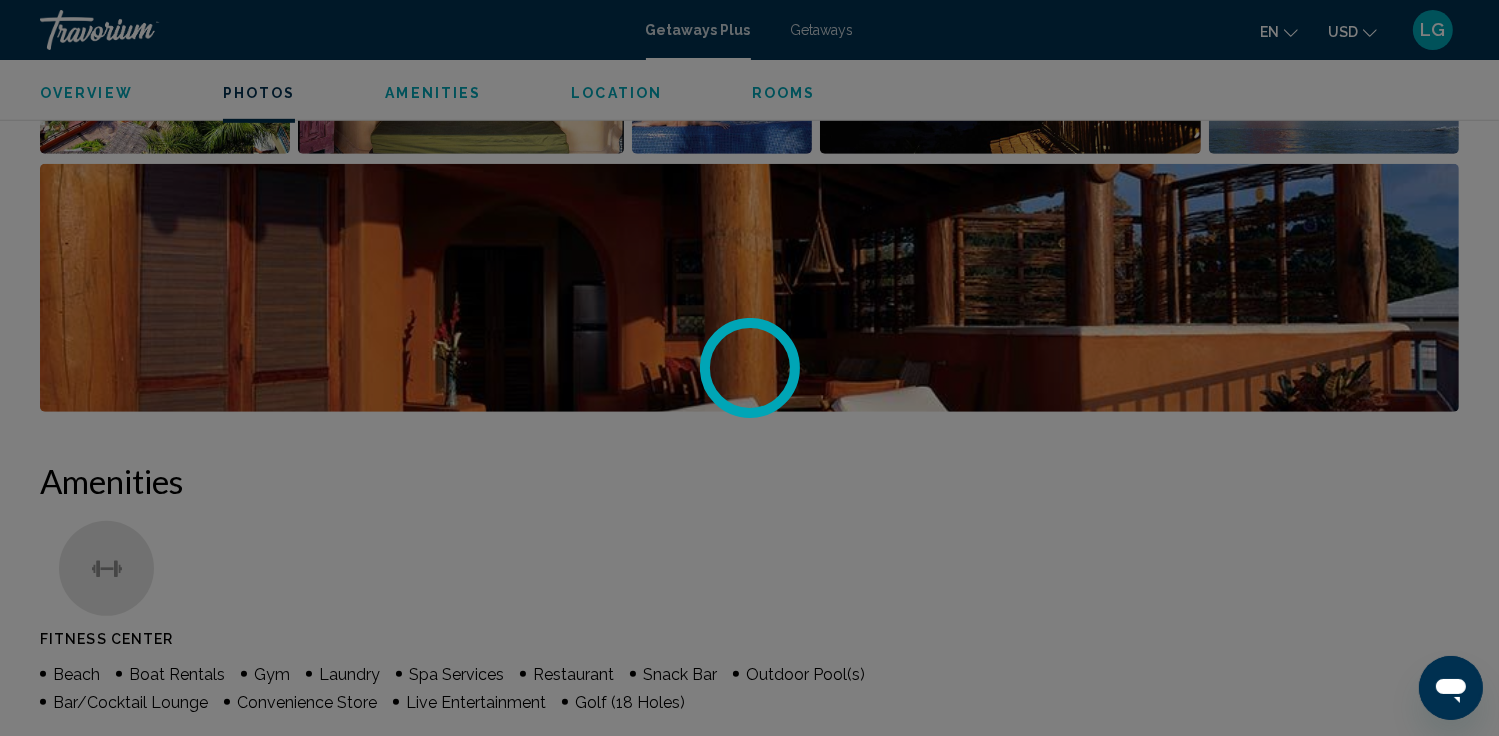 scroll, scrollTop: 0, scrollLeft: 0, axis: both 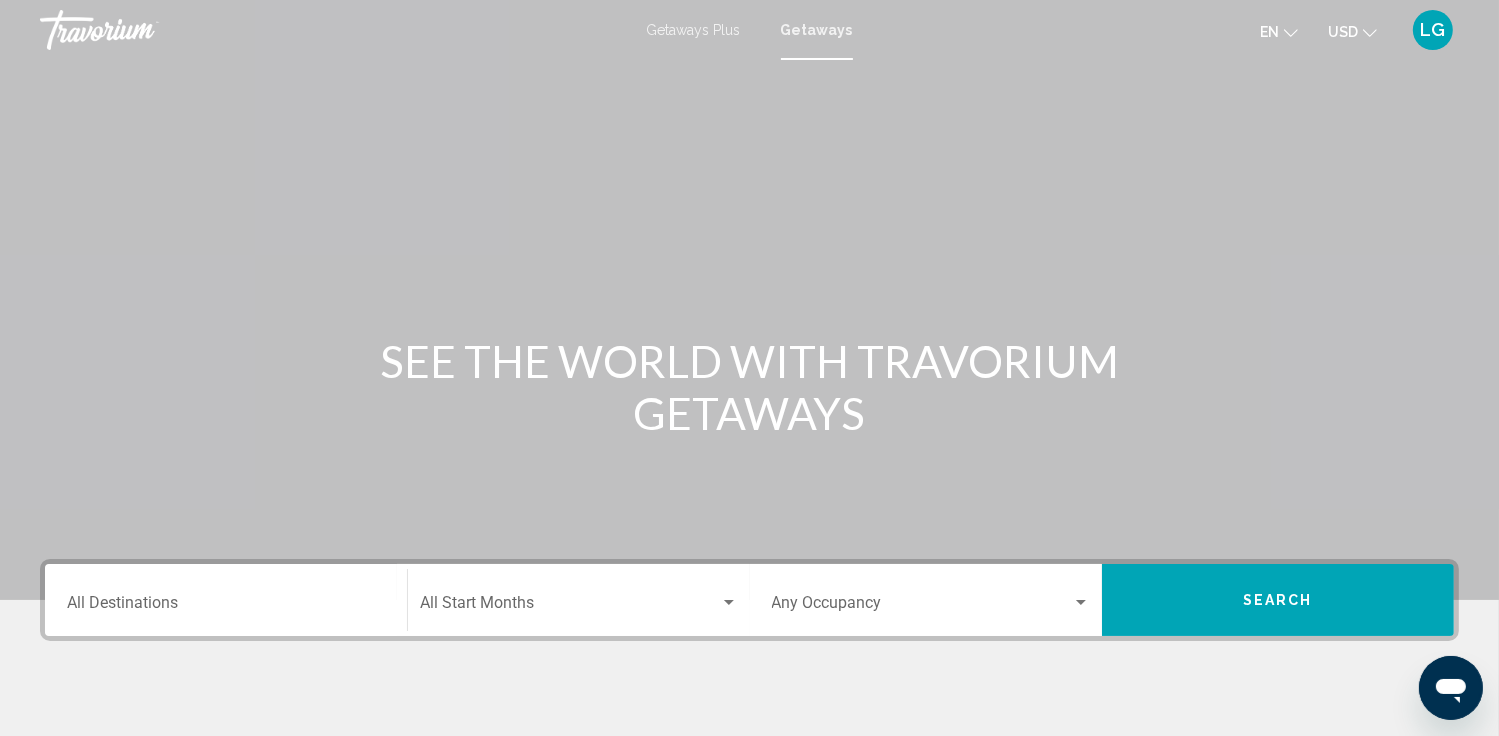 click on "Start Month All Start Months" 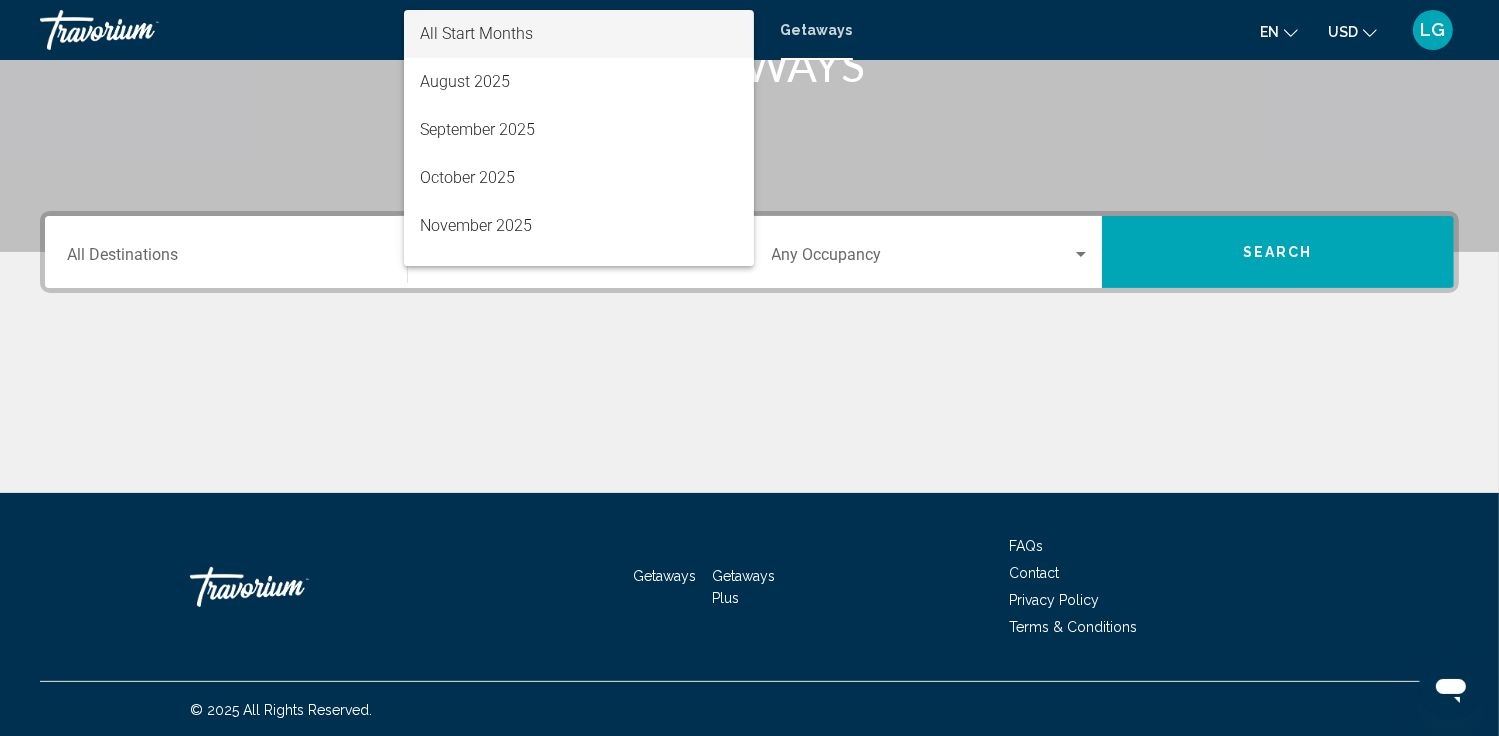 scroll, scrollTop: 349, scrollLeft: 0, axis: vertical 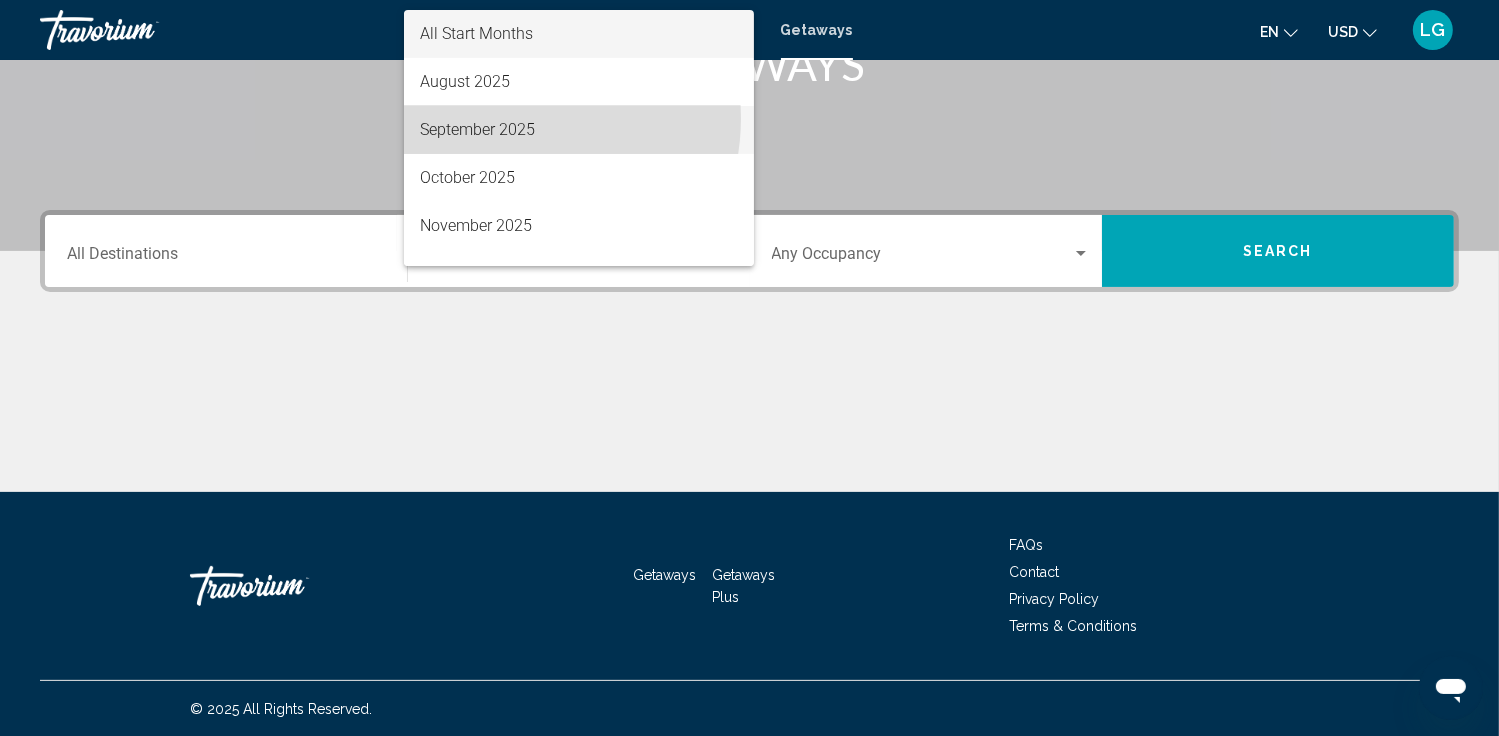 click on "September 2025" at bounding box center [579, 130] 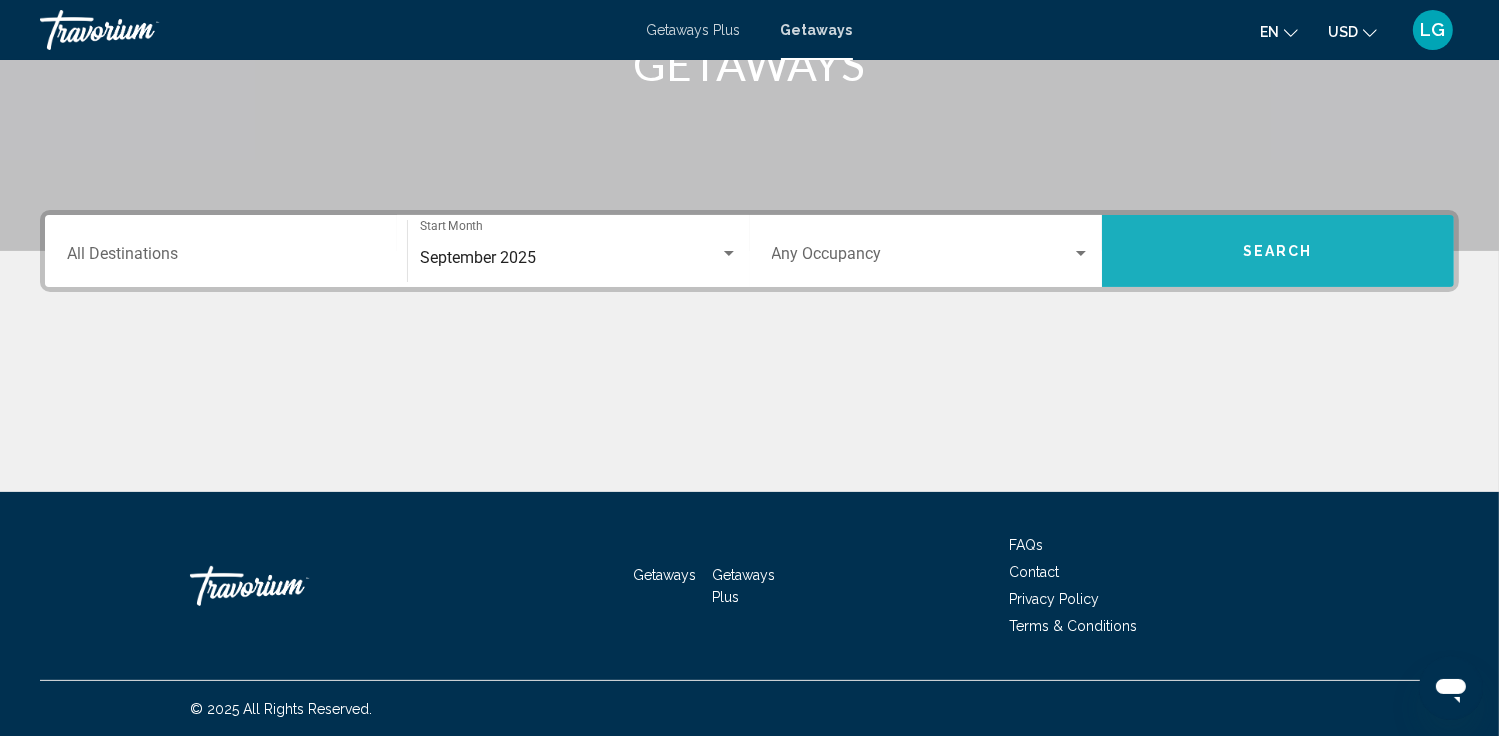 click on "Search" at bounding box center (1278, 252) 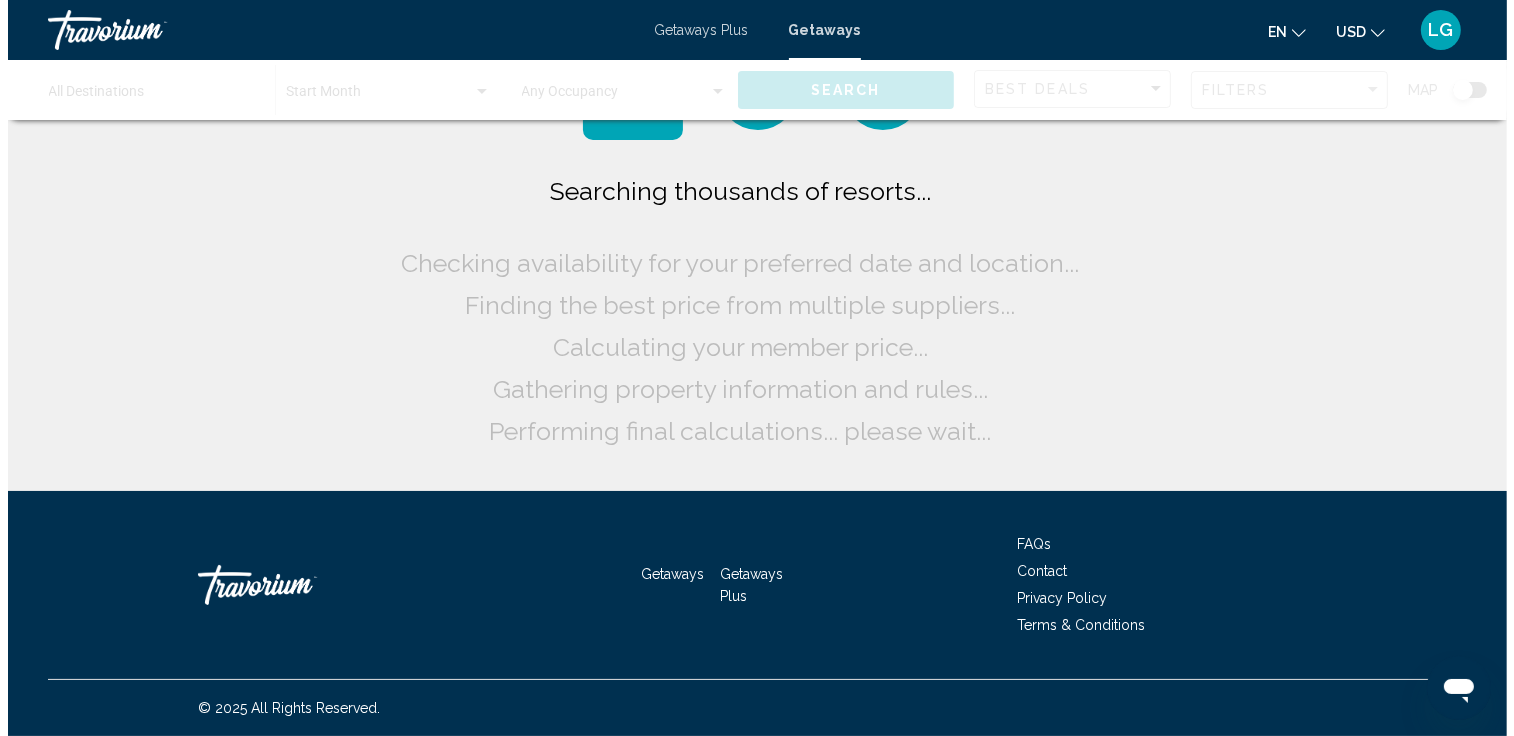 scroll, scrollTop: 0, scrollLeft: 0, axis: both 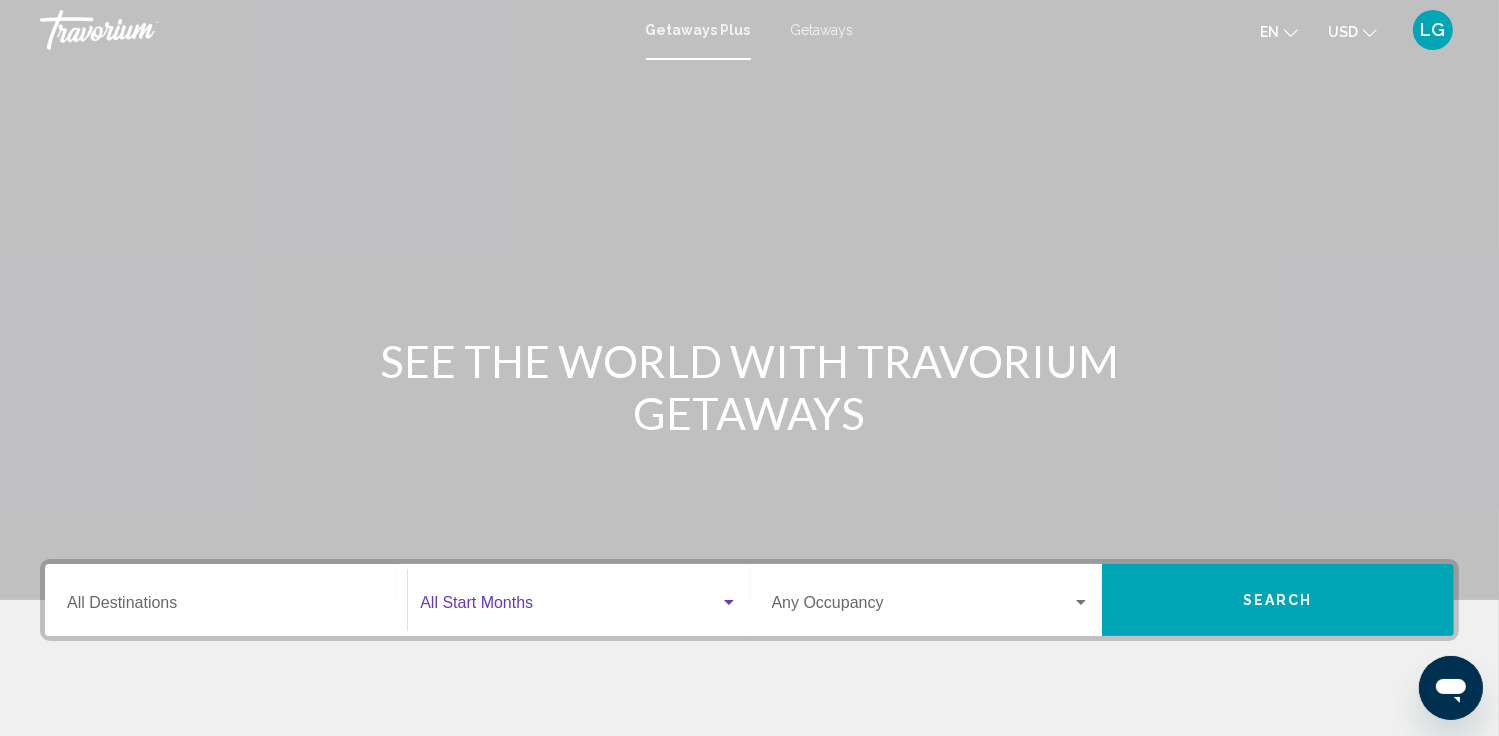 click at bounding box center (569, 607) 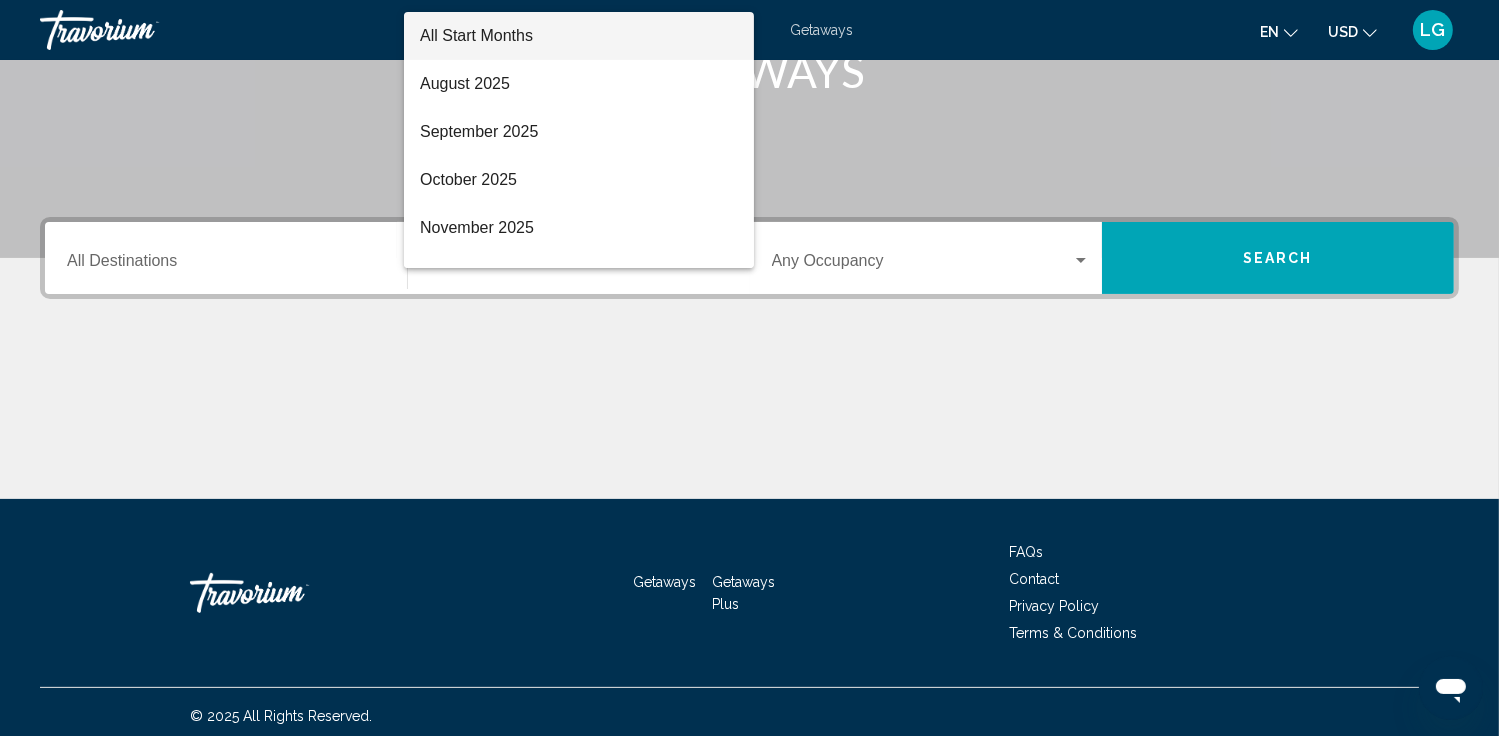 scroll, scrollTop: 349, scrollLeft: 0, axis: vertical 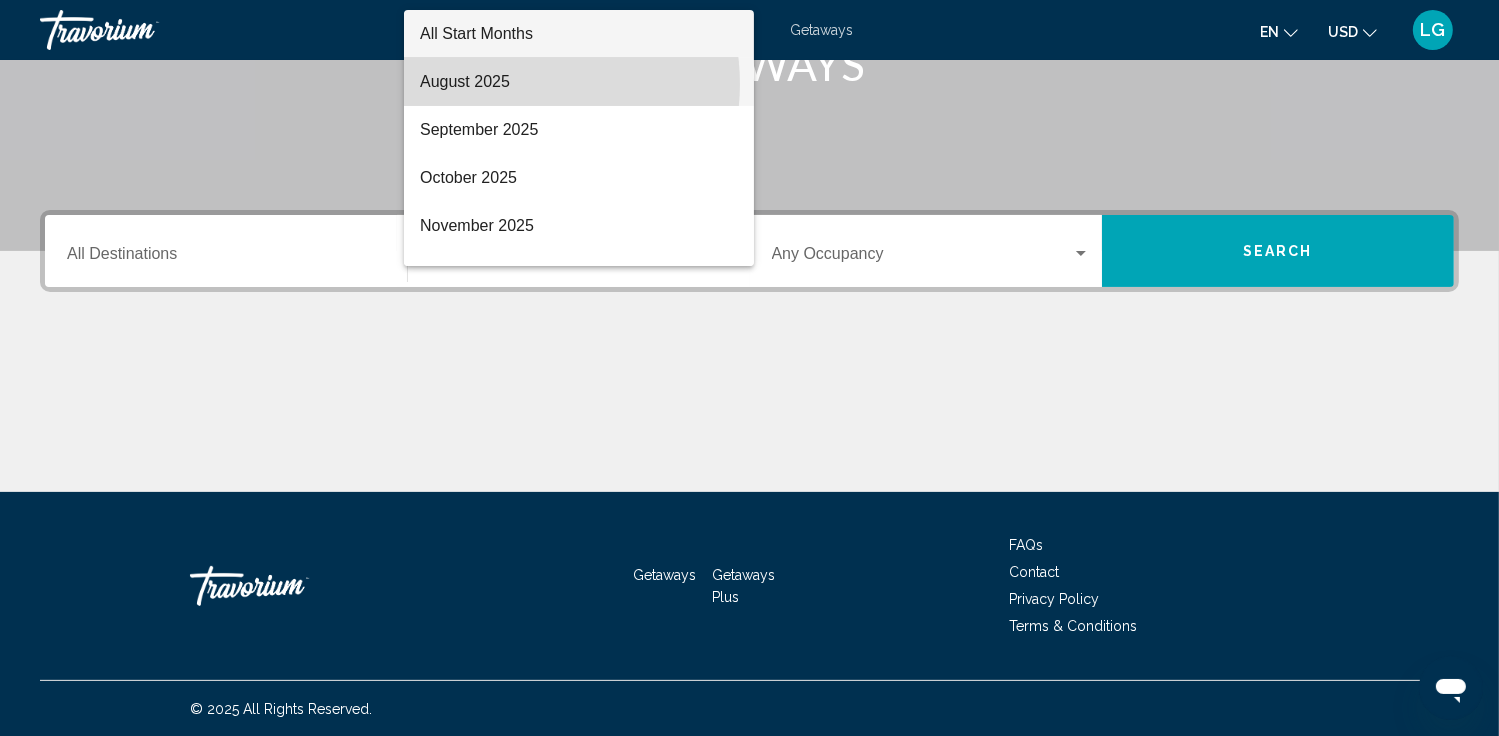 click on "August 2025" at bounding box center (579, 82) 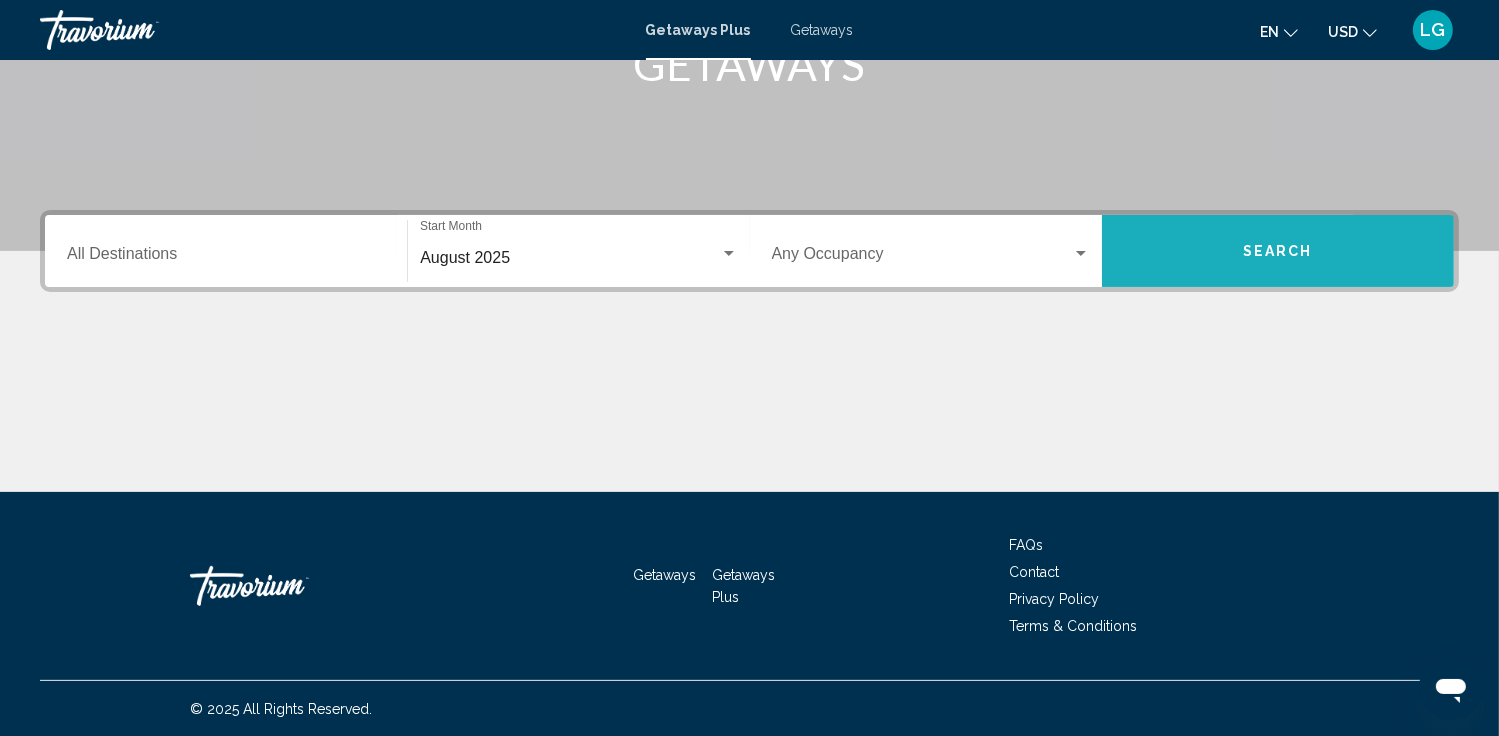 click on "Search" at bounding box center [1278, 251] 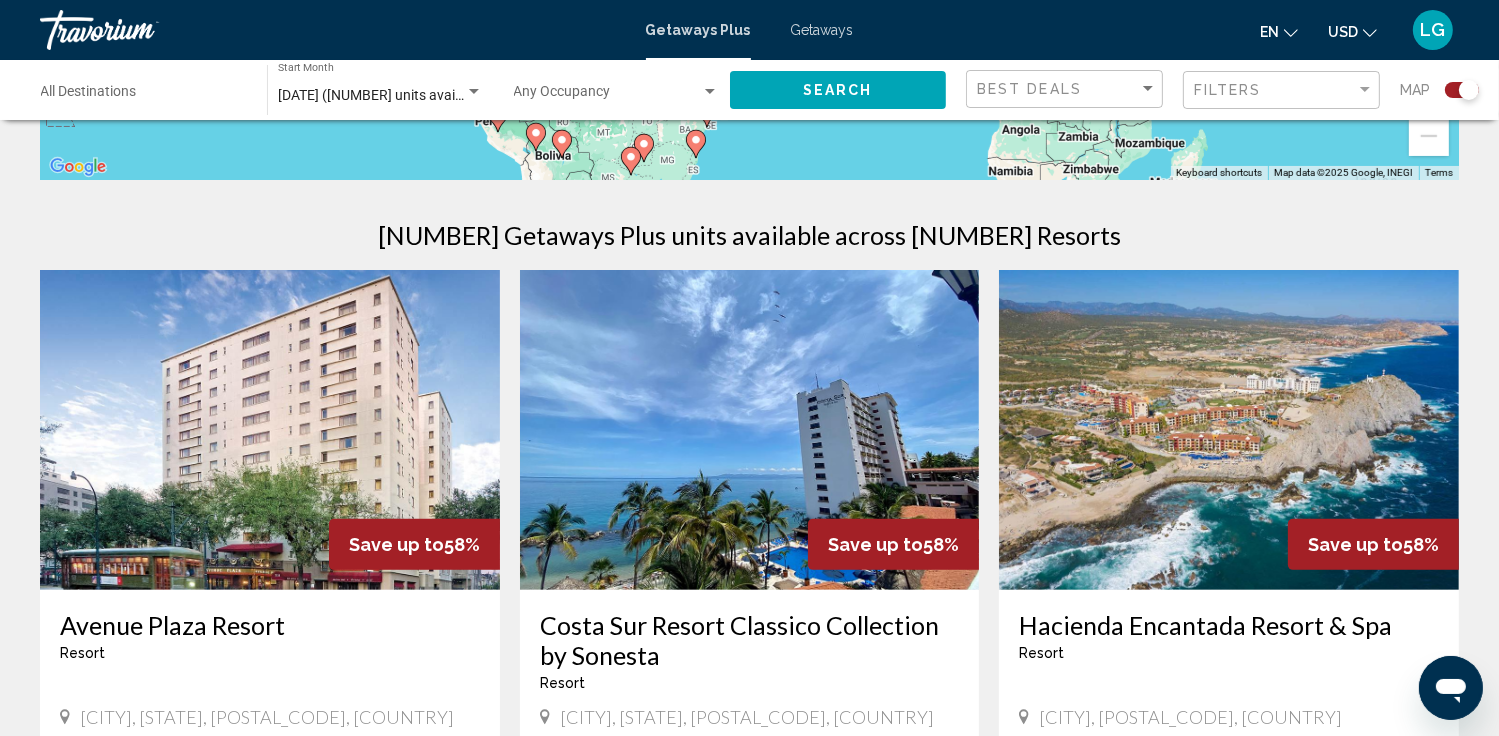 scroll, scrollTop: 644, scrollLeft: 0, axis: vertical 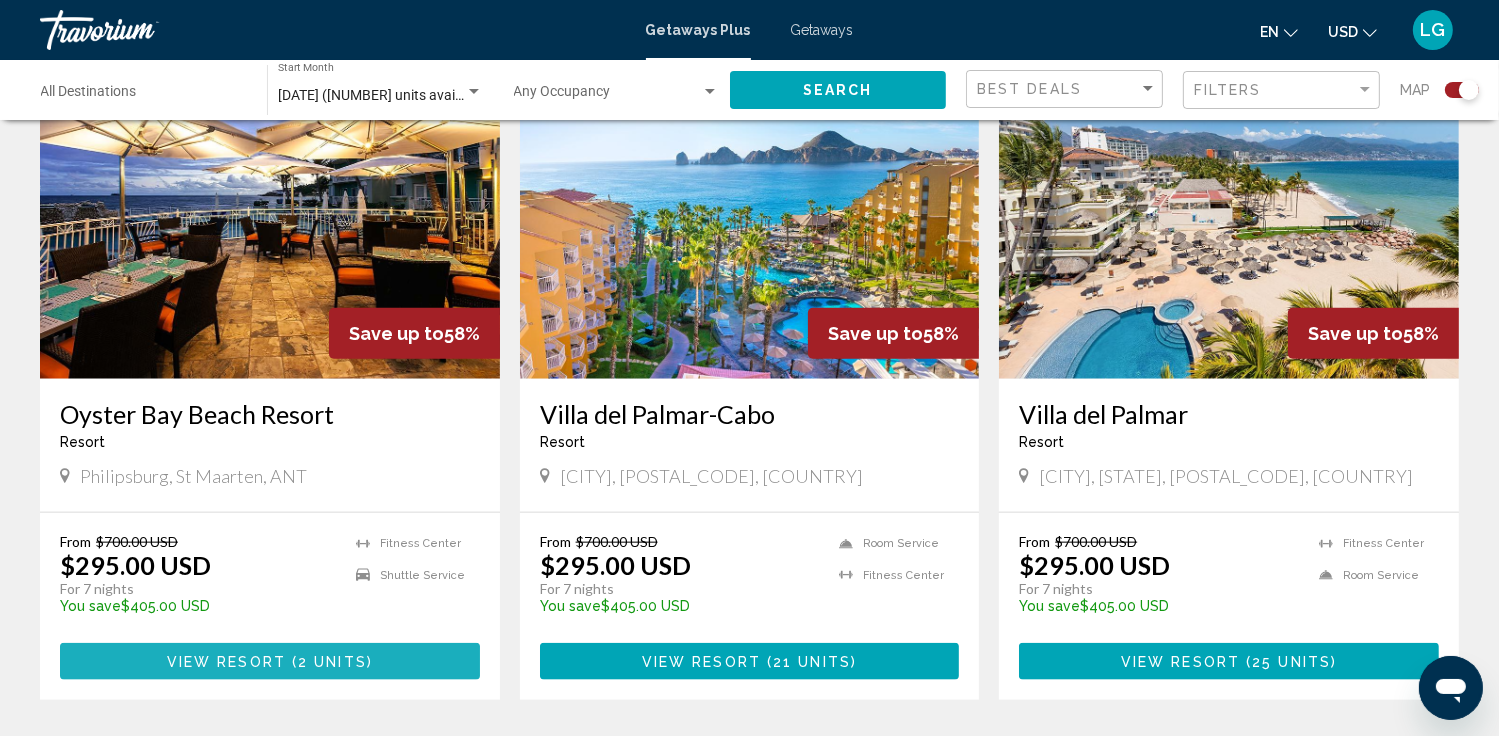 click on "2 units" at bounding box center (332, 662) 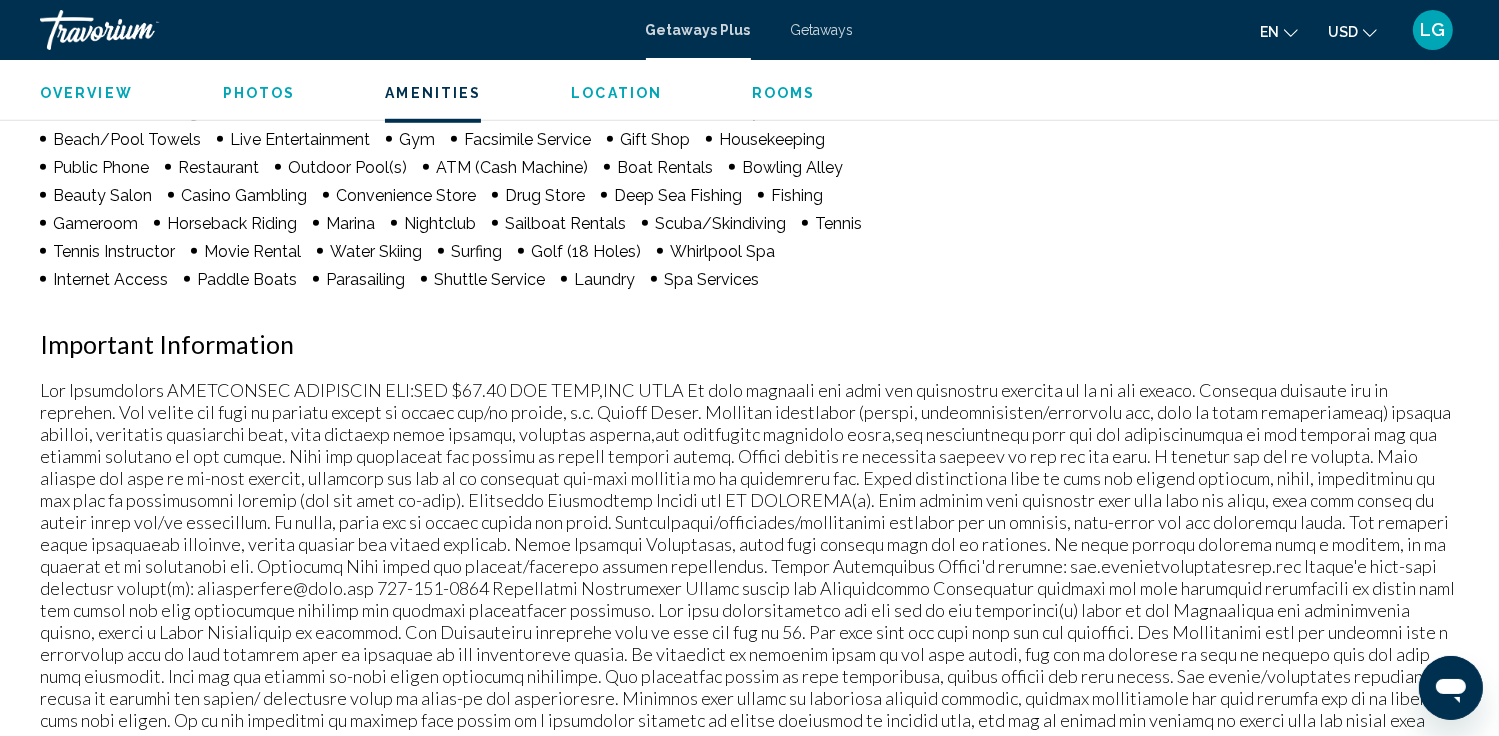 scroll, scrollTop: 1534, scrollLeft: 0, axis: vertical 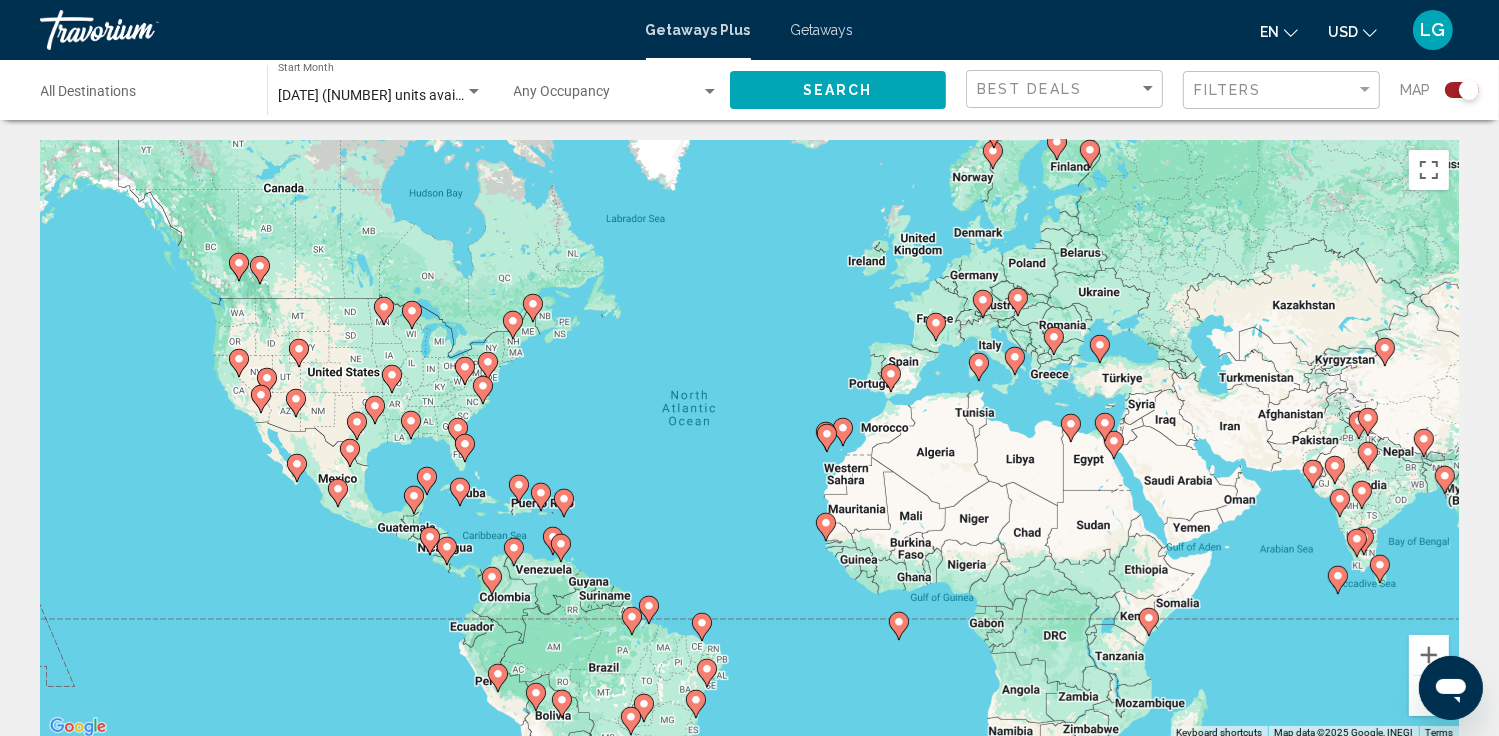 click 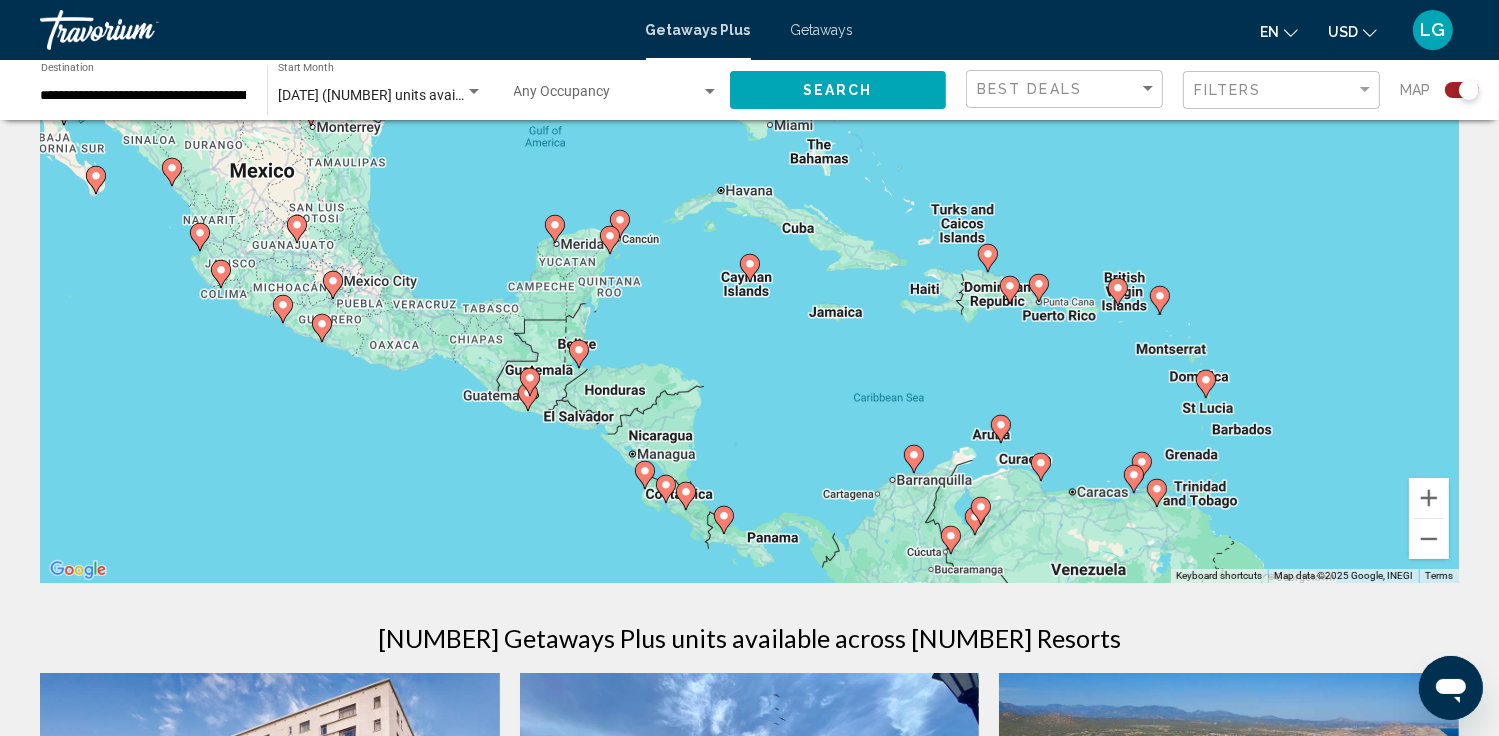 scroll, scrollTop: 160, scrollLeft: 0, axis: vertical 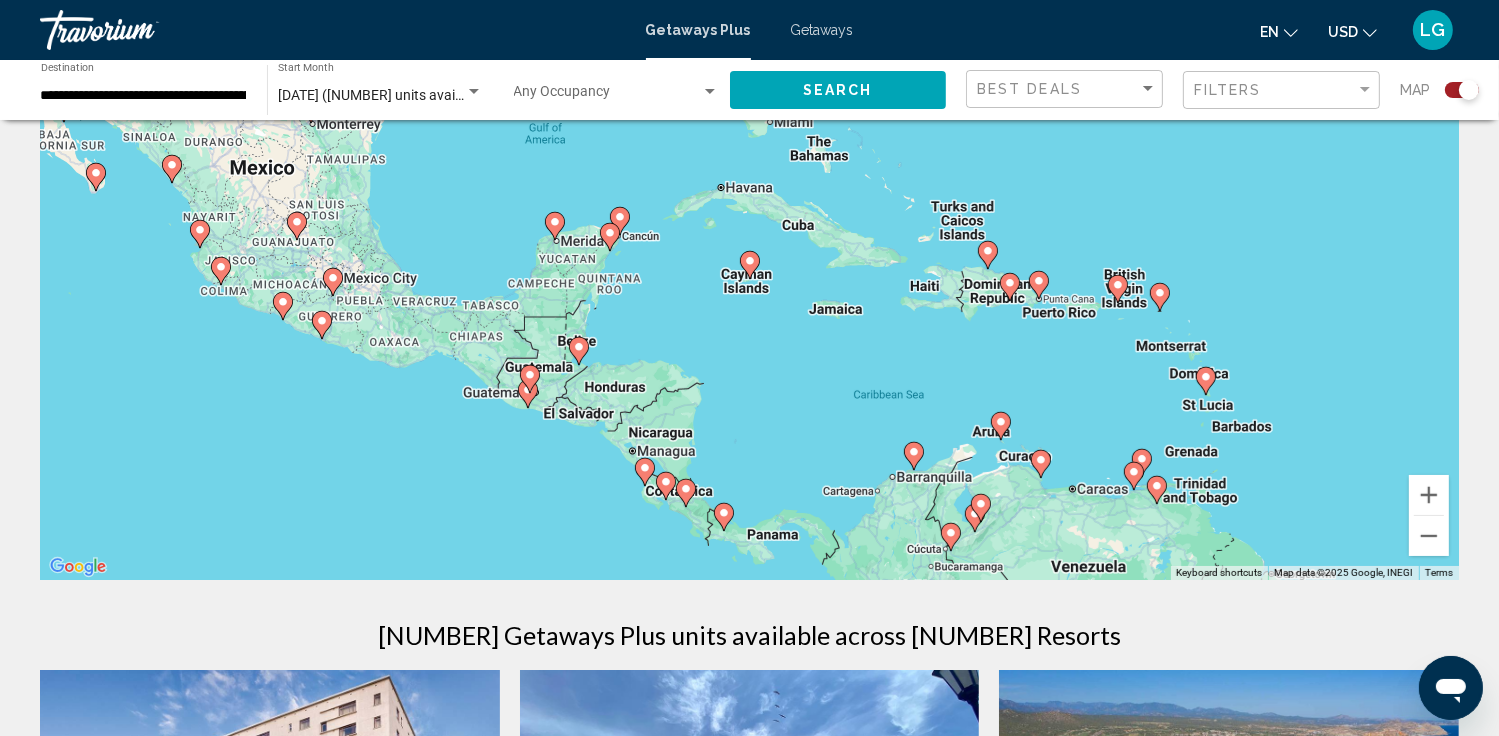 click 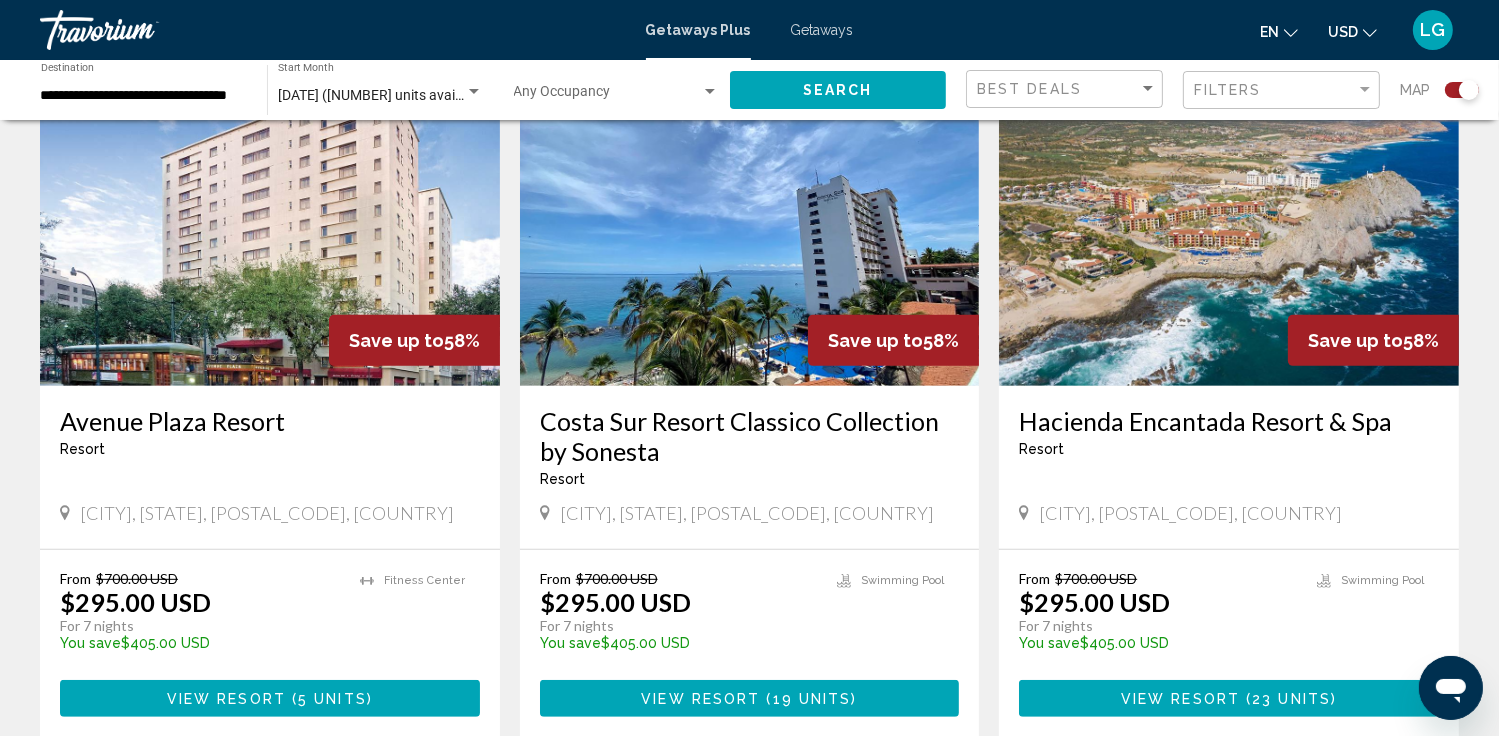 scroll, scrollTop: 804, scrollLeft: 0, axis: vertical 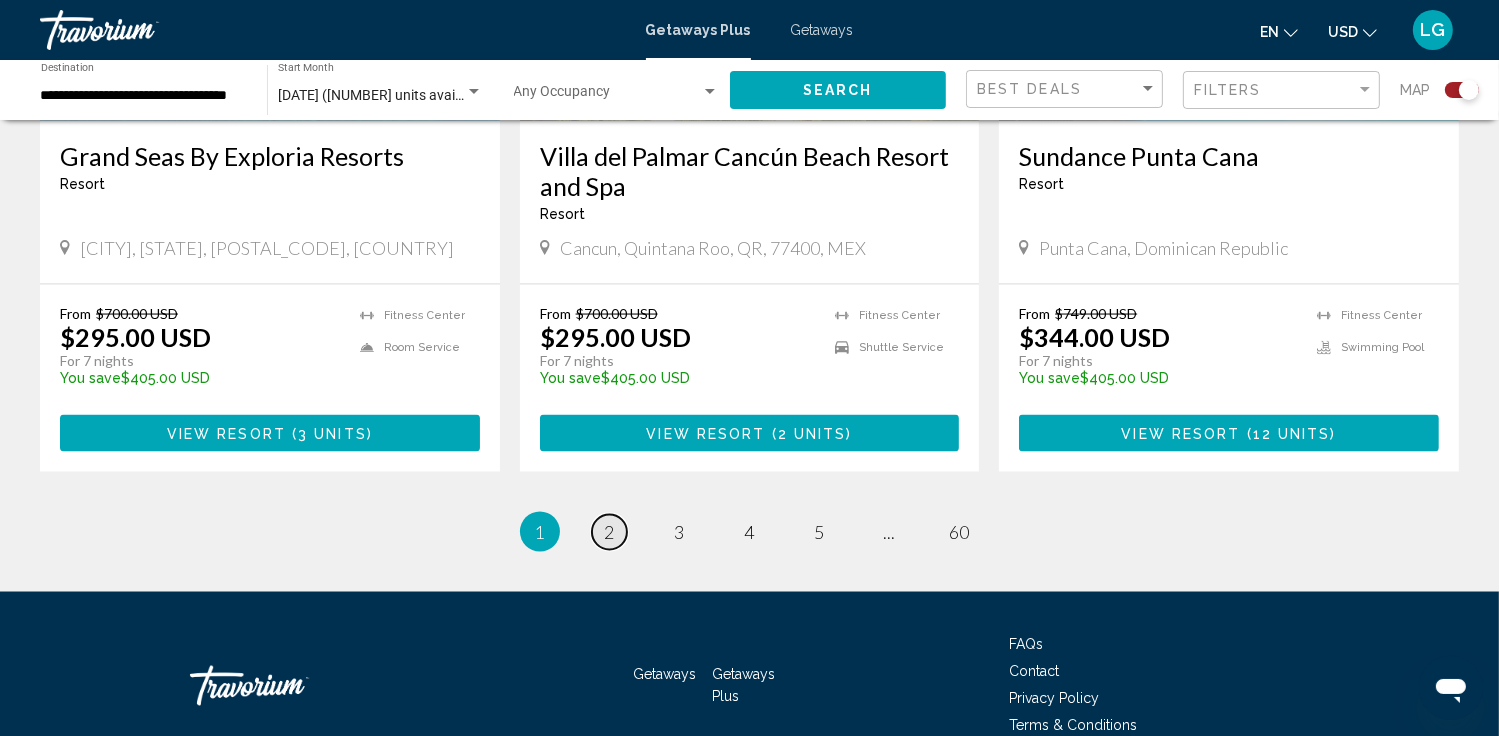 click on "page  2" at bounding box center (609, 532) 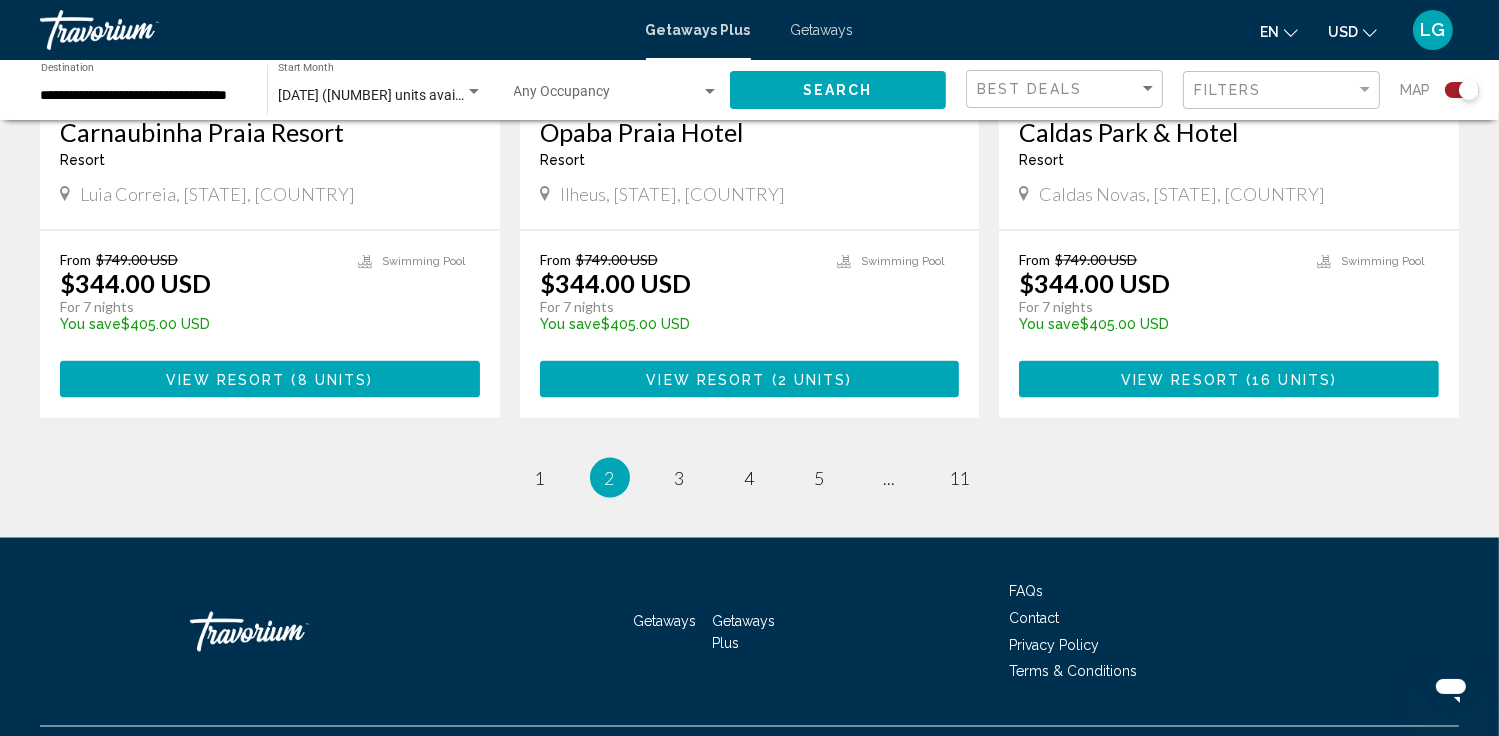scroll, scrollTop: 3142, scrollLeft: 0, axis: vertical 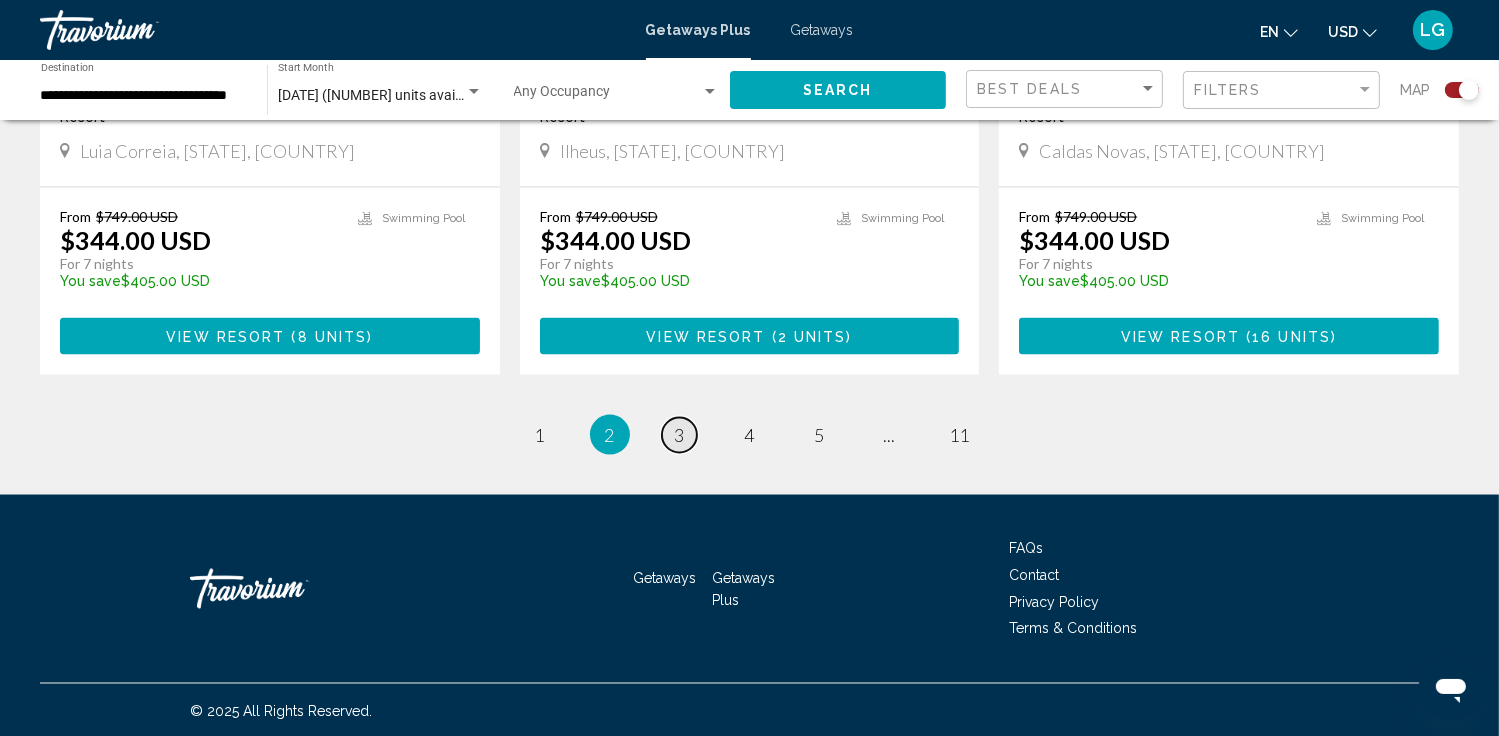 click on "3" at bounding box center (680, 435) 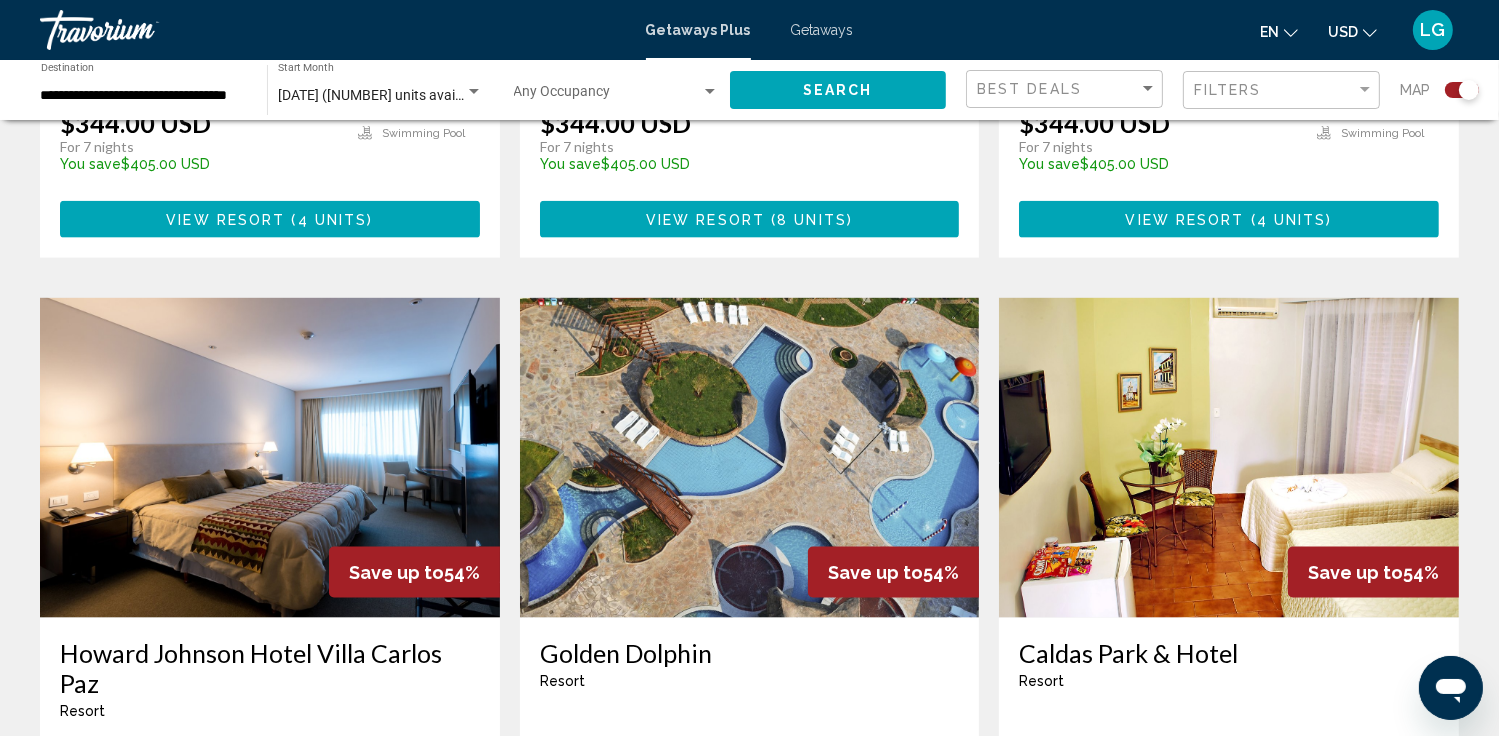 scroll, scrollTop: 3171, scrollLeft: 0, axis: vertical 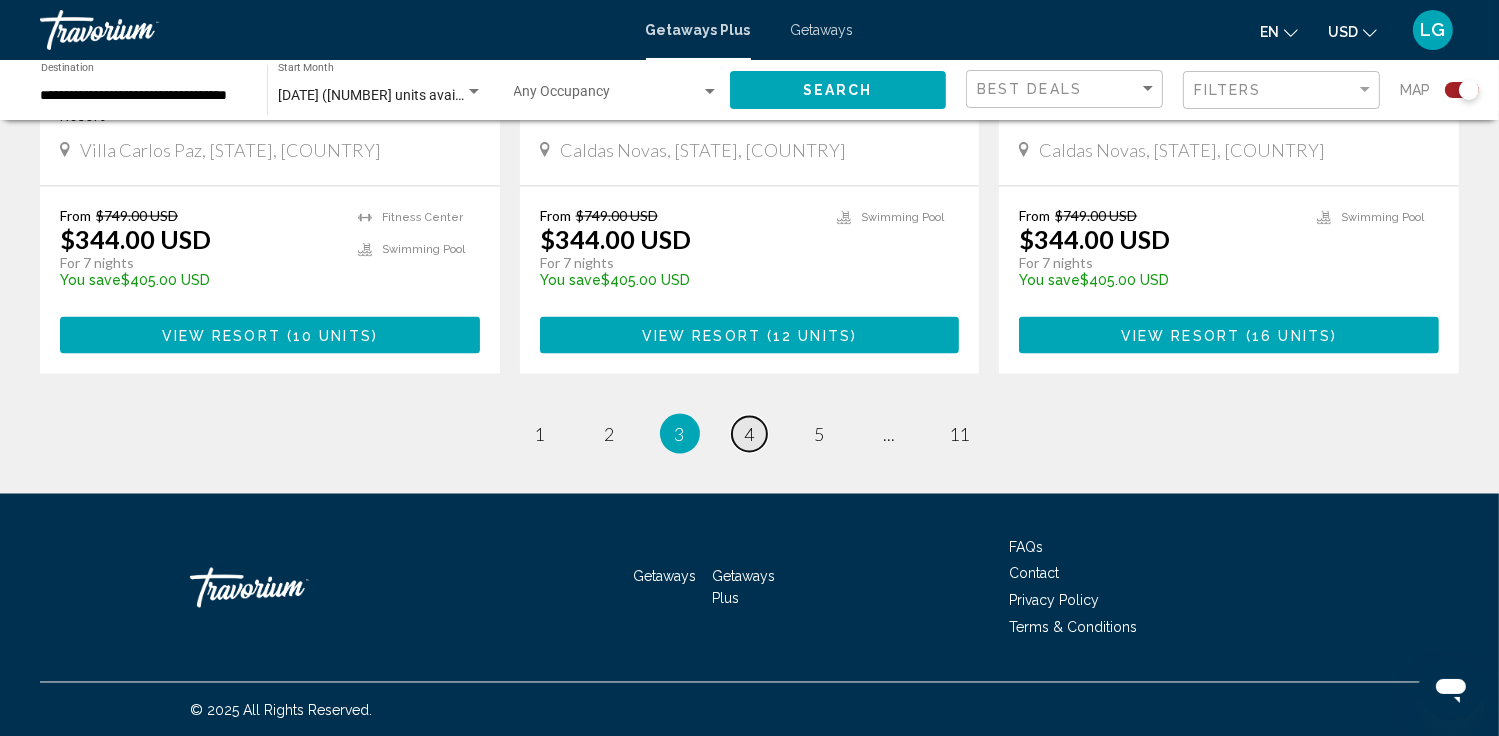 click on "4" at bounding box center (750, 434) 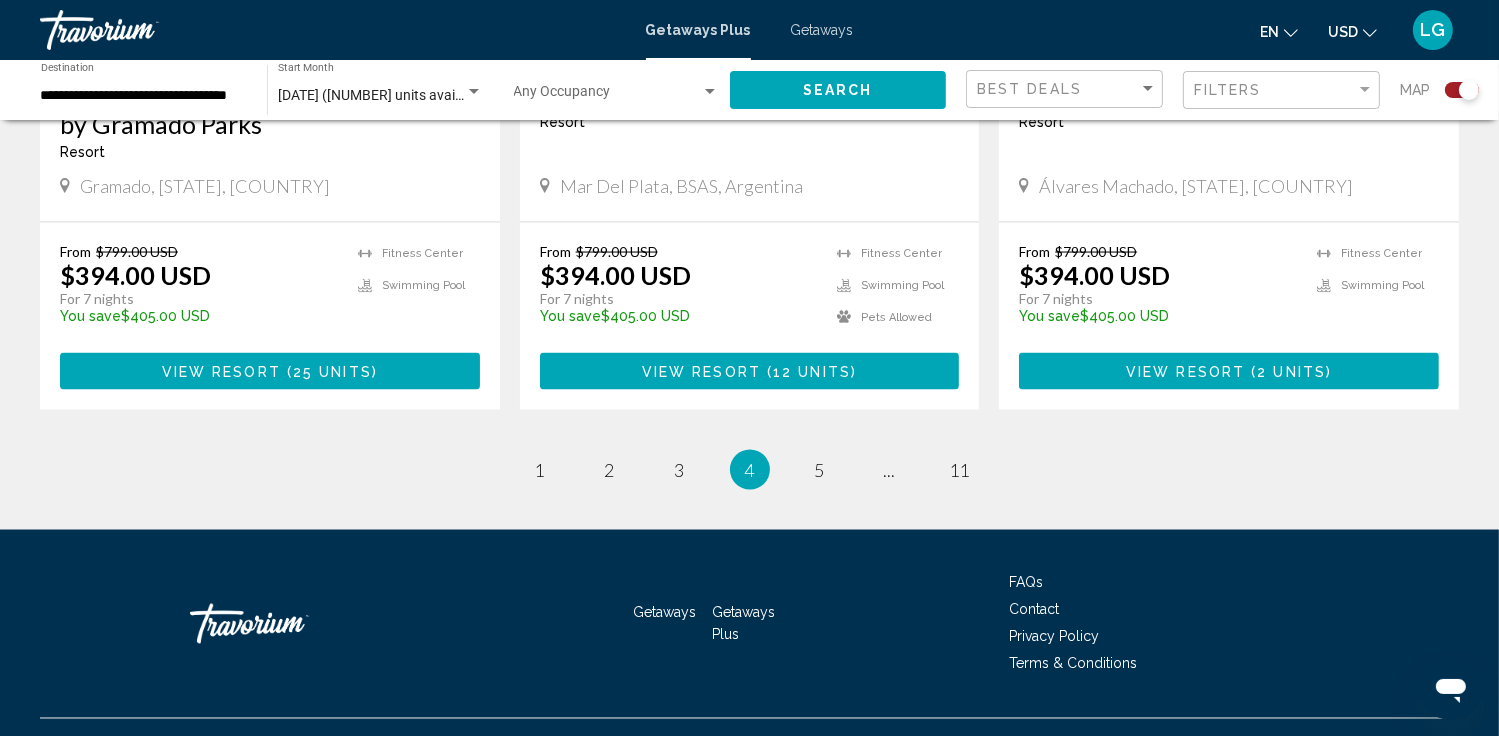 scroll, scrollTop: 3200, scrollLeft: 0, axis: vertical 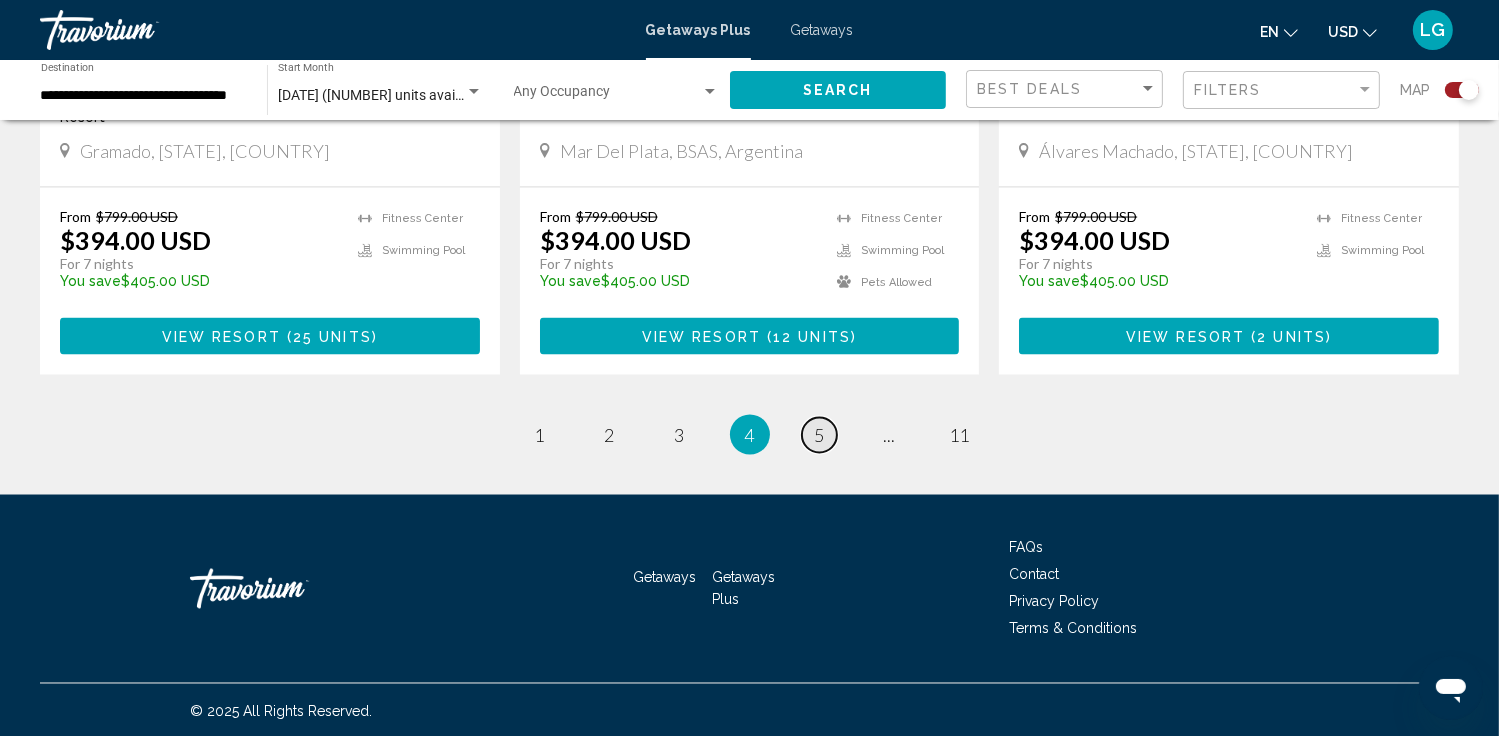 click on "page  5" at bounding box center (819, 435) 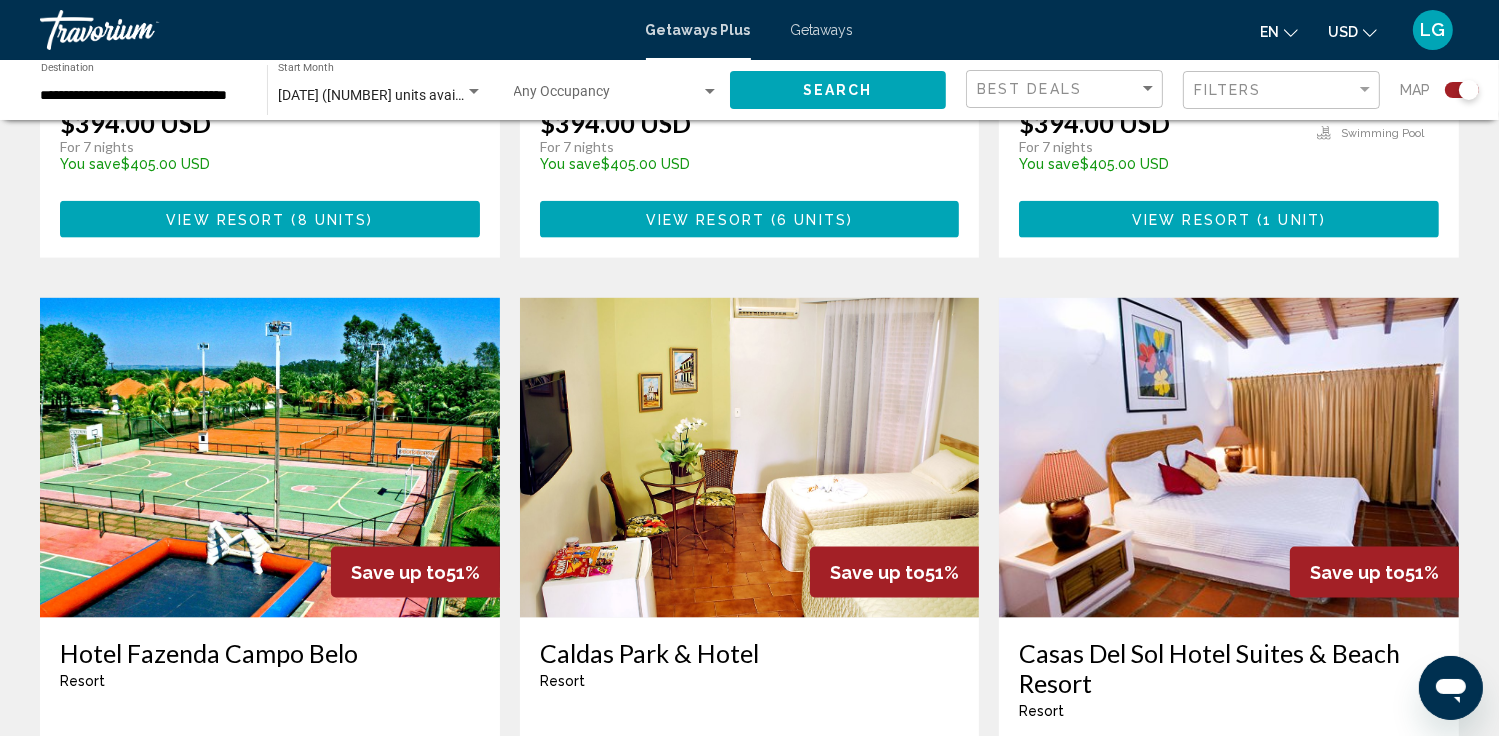 scroll, scrollTop: 3171, scrollLeft: 0, axis: vertical 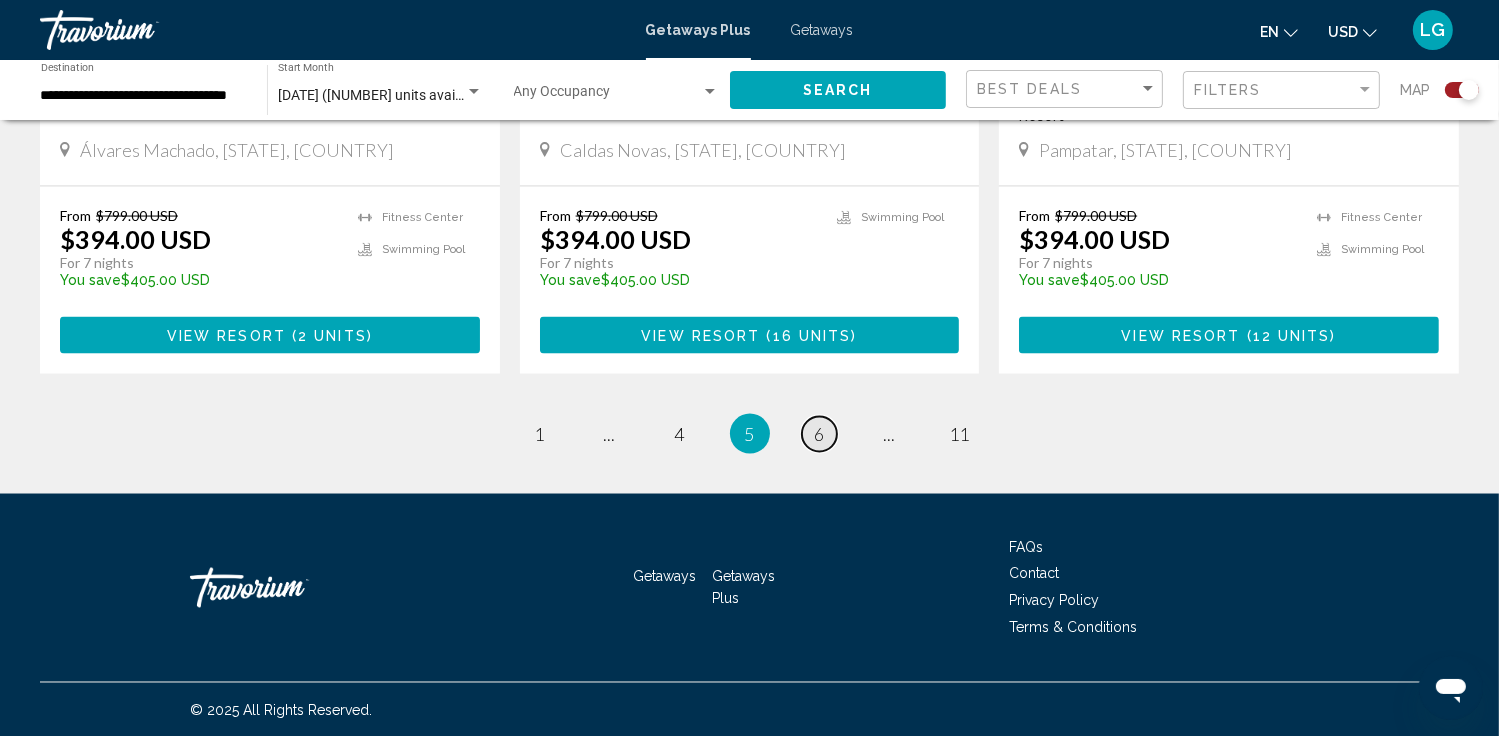 click on "6" at bounding box center (820, 434) 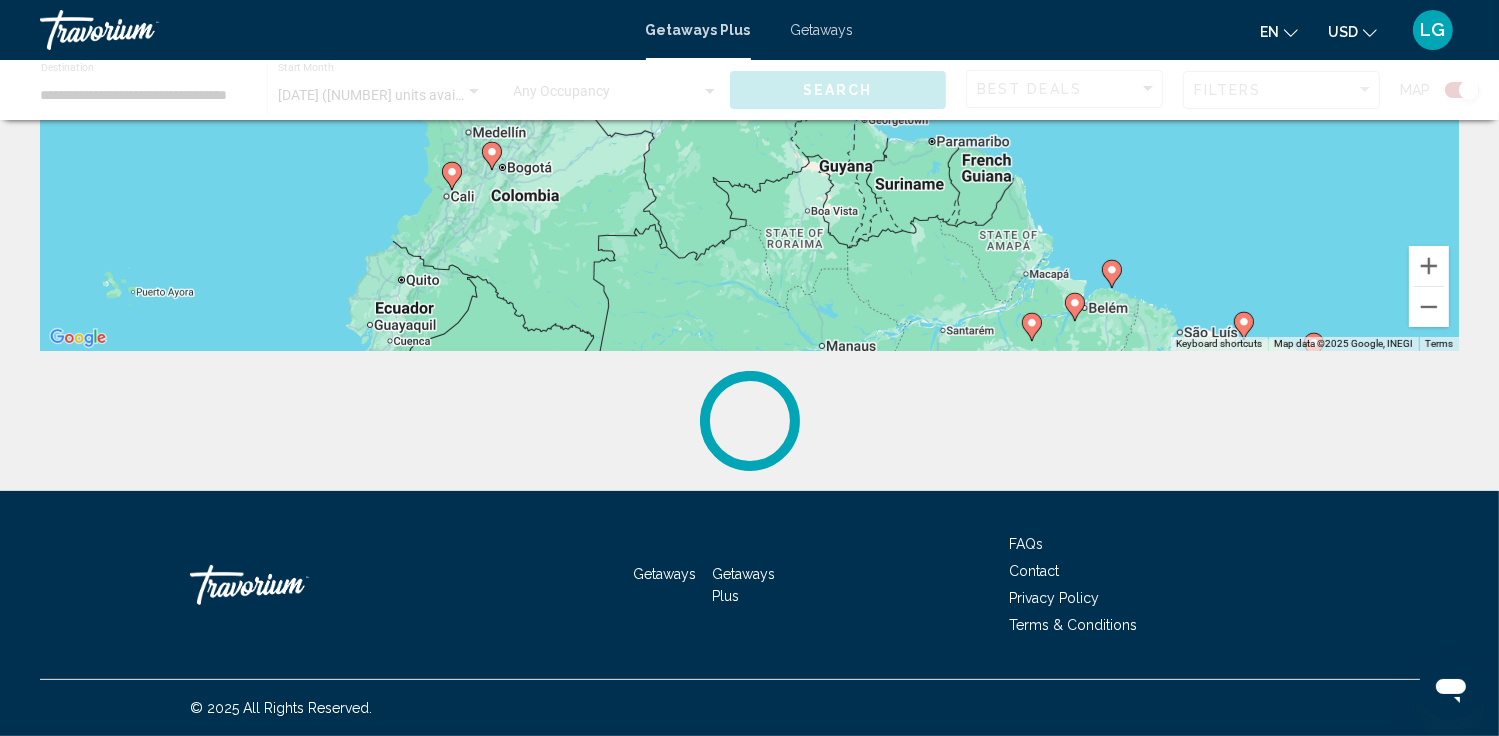 scroll, scrollTop: 0, scrollLeft: 0, axis: both 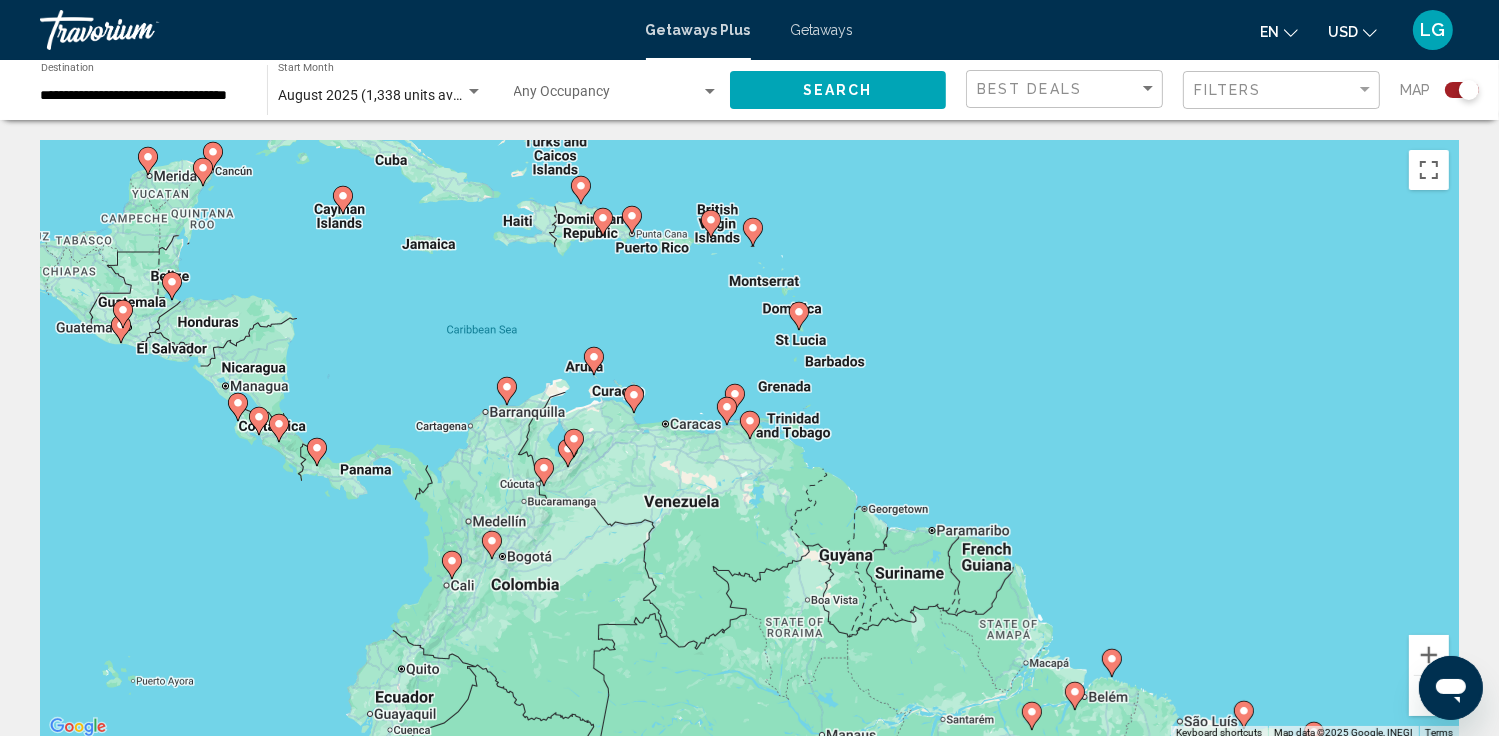 click 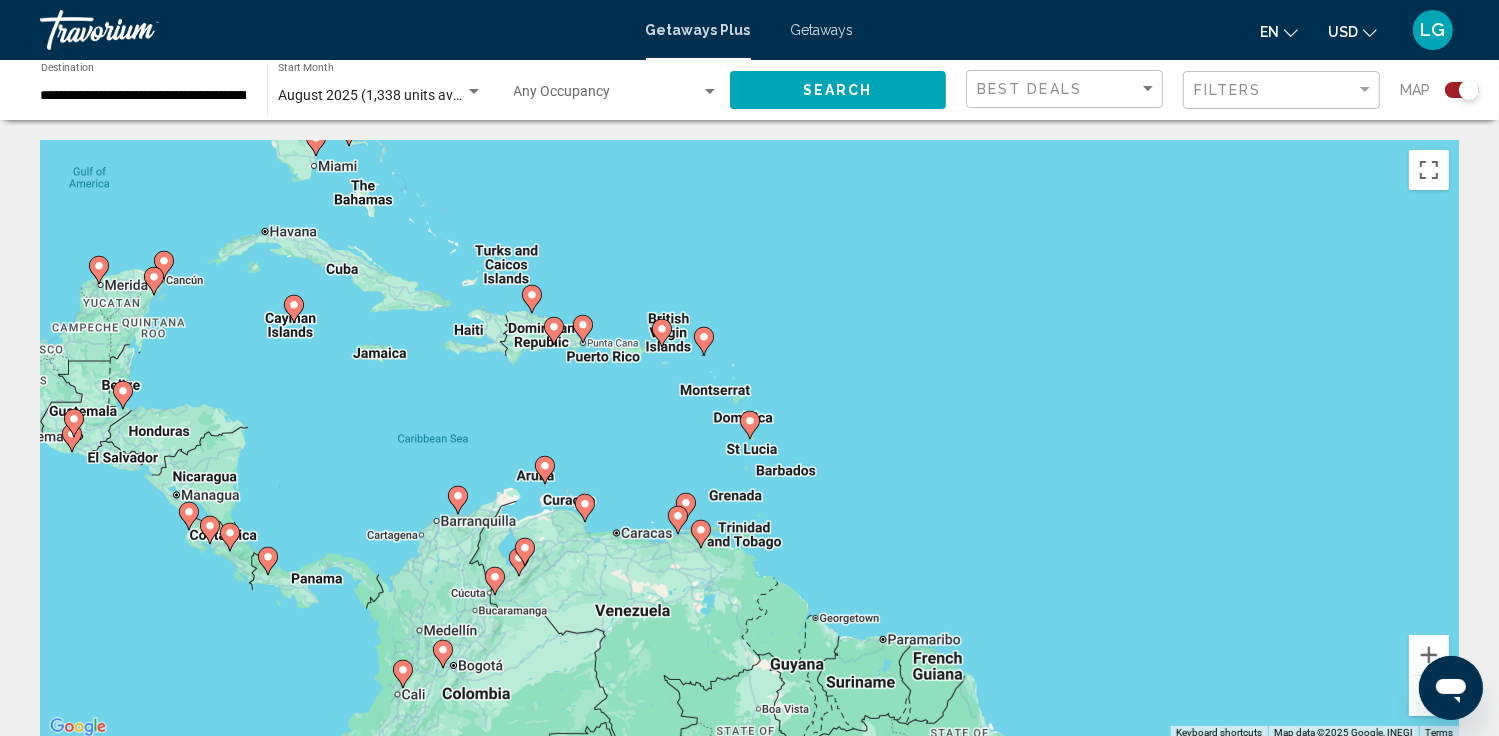 click 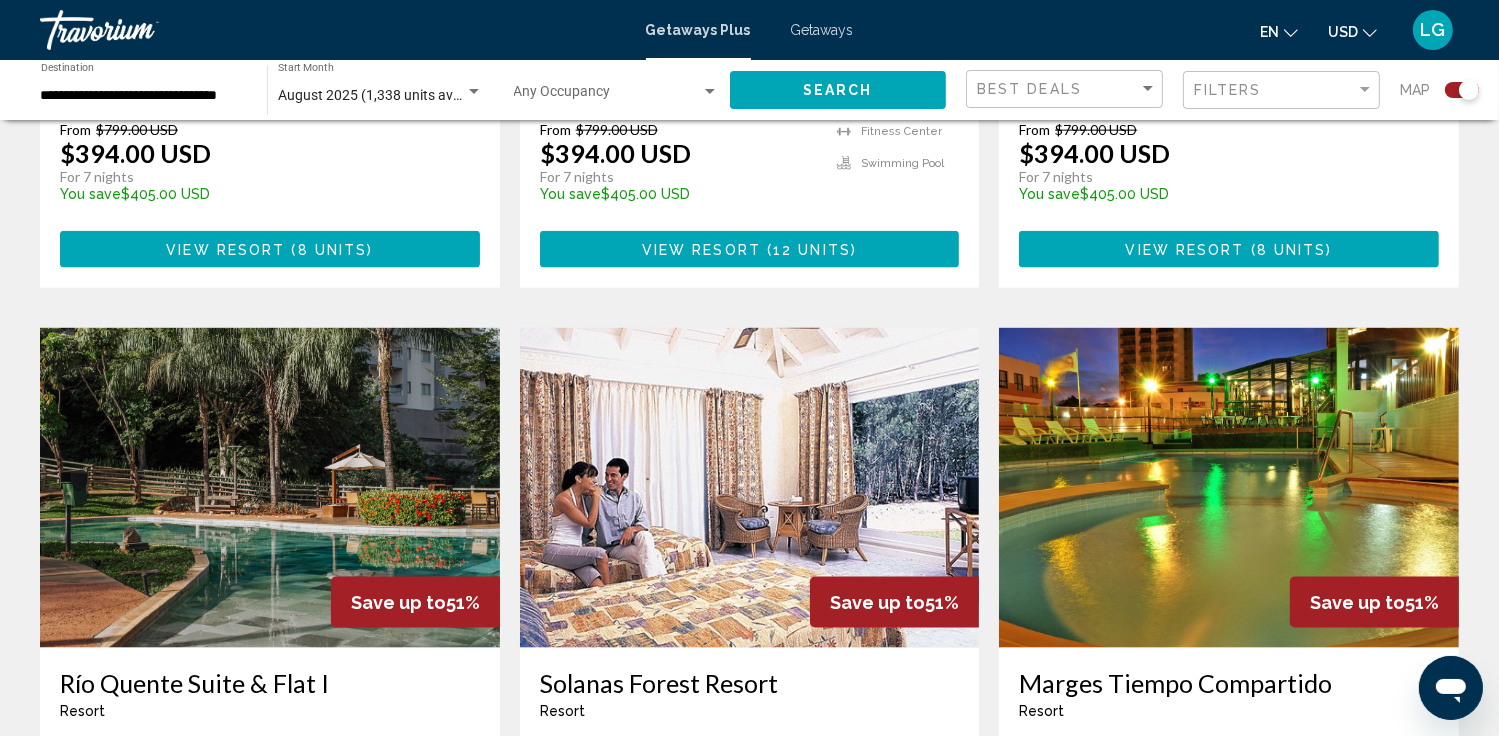 scroll, scrollTop: 3171, scrollLeft: 0, axis: vertical 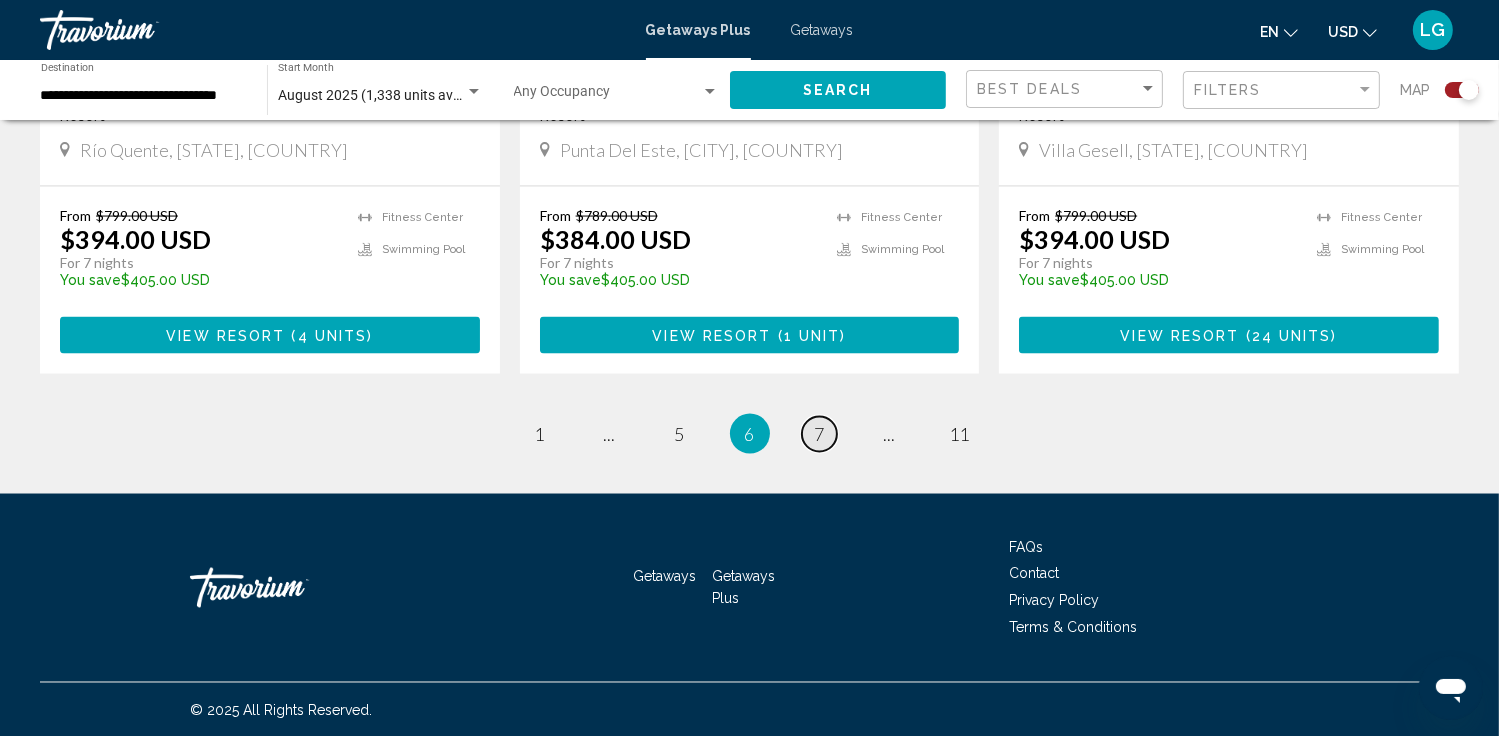 click on "7" at bounding box center [820, 434] 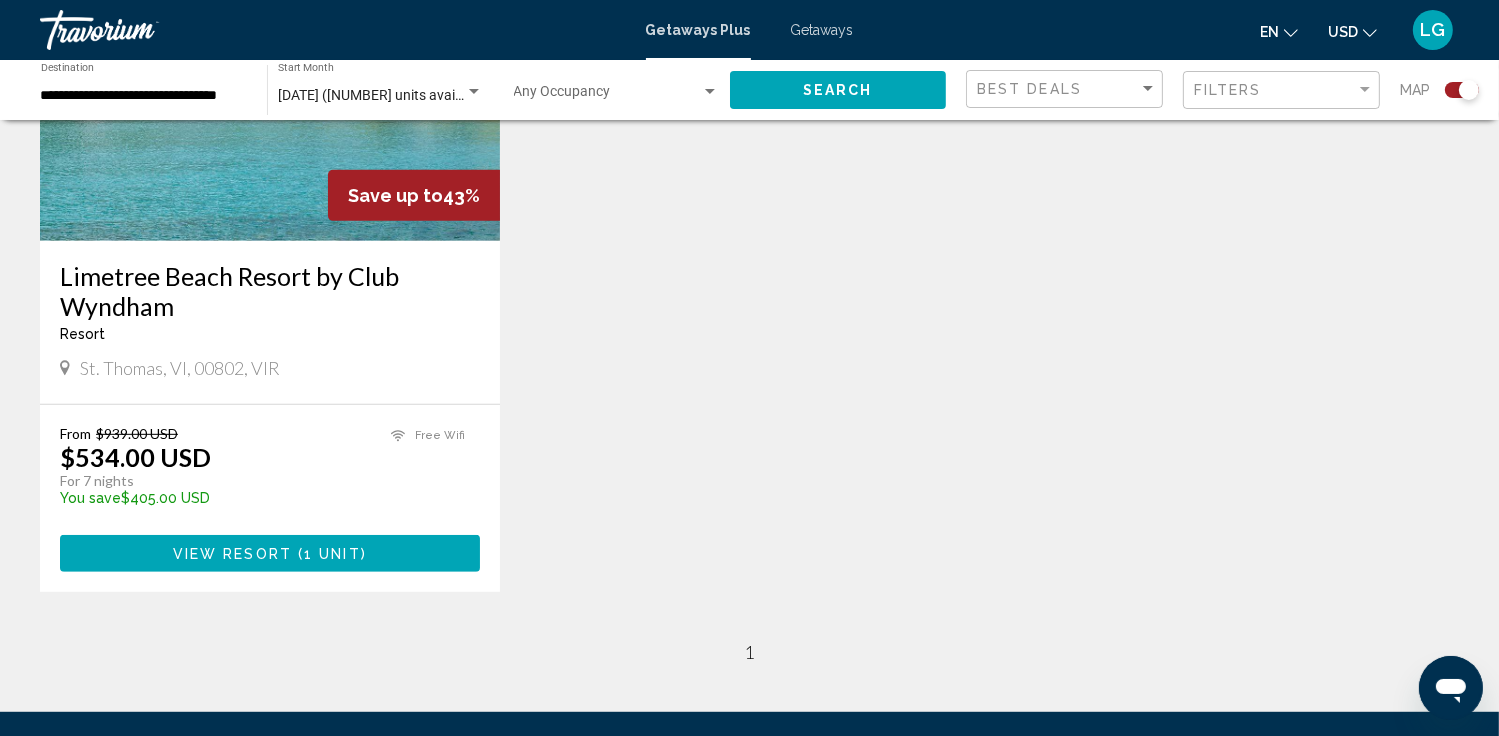 scroll, scrollTop: 925, scrollLeft: 0, axis: vertical 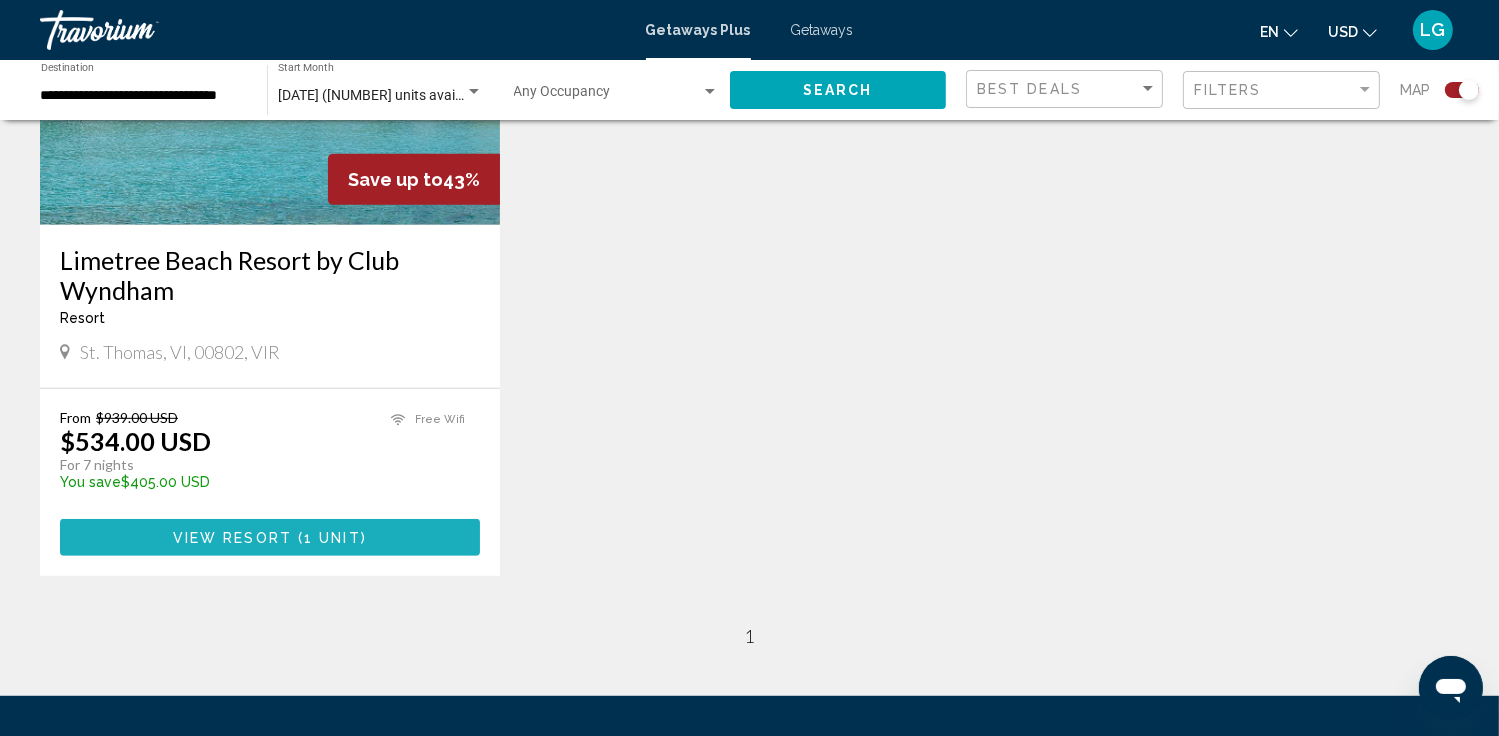 click on "View Resort" at bounding box center (232, 538) 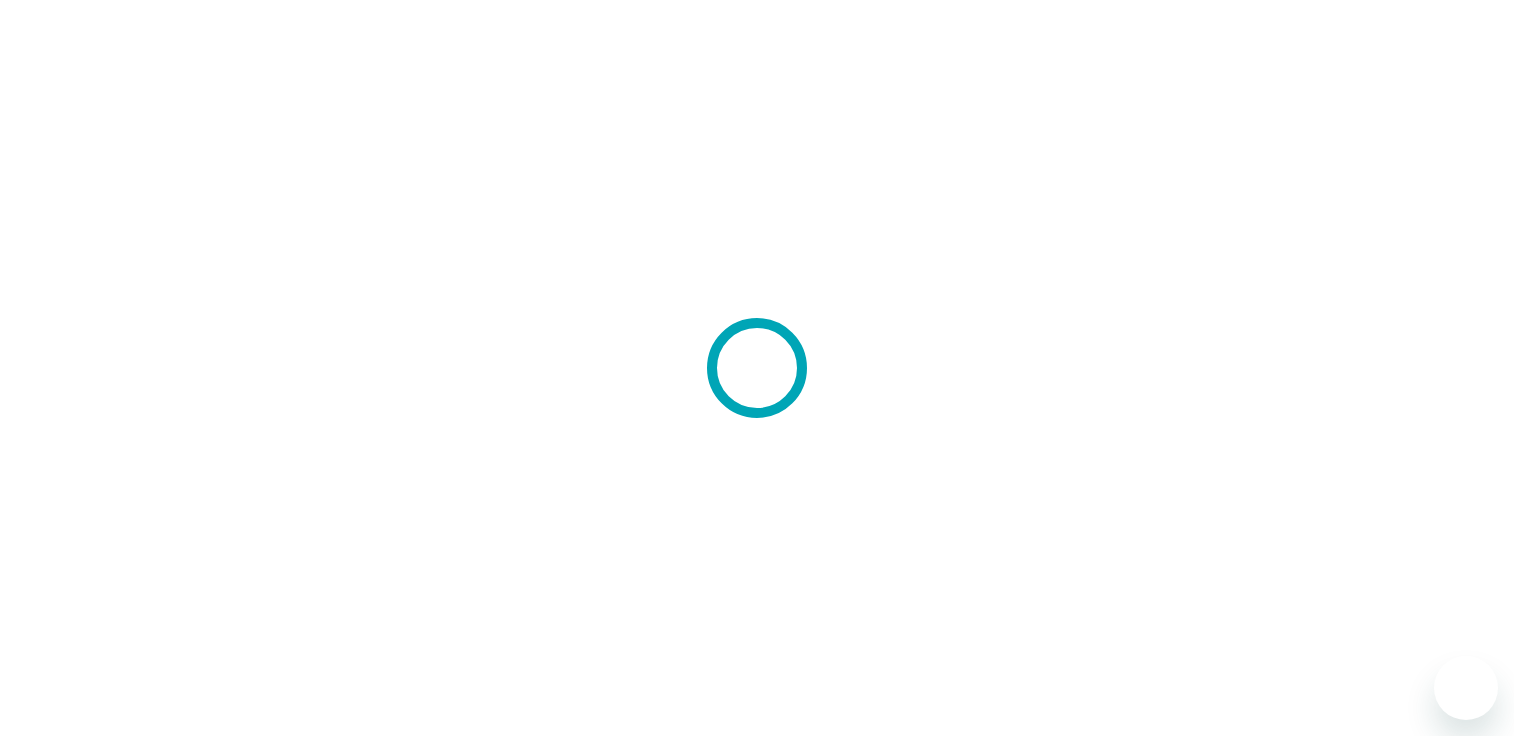 scroll, scrollTop: 0, scrollLeft: 0, axis: both 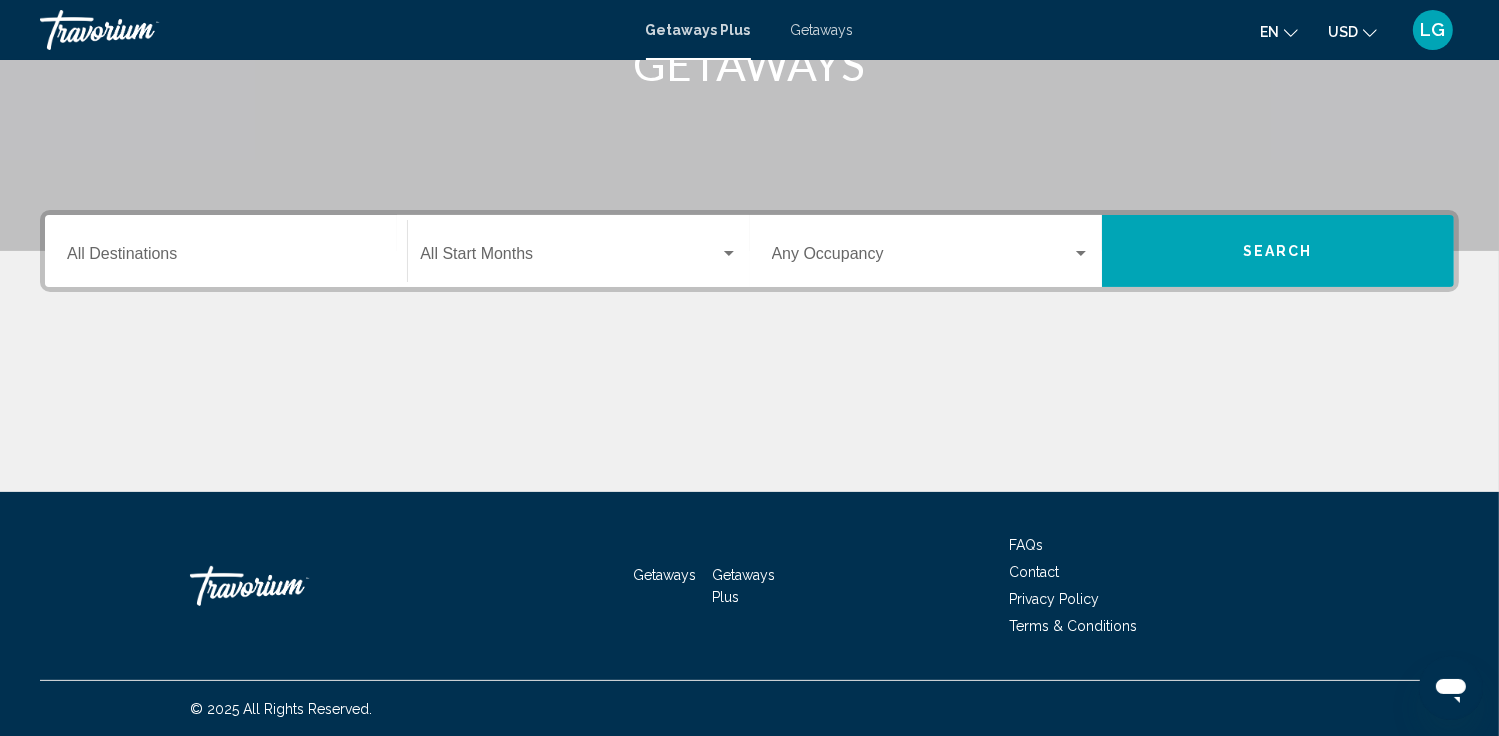 click on "Start Month All Start Months" 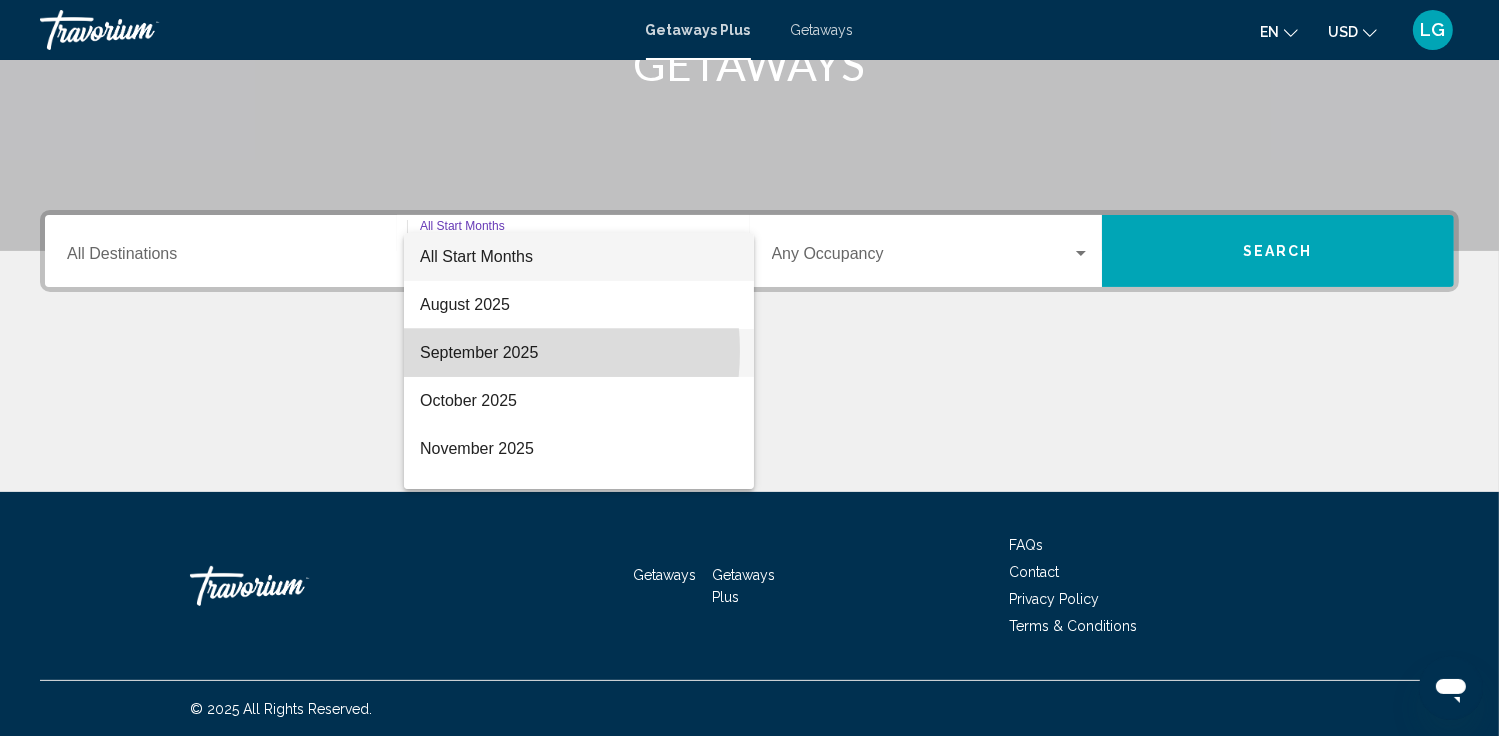 click on "September 2025" at bounding box center [579, 353] 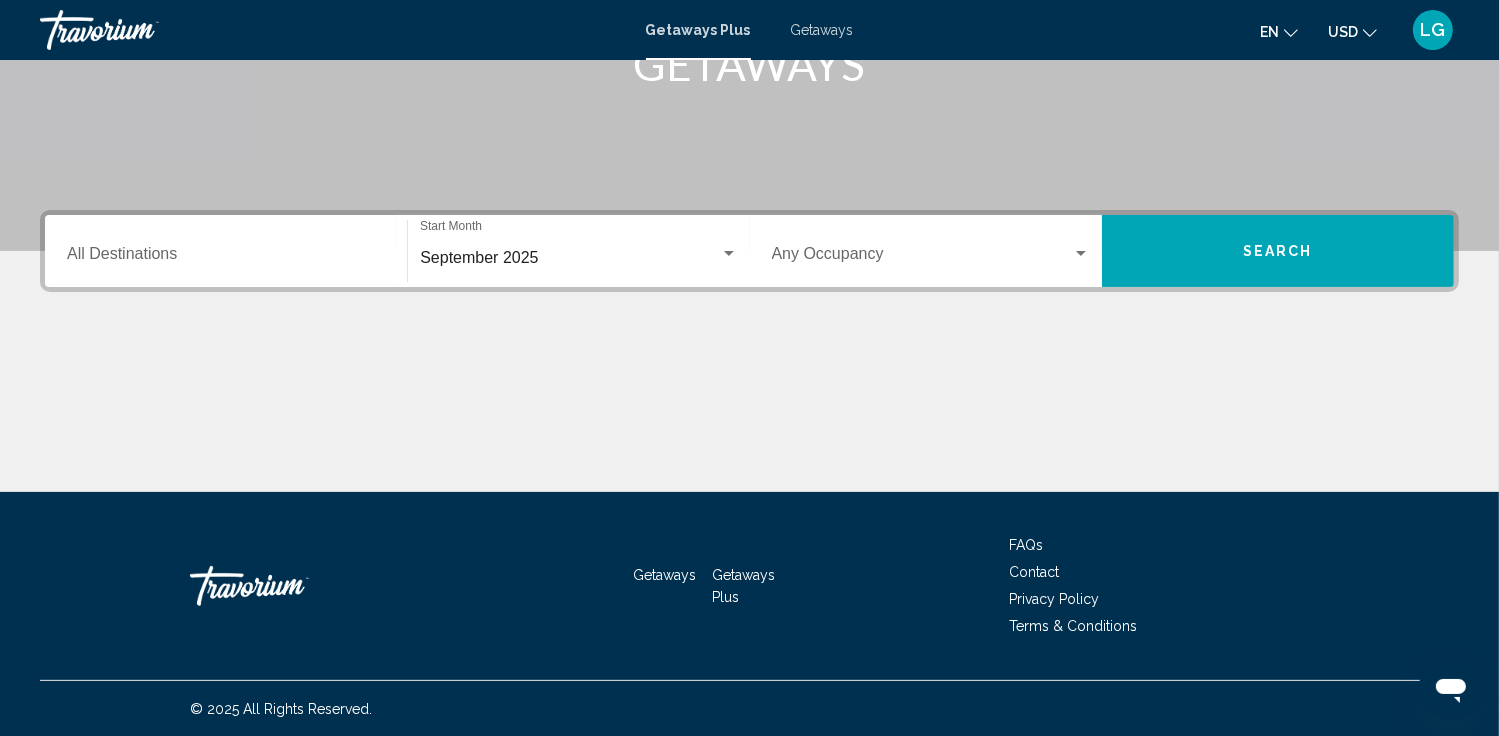 click on "September 2025 Start Month All Start Months" 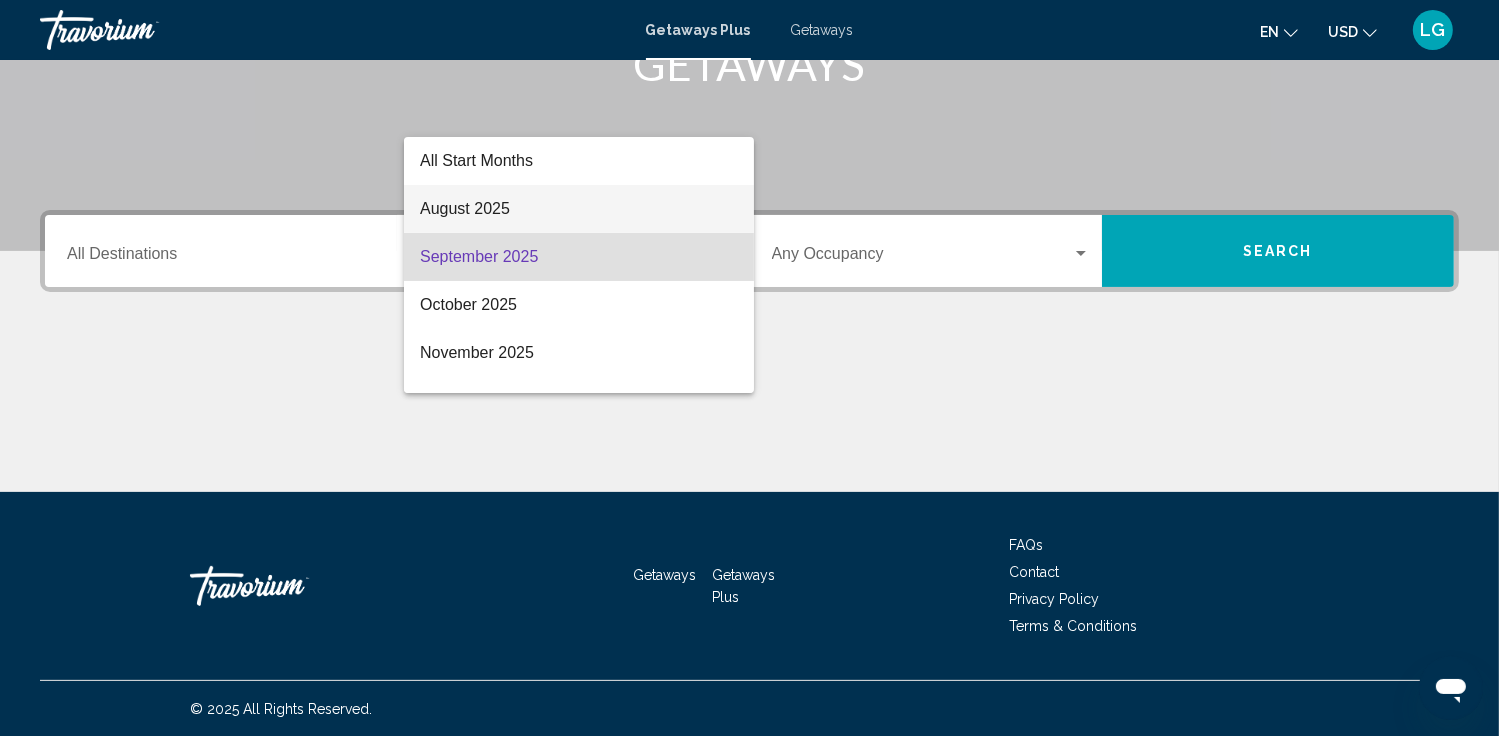 click on "August 2025" at bounding box center (579, 209) 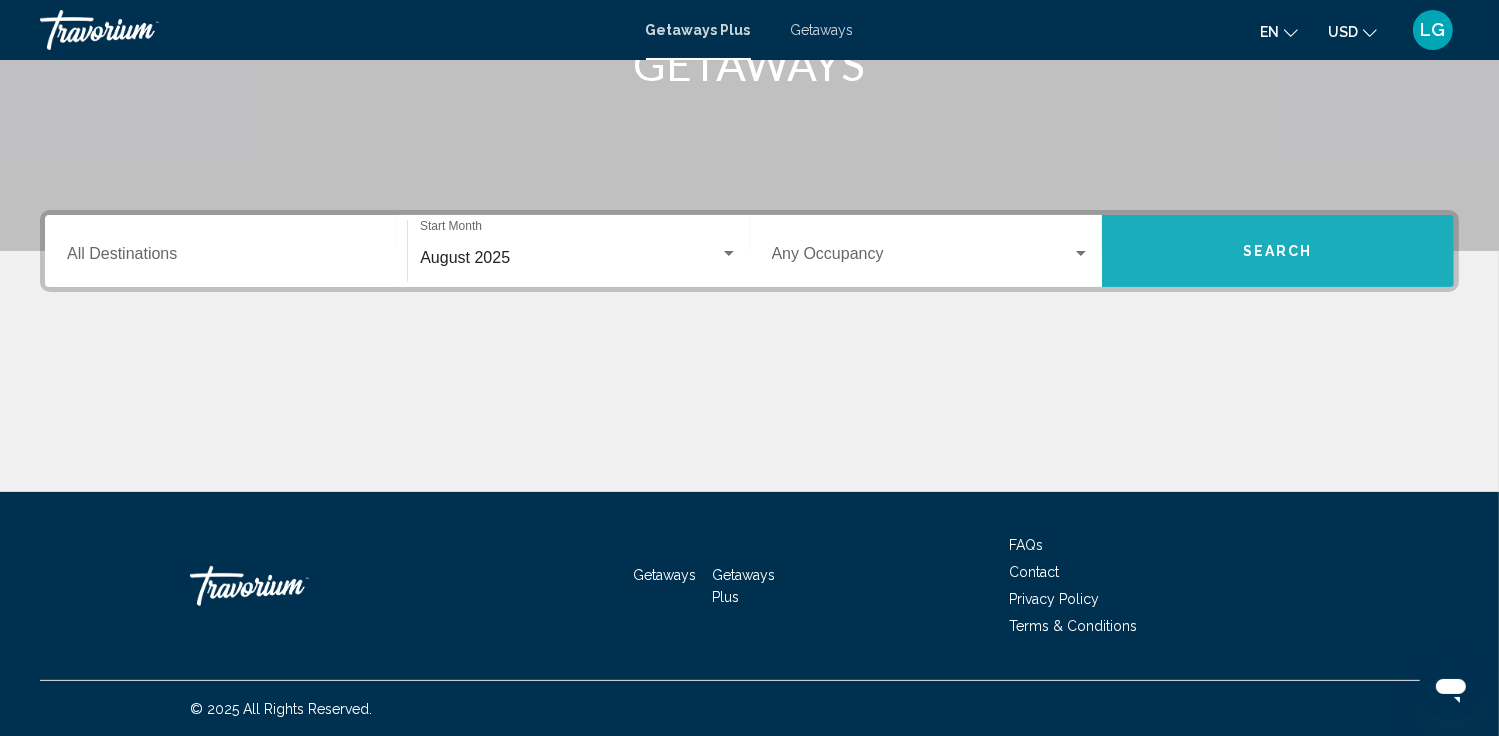 click on "Search" at bounding box center [1278, 252] 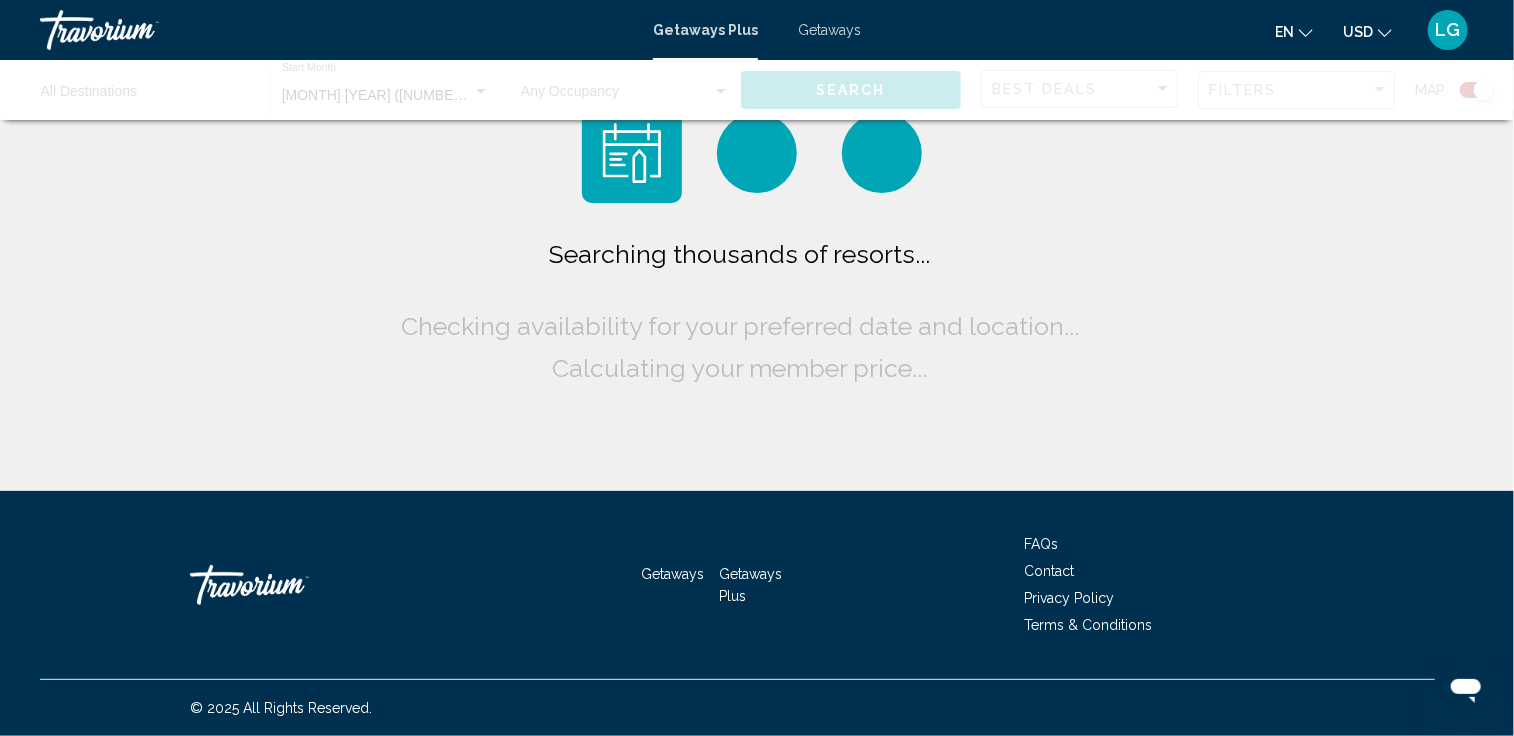 click on "Searching thousands of resorts...
Checking availability for your preferred date and location...
Calculating your member price..." 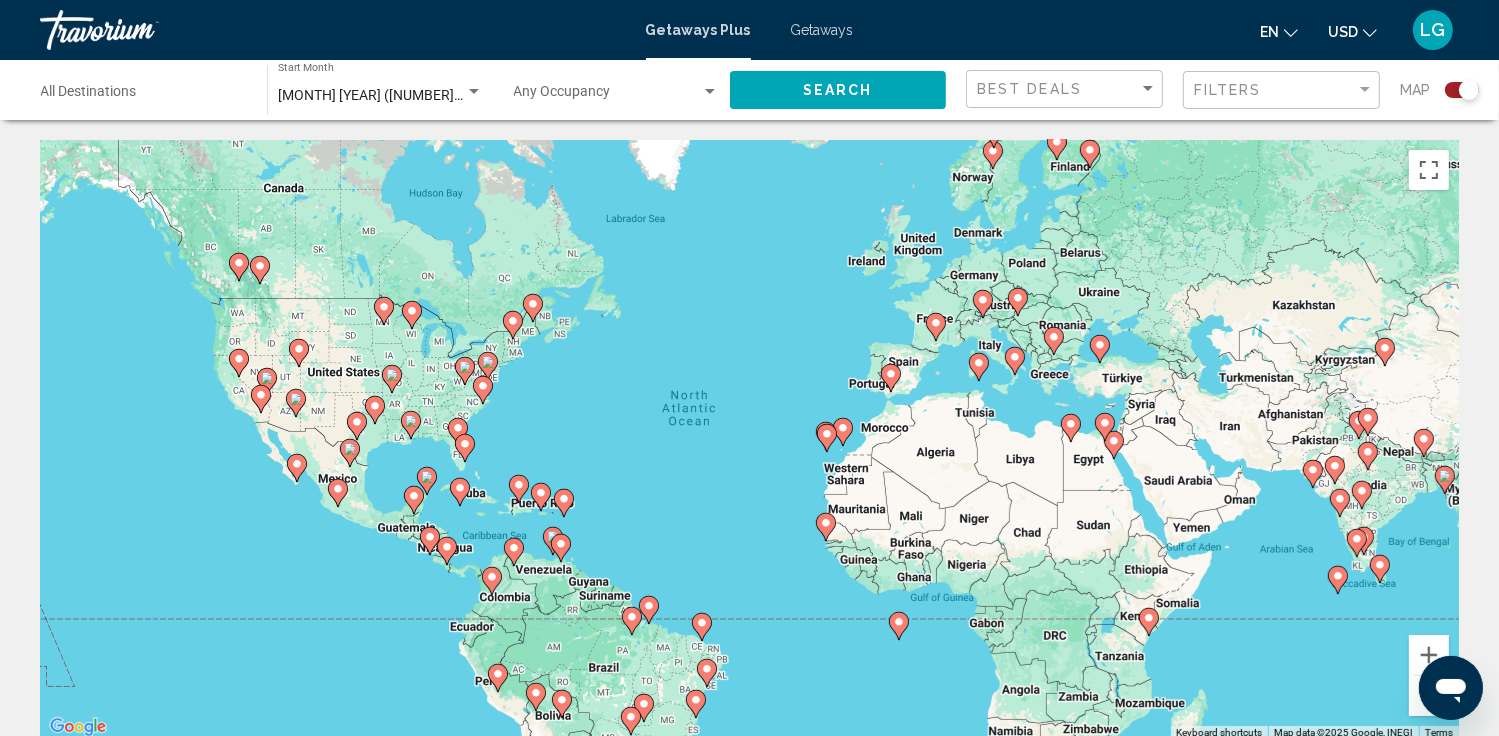 click 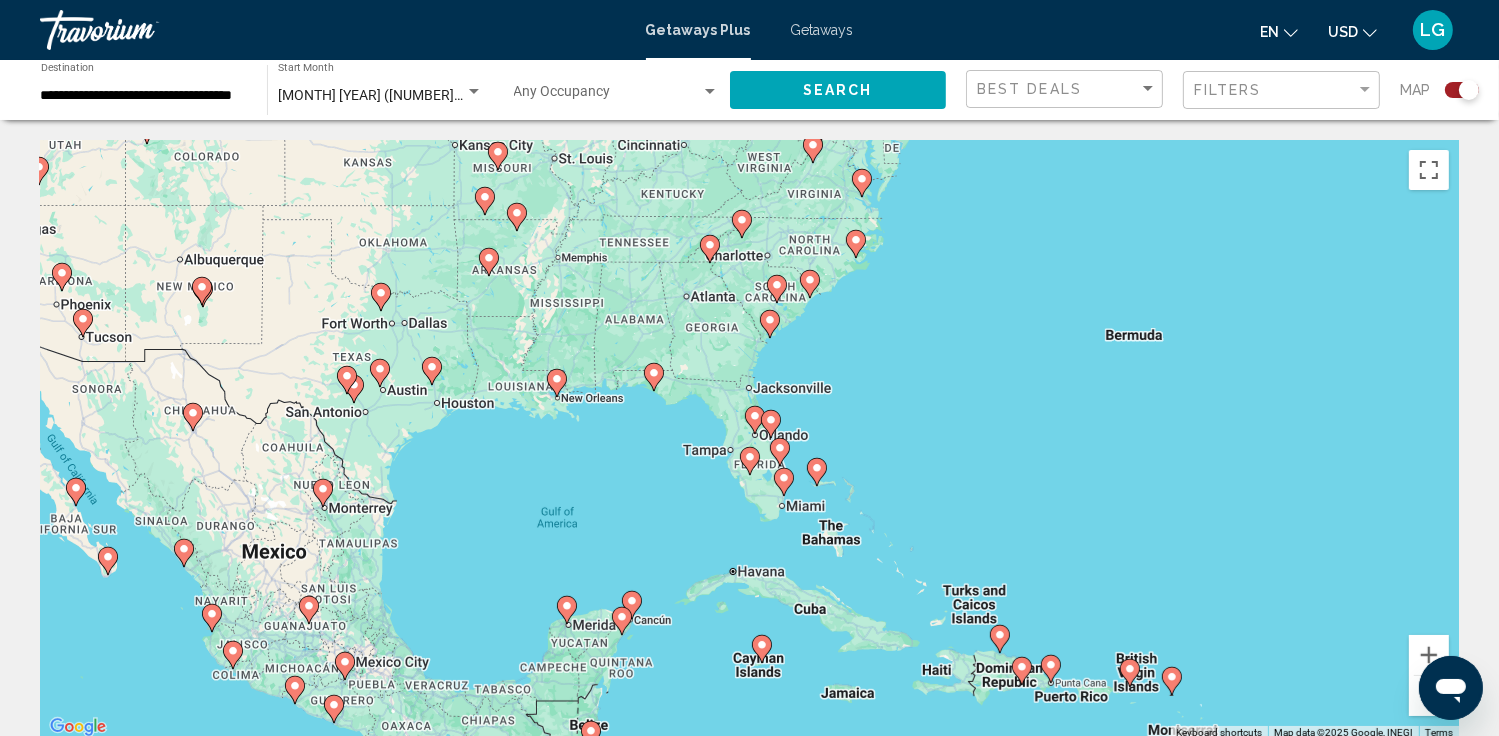 click 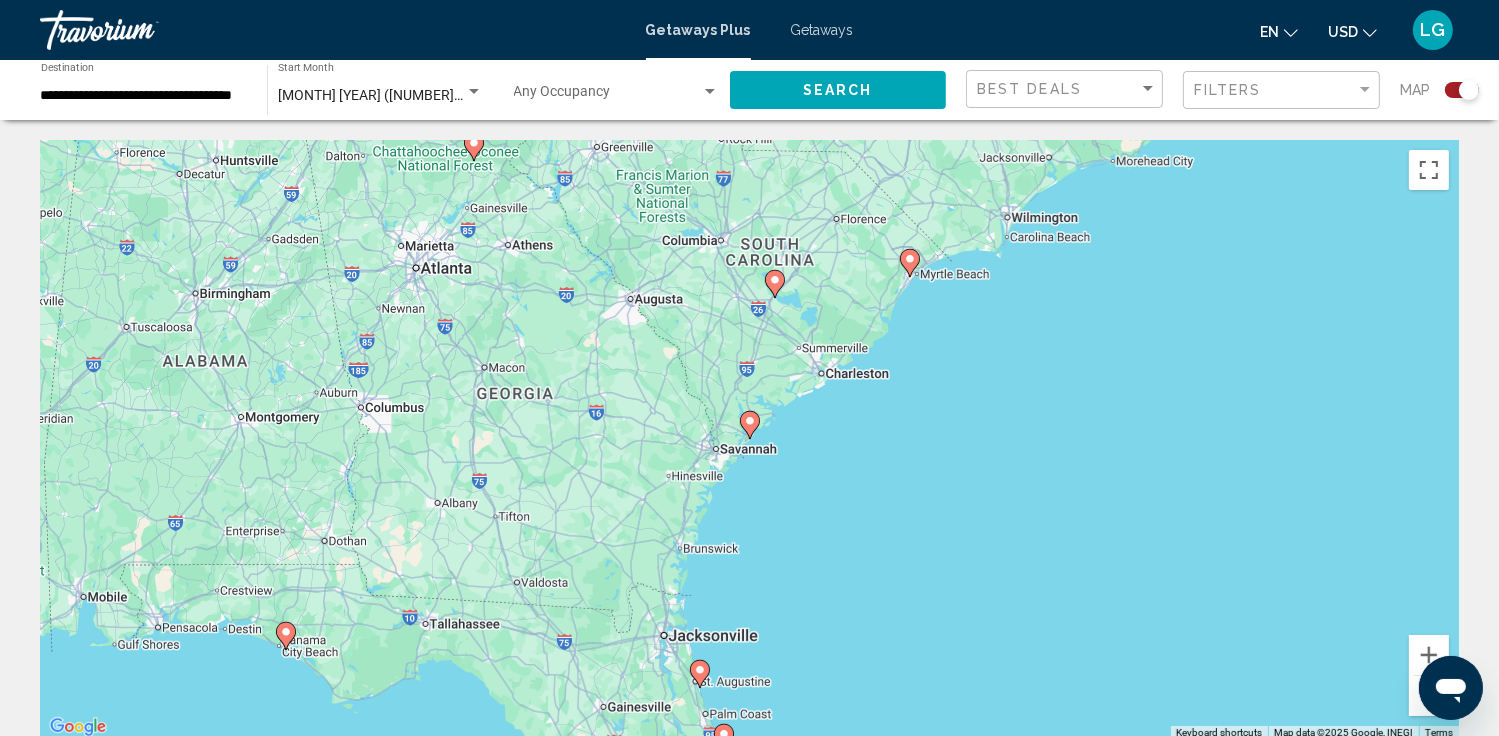 click 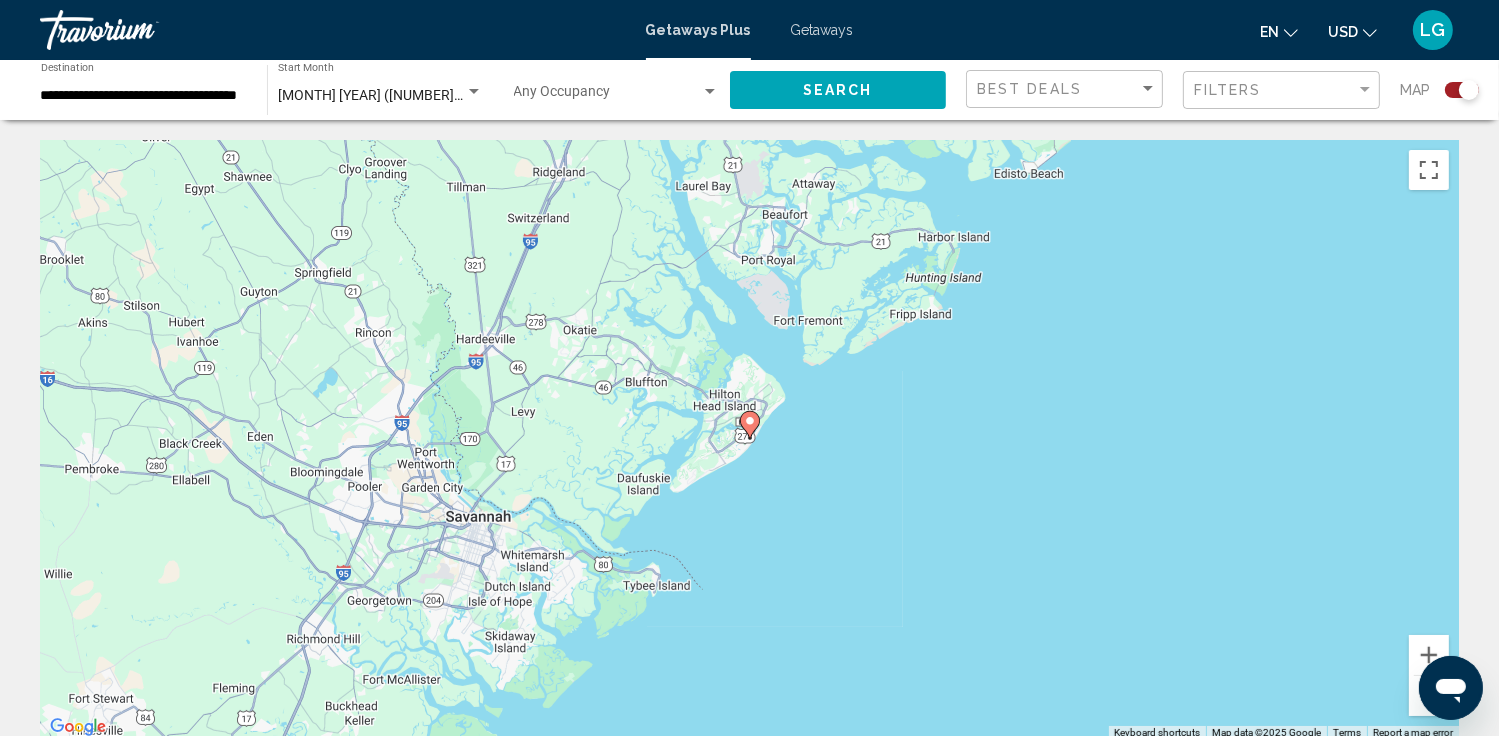 click 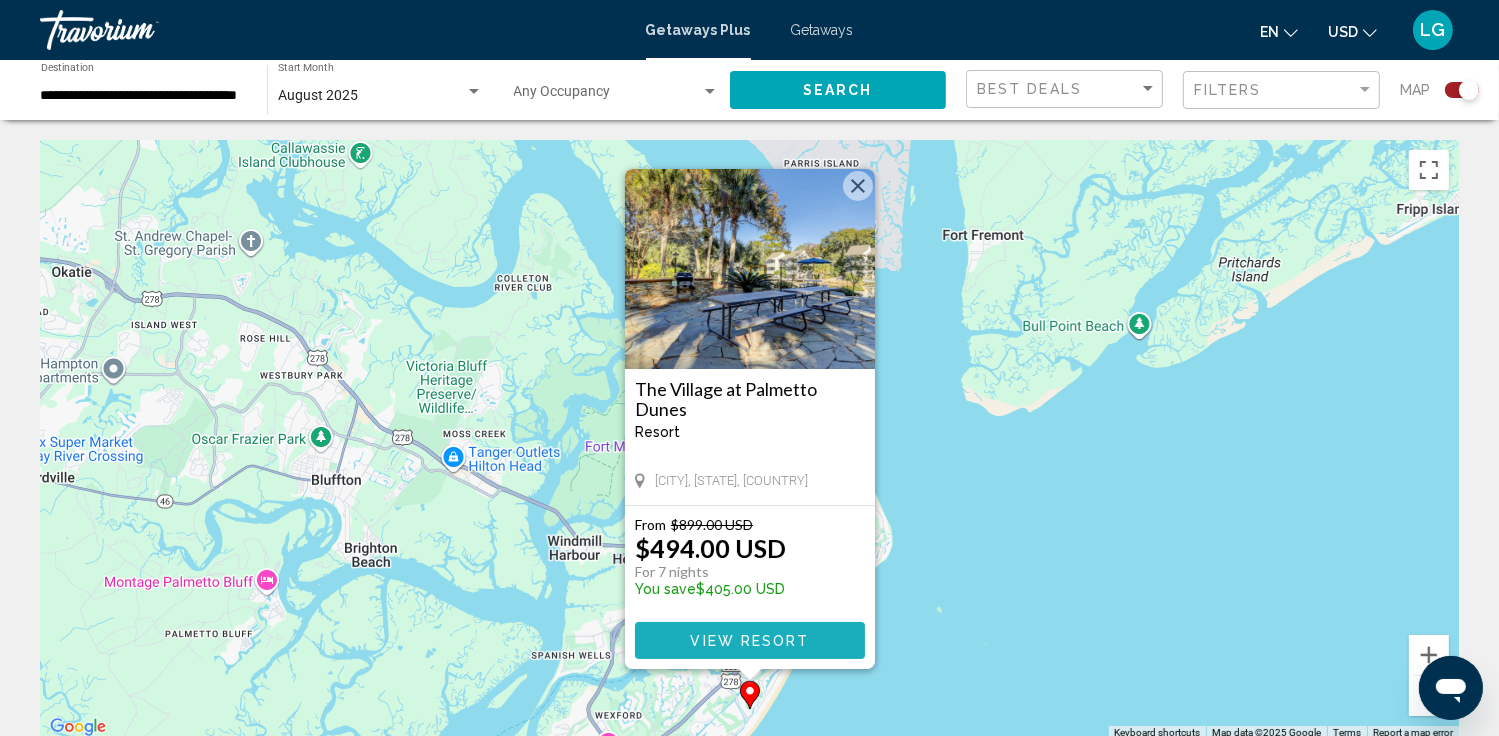 click on "View Resort" at bounding box center [749, 641] 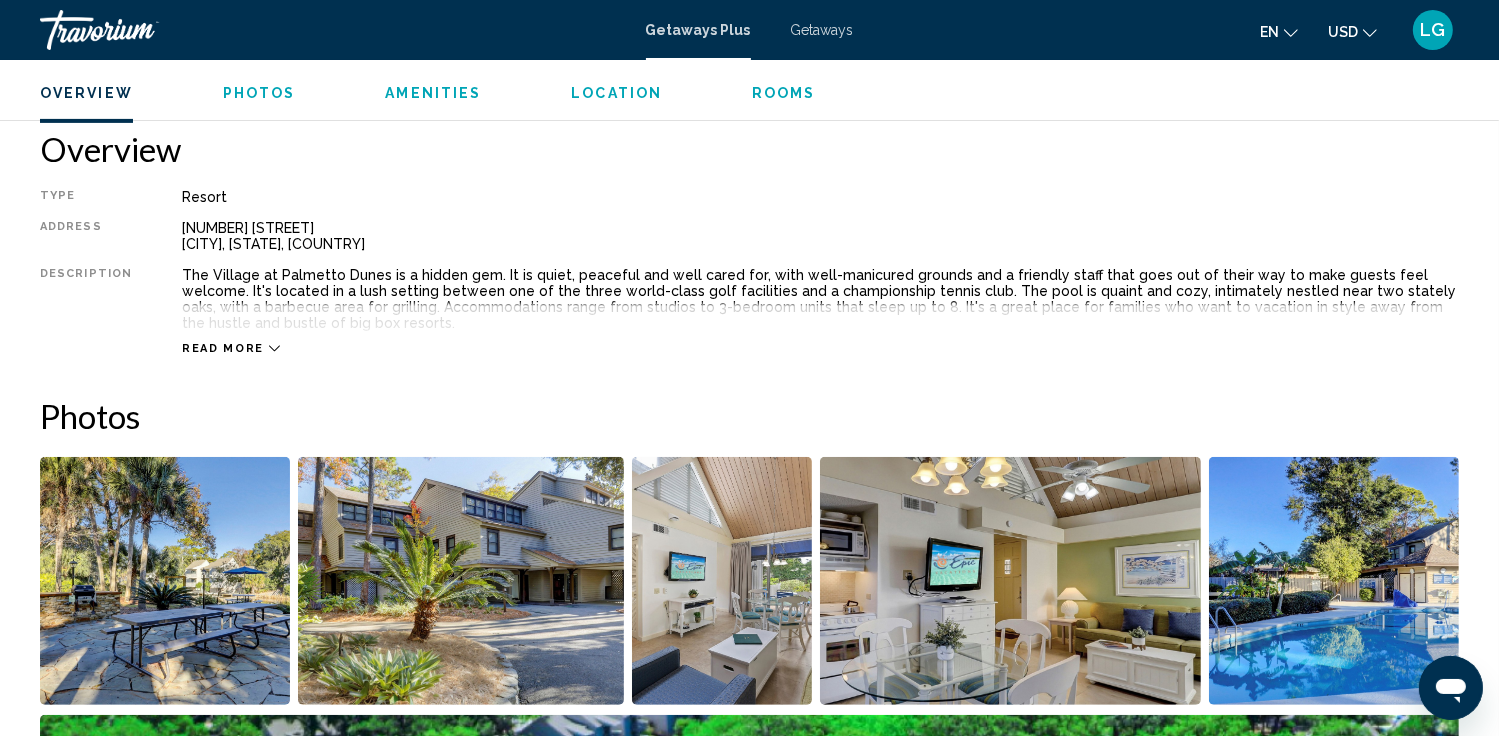 scroll, scrollTop: 644, scrollLeft: 0, axis: vertical 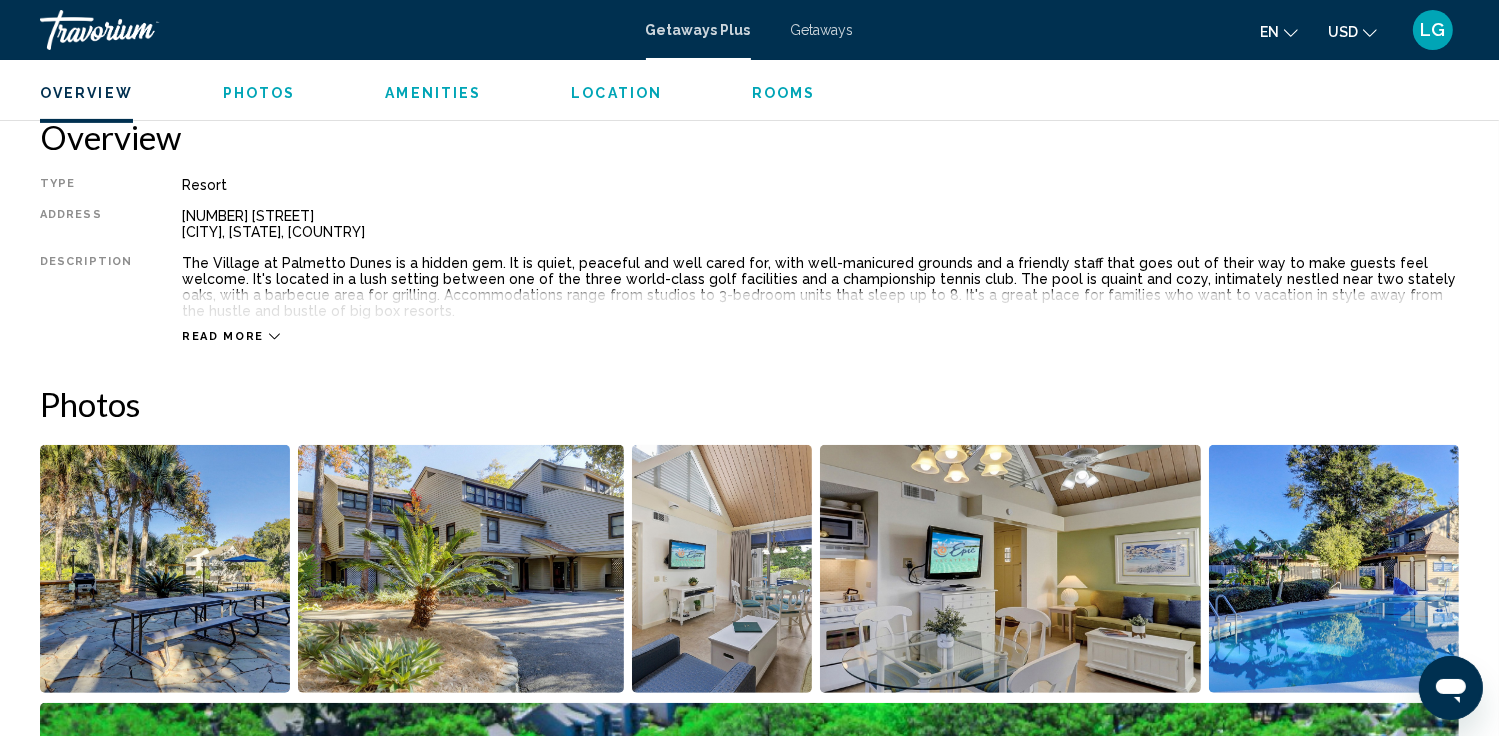 click on "Photos" at bounding box center (259, 93) 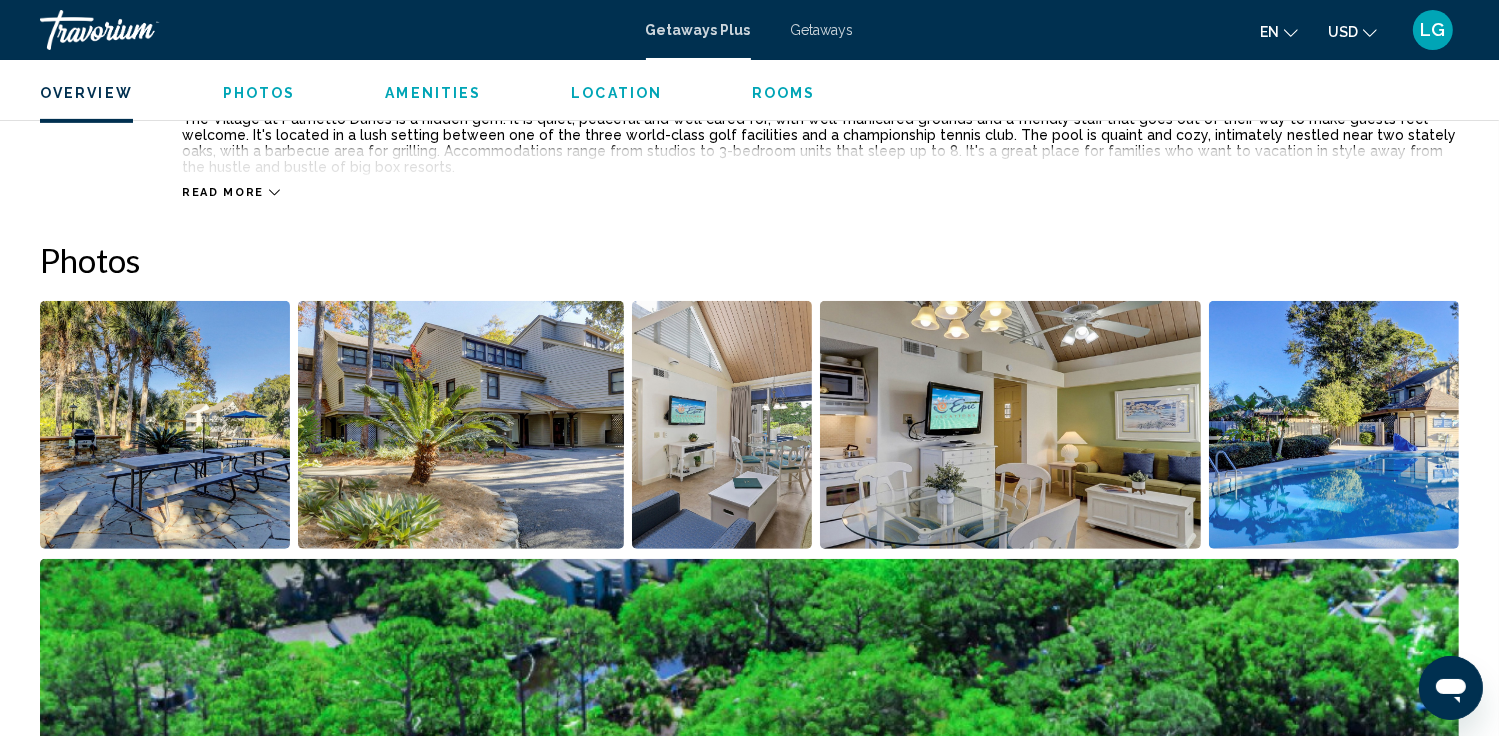 scroll, scrollTop: 908, scrollLeft: 0, axis: vertical 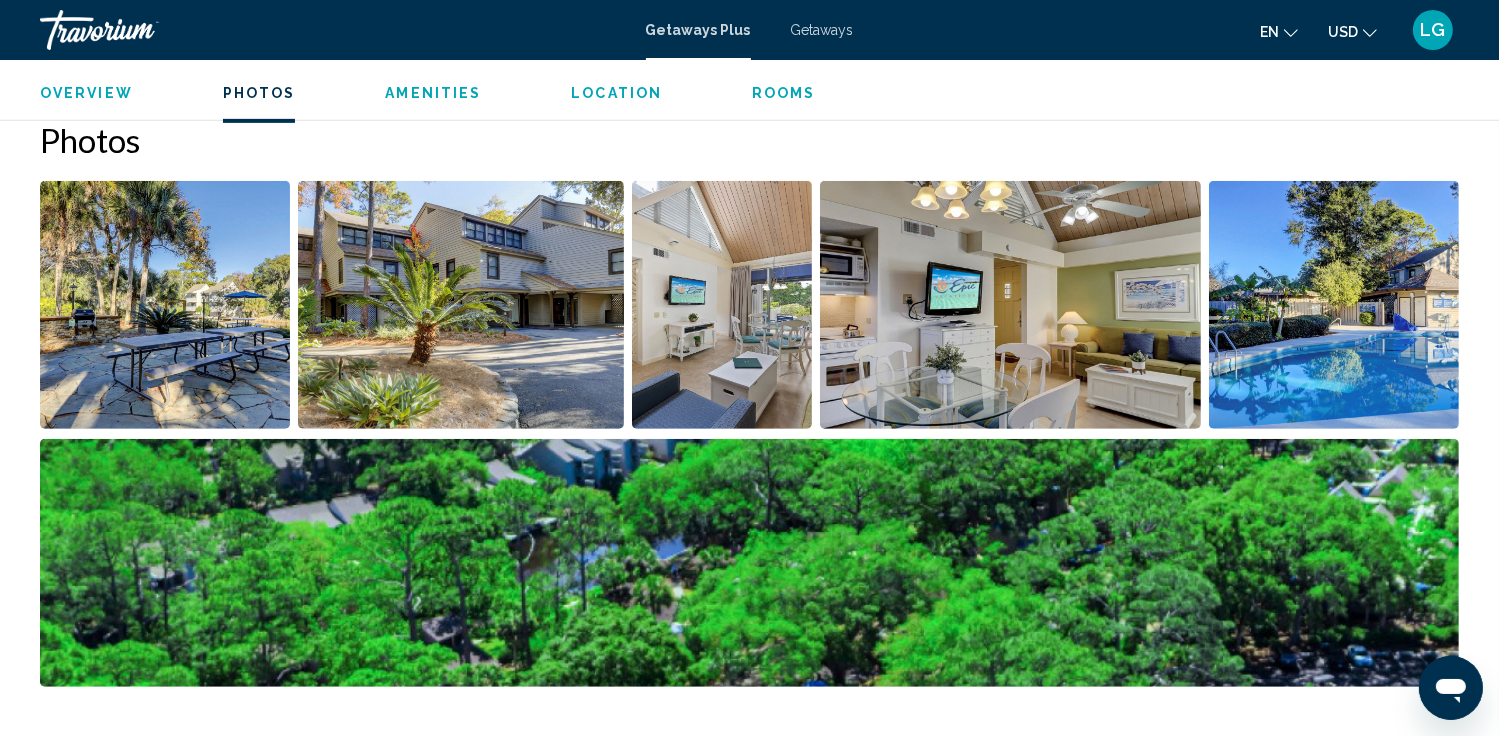click at bounding box center [460, 305] 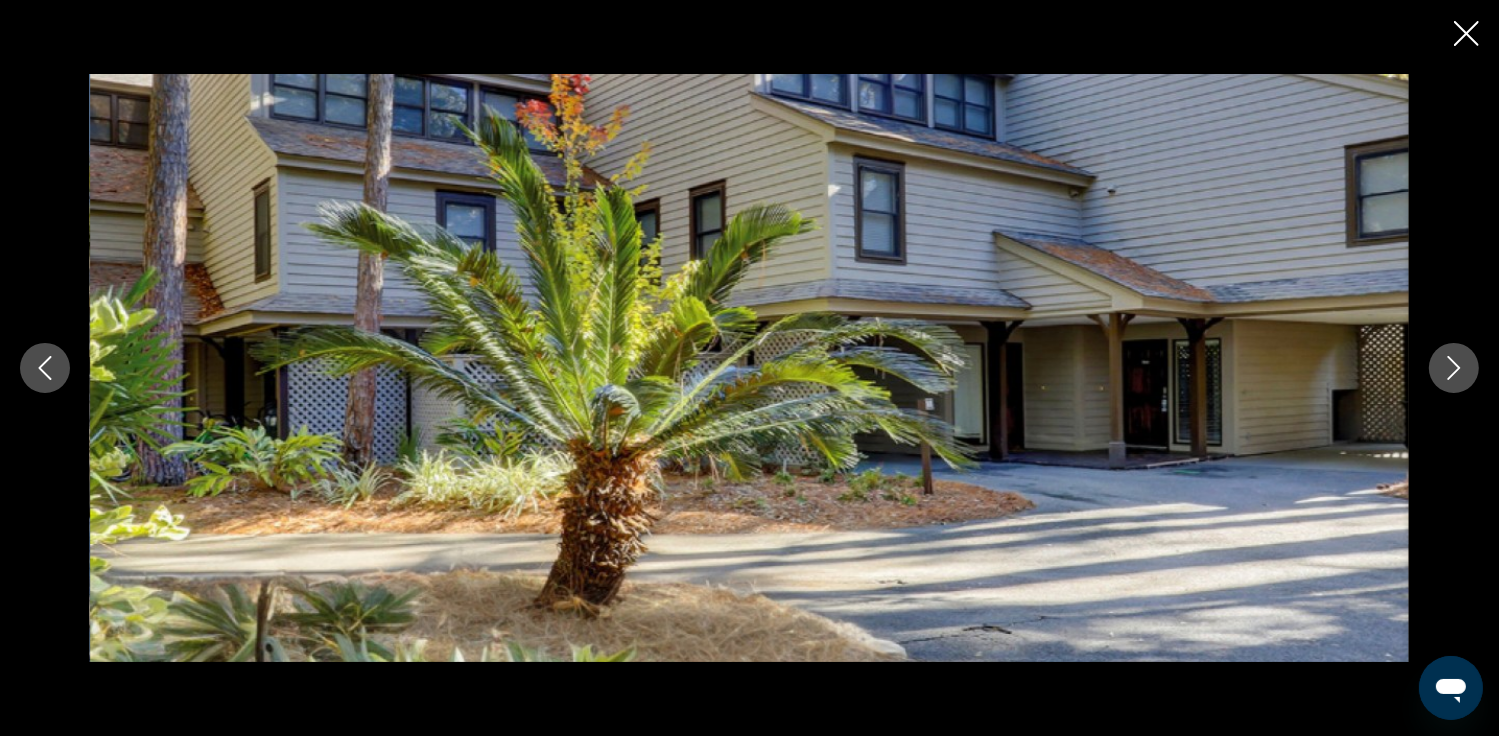 type 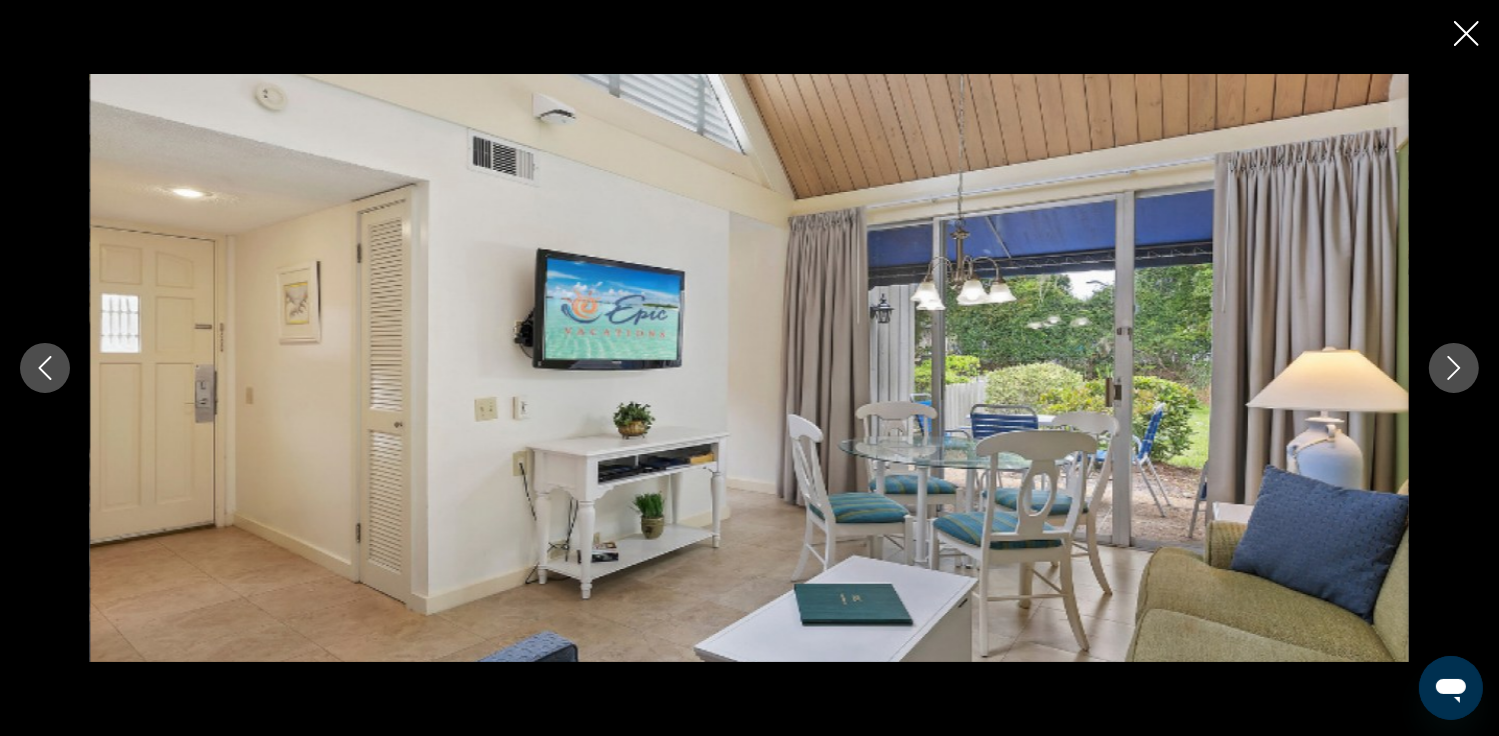 click 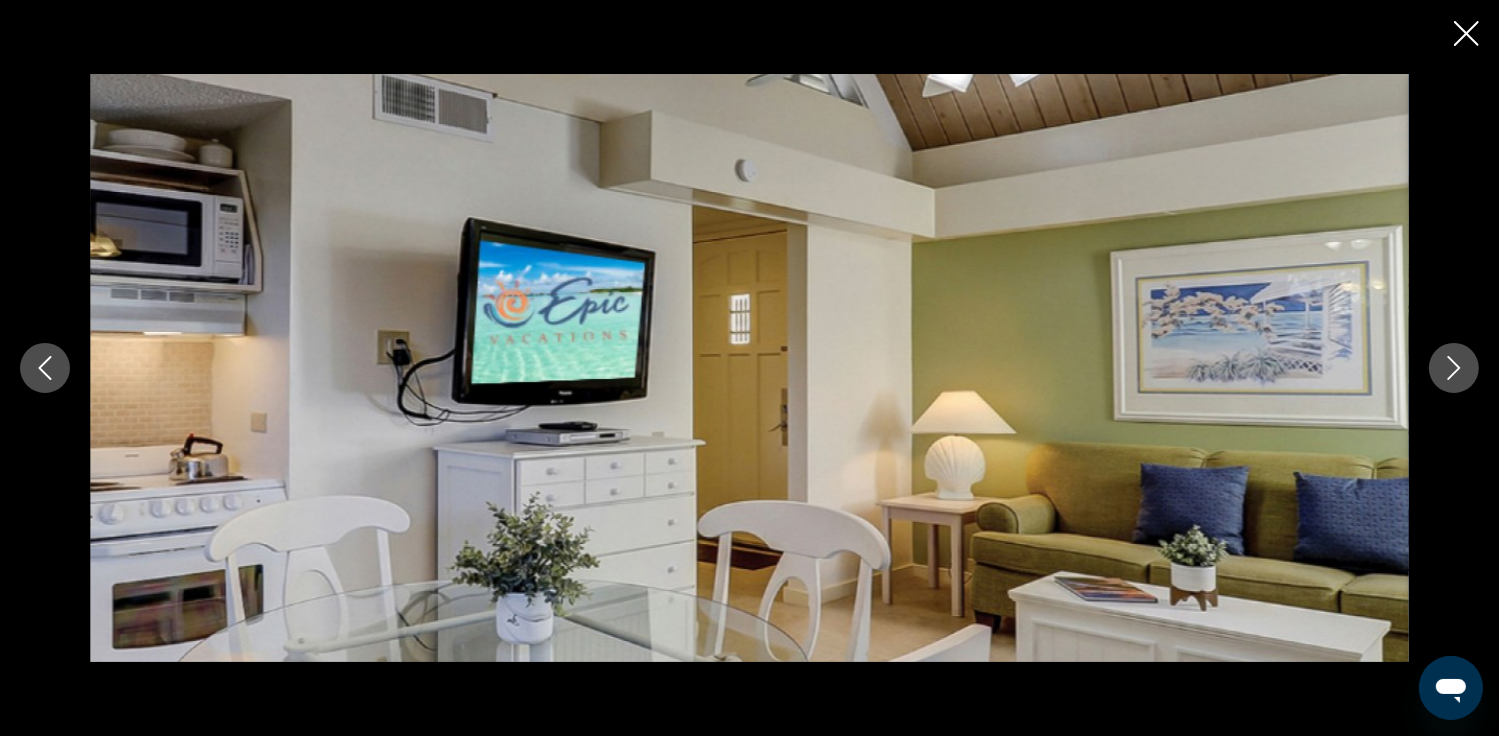 click 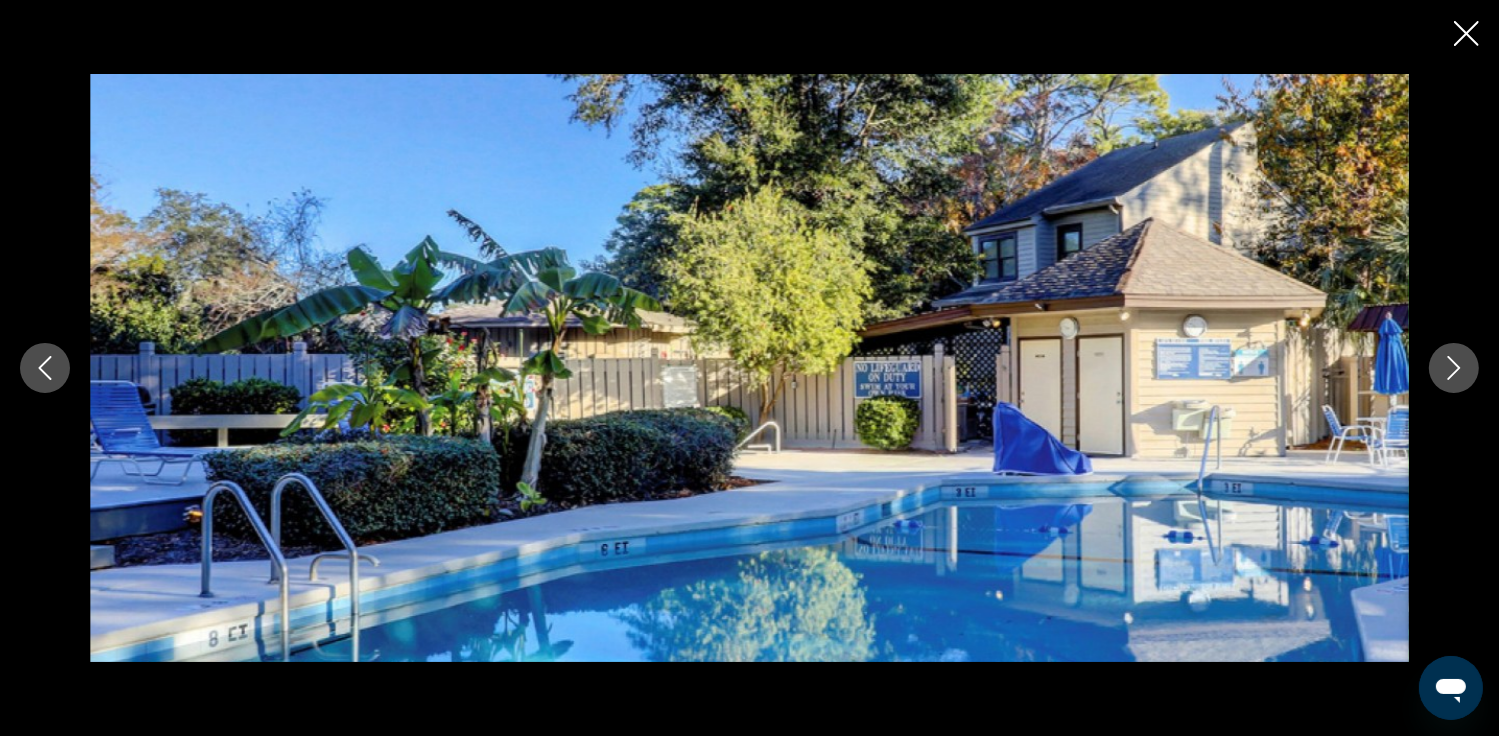 click 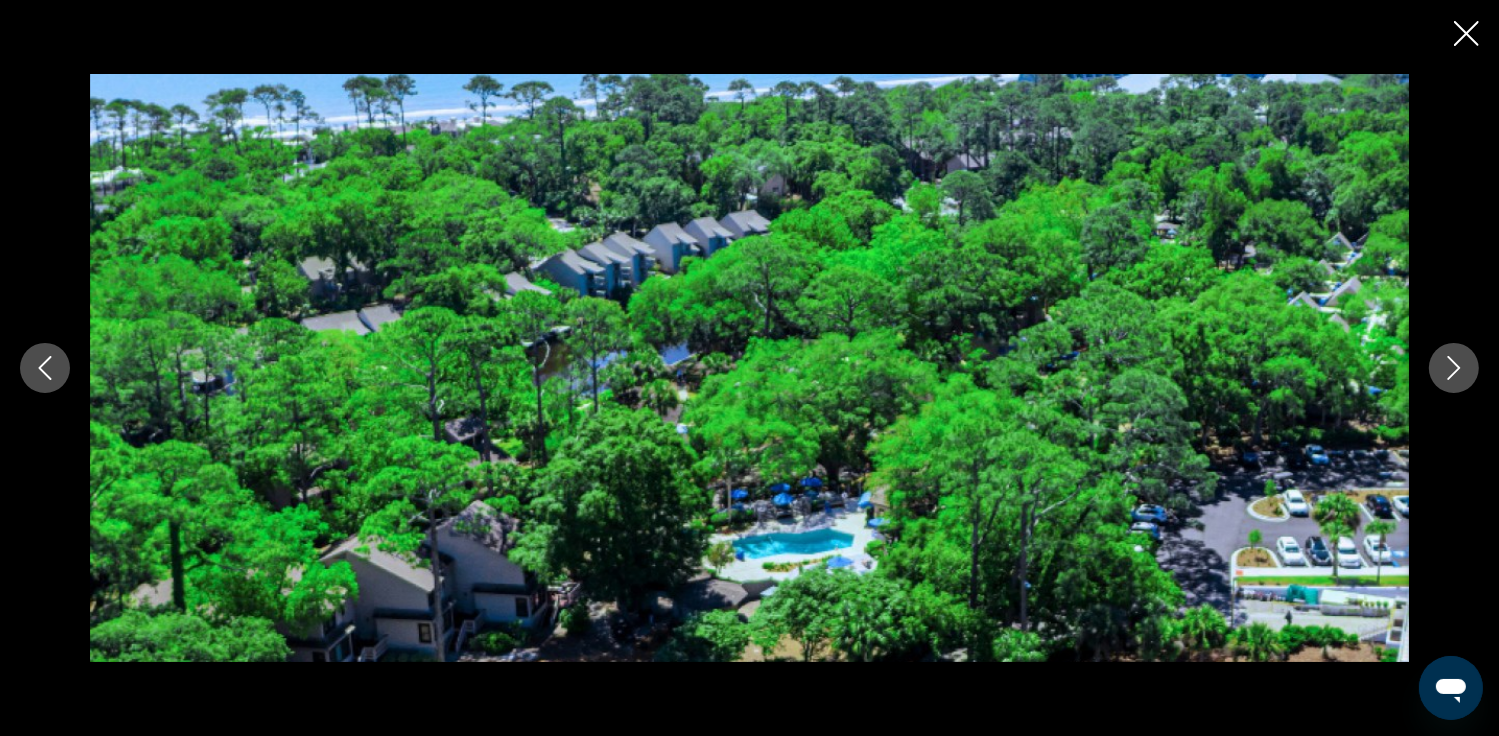 click 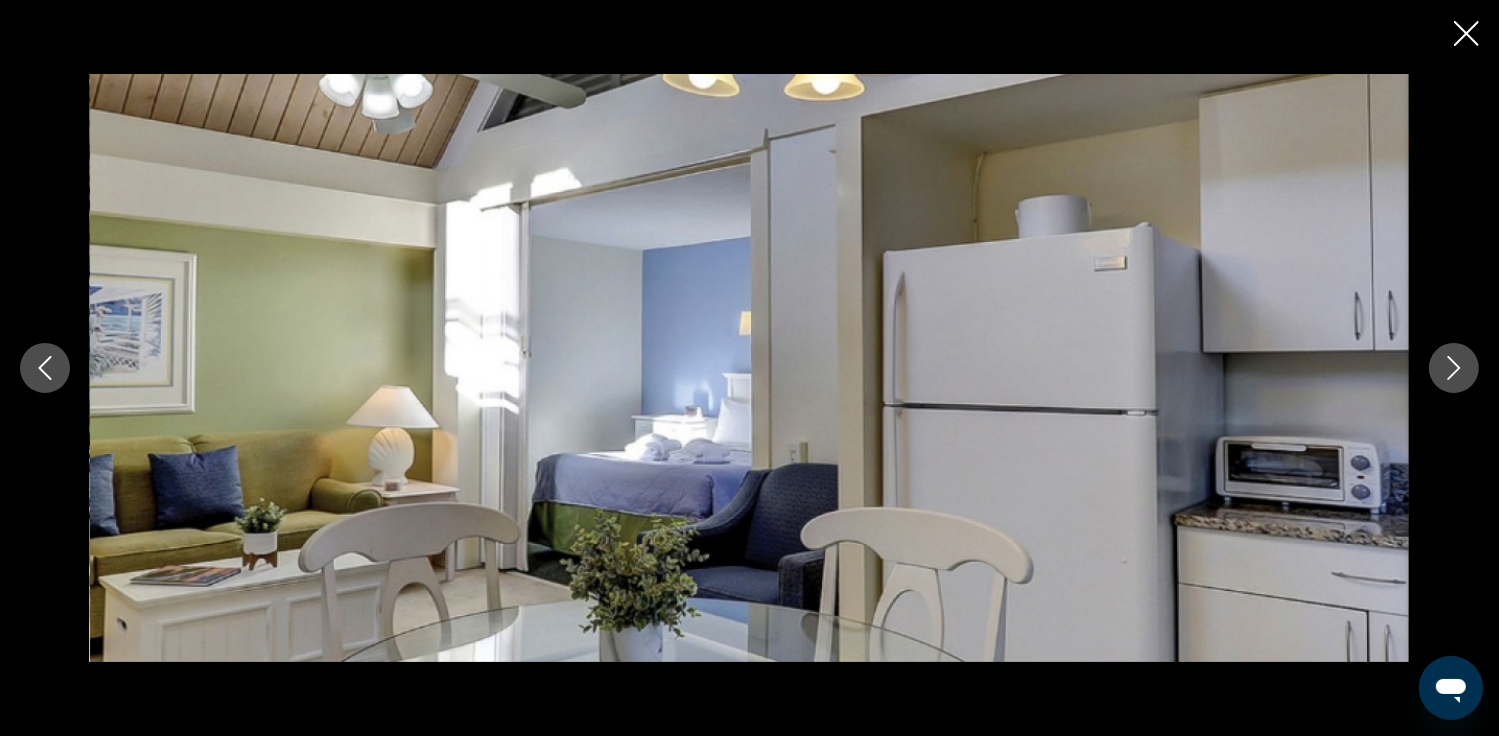 click 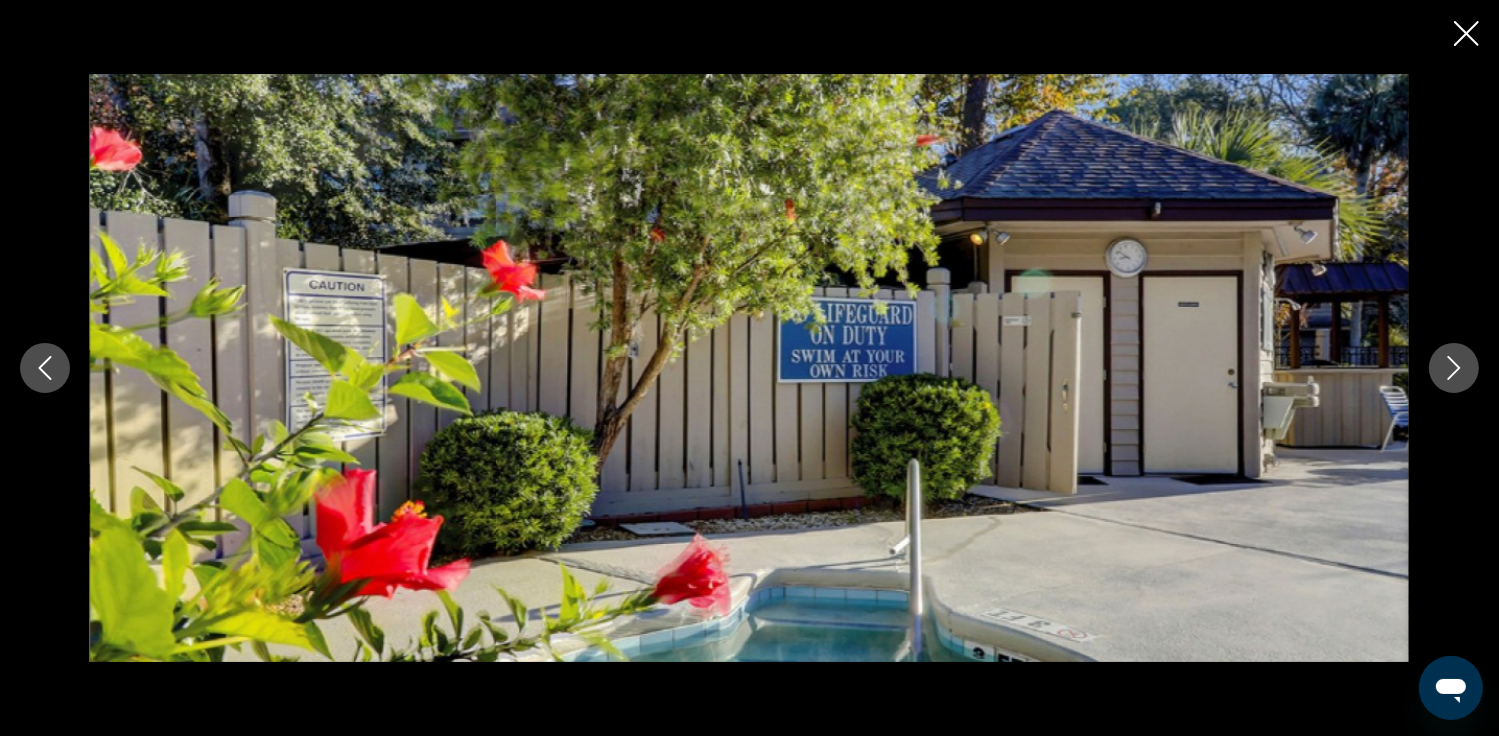 click 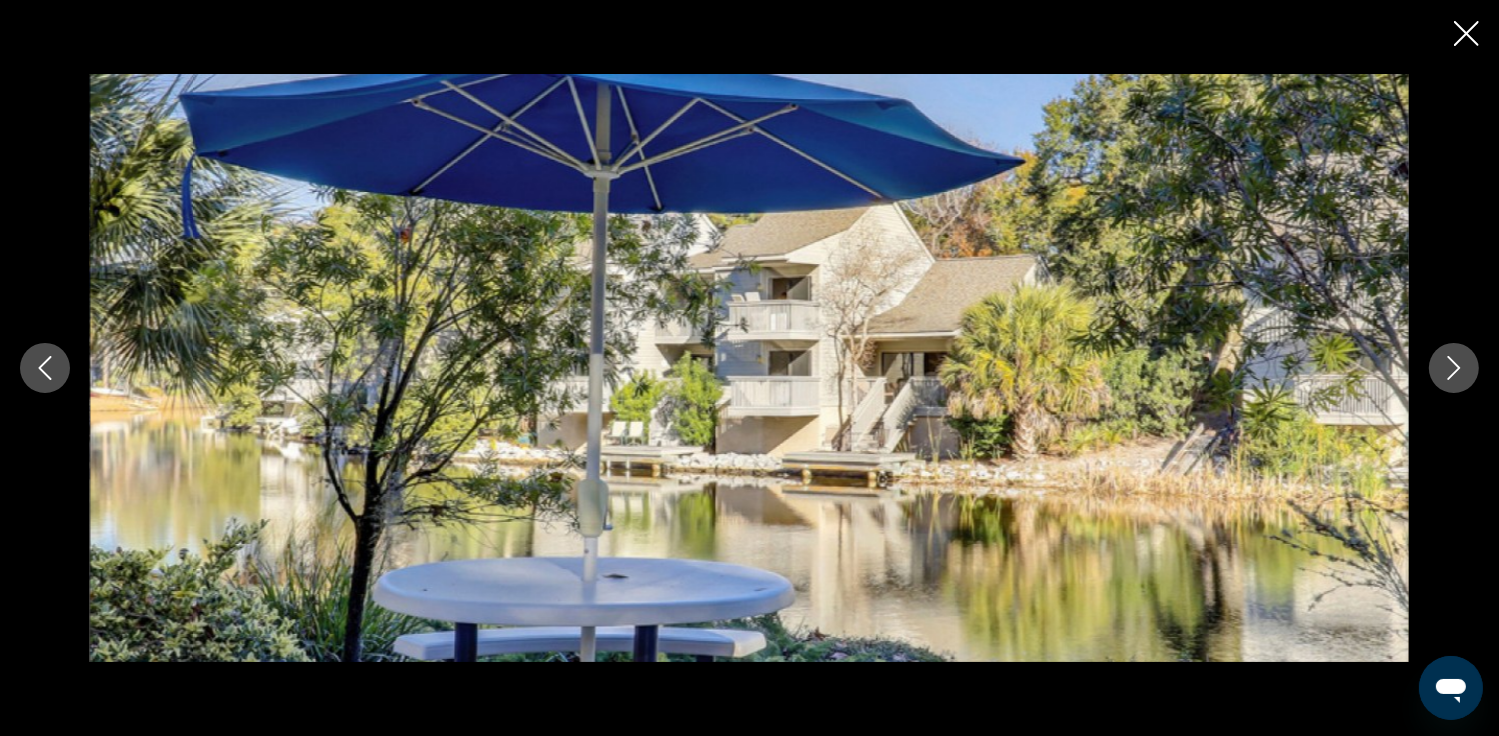 click 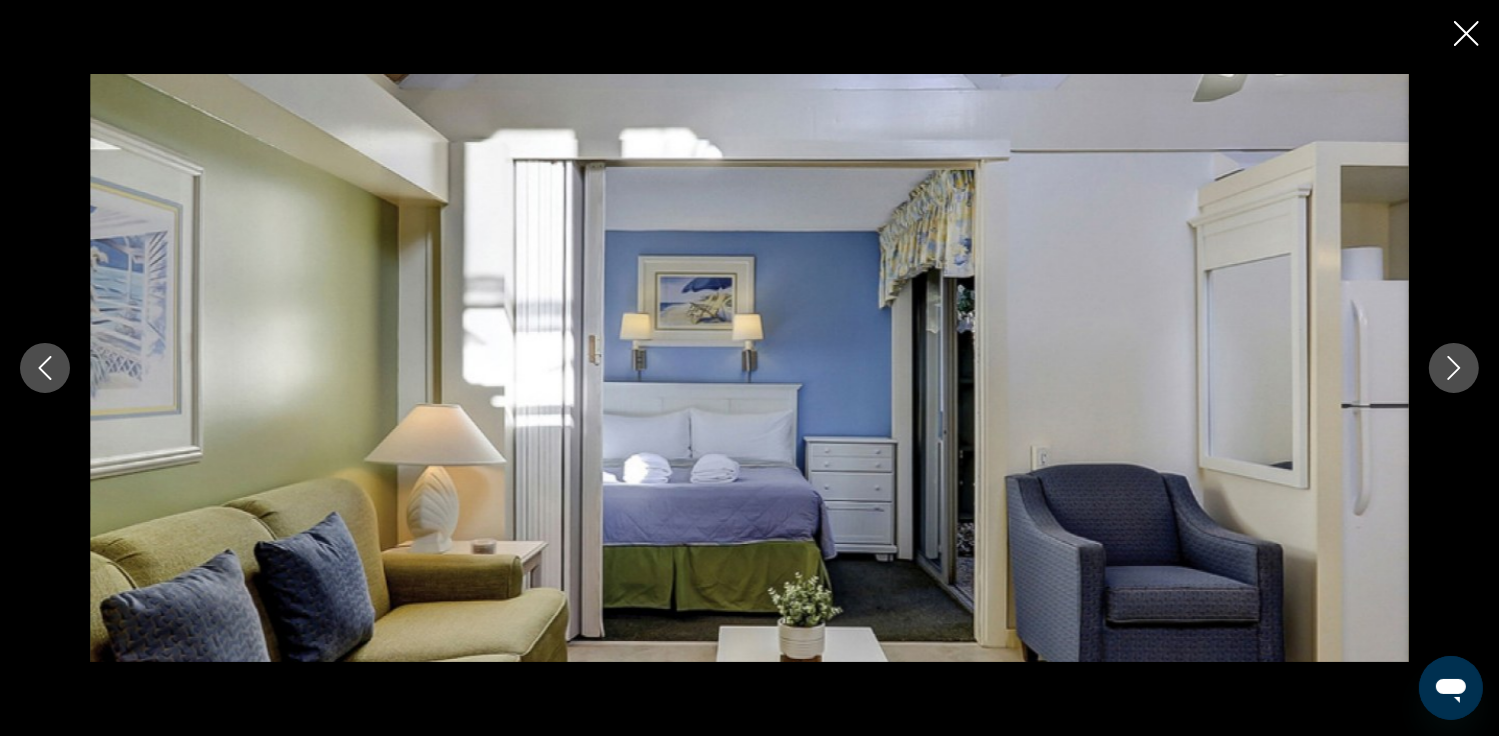 click 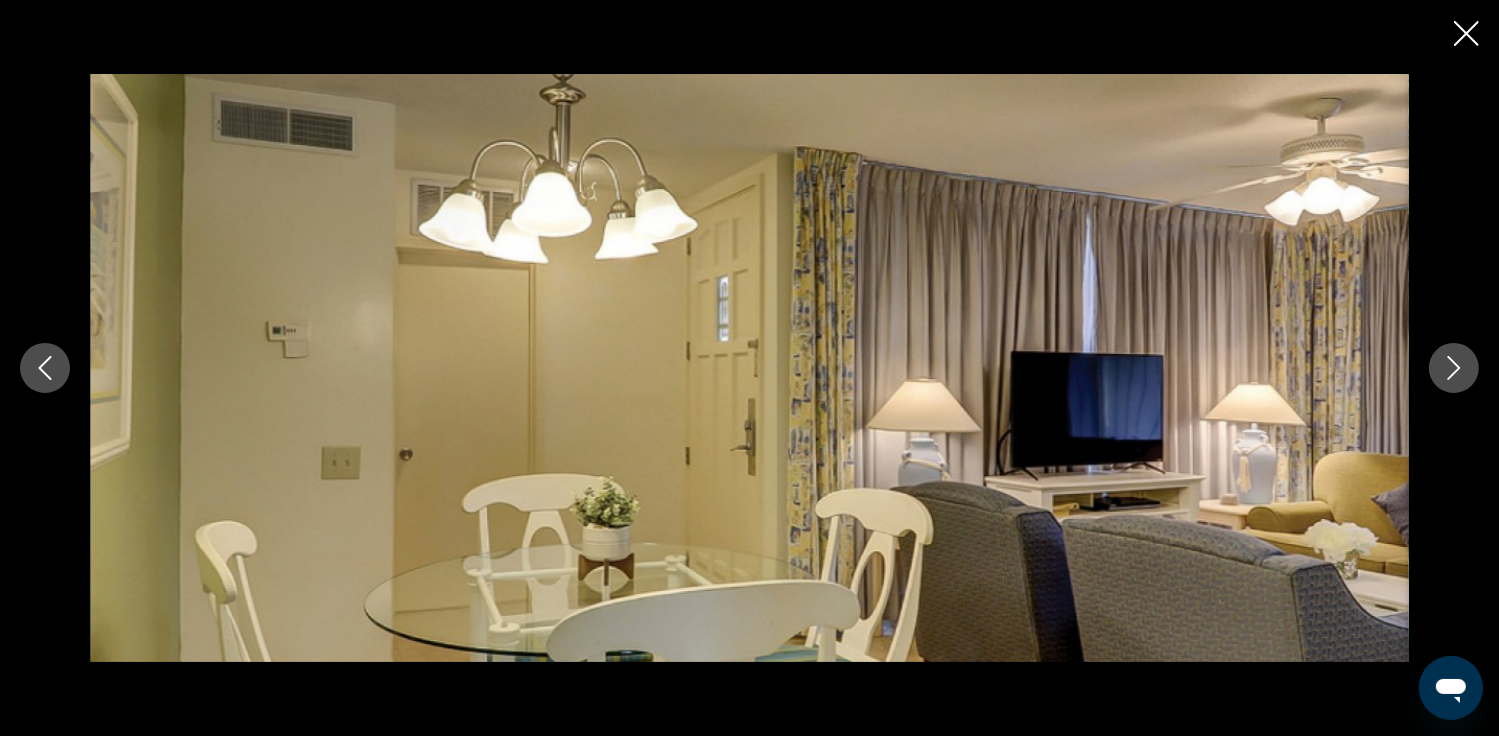 click 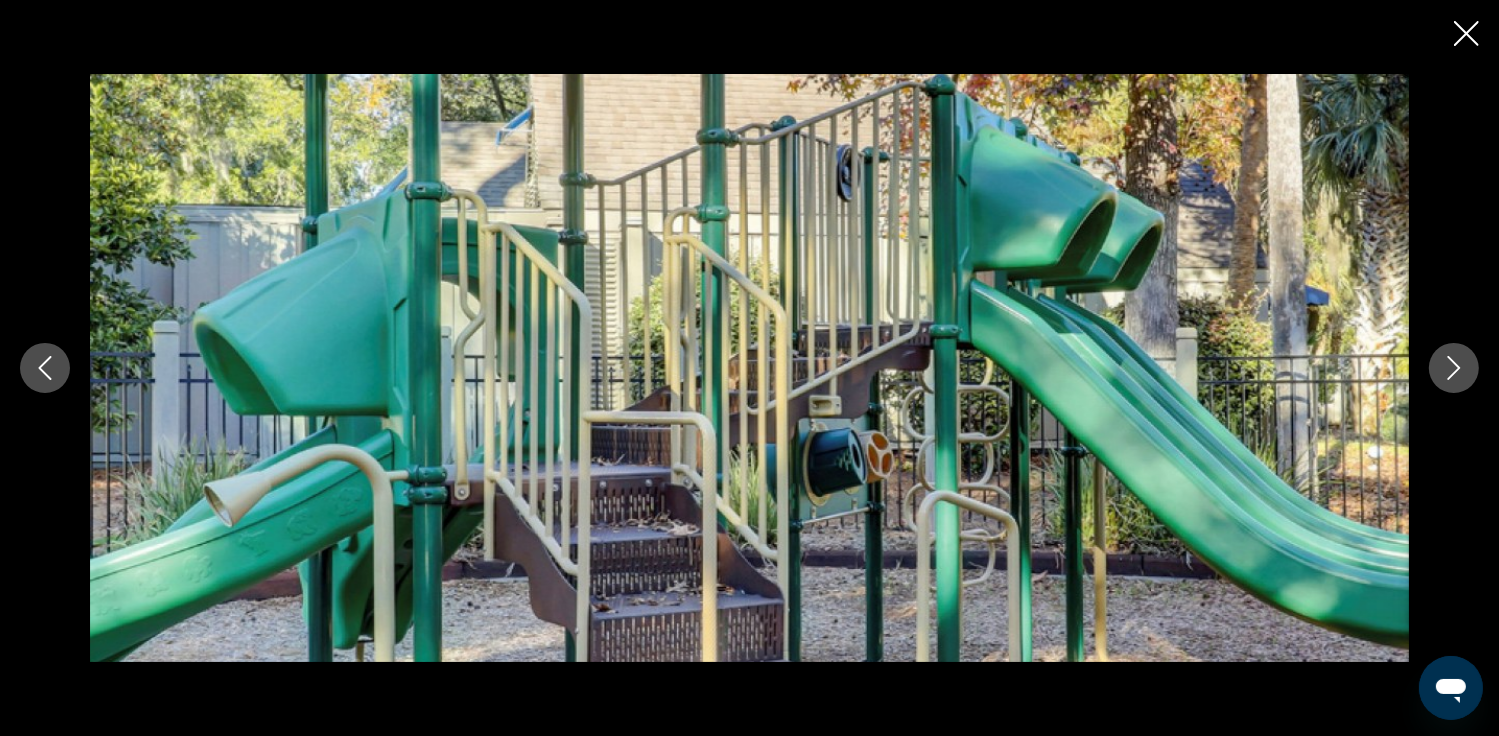 click 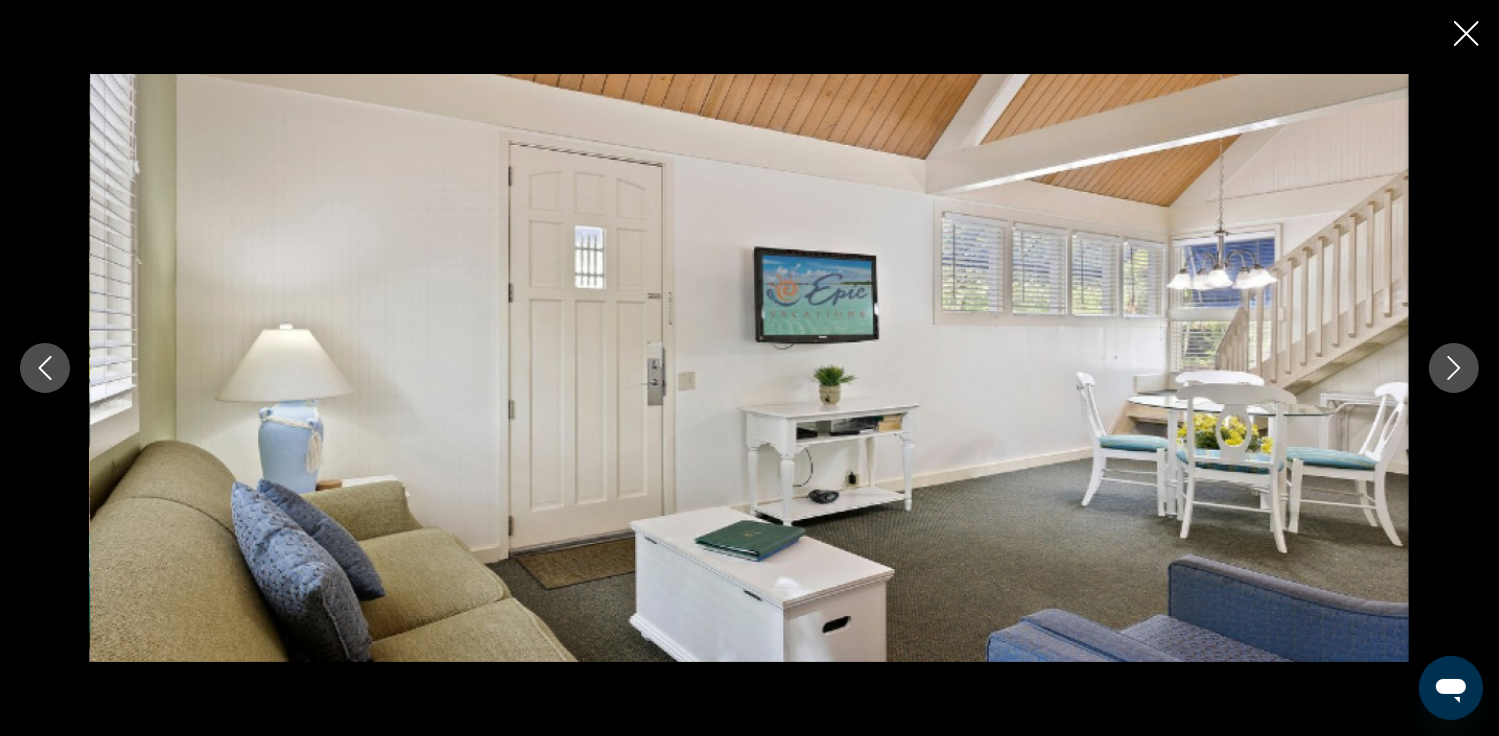 click 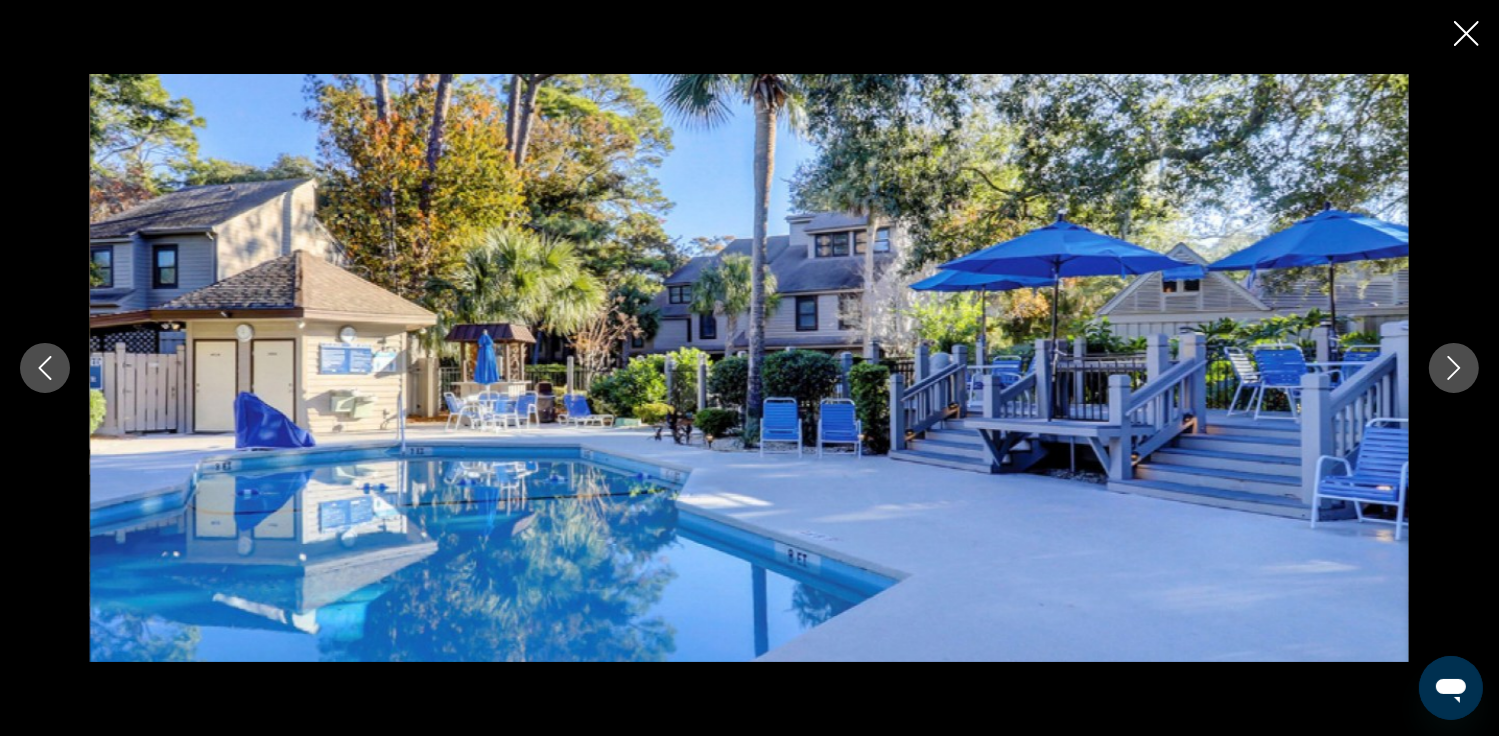 click 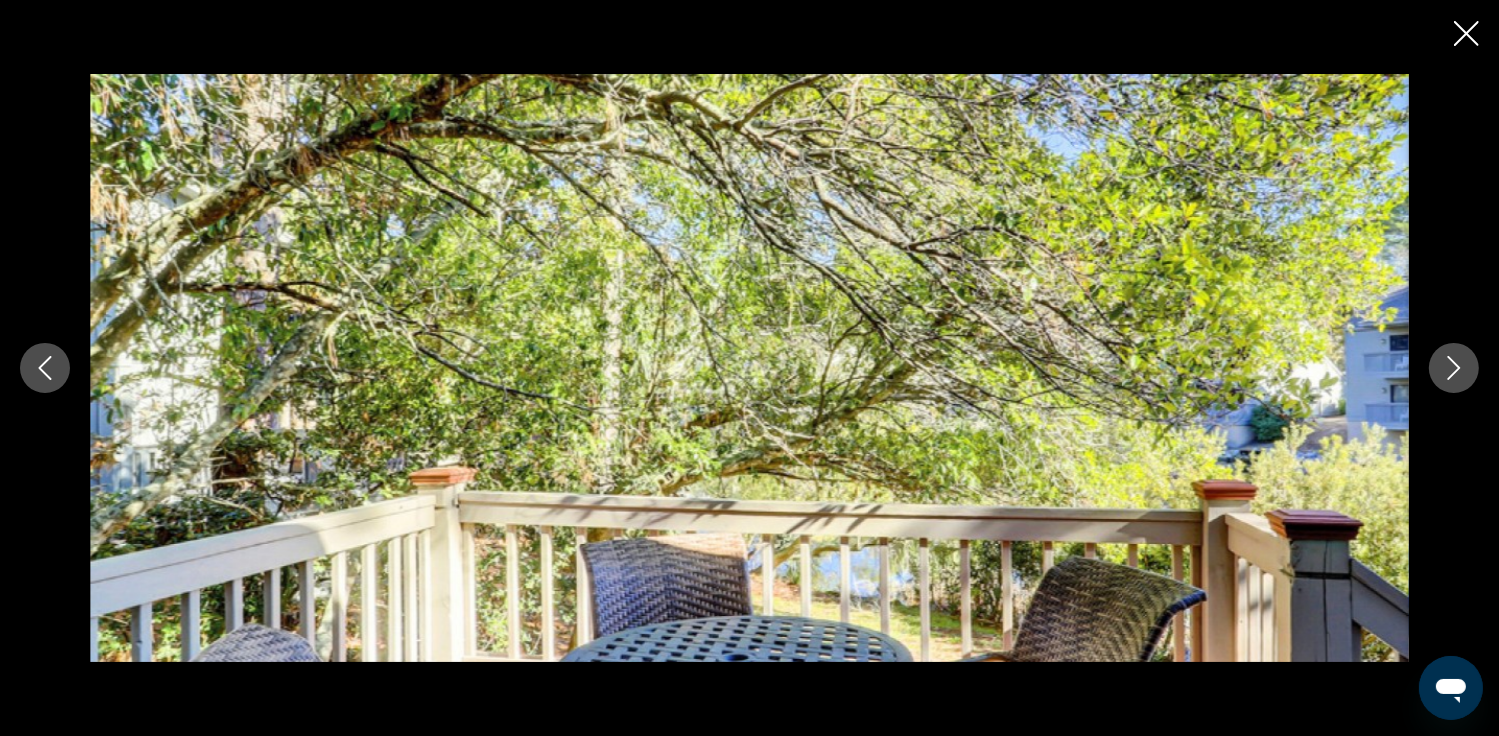 click 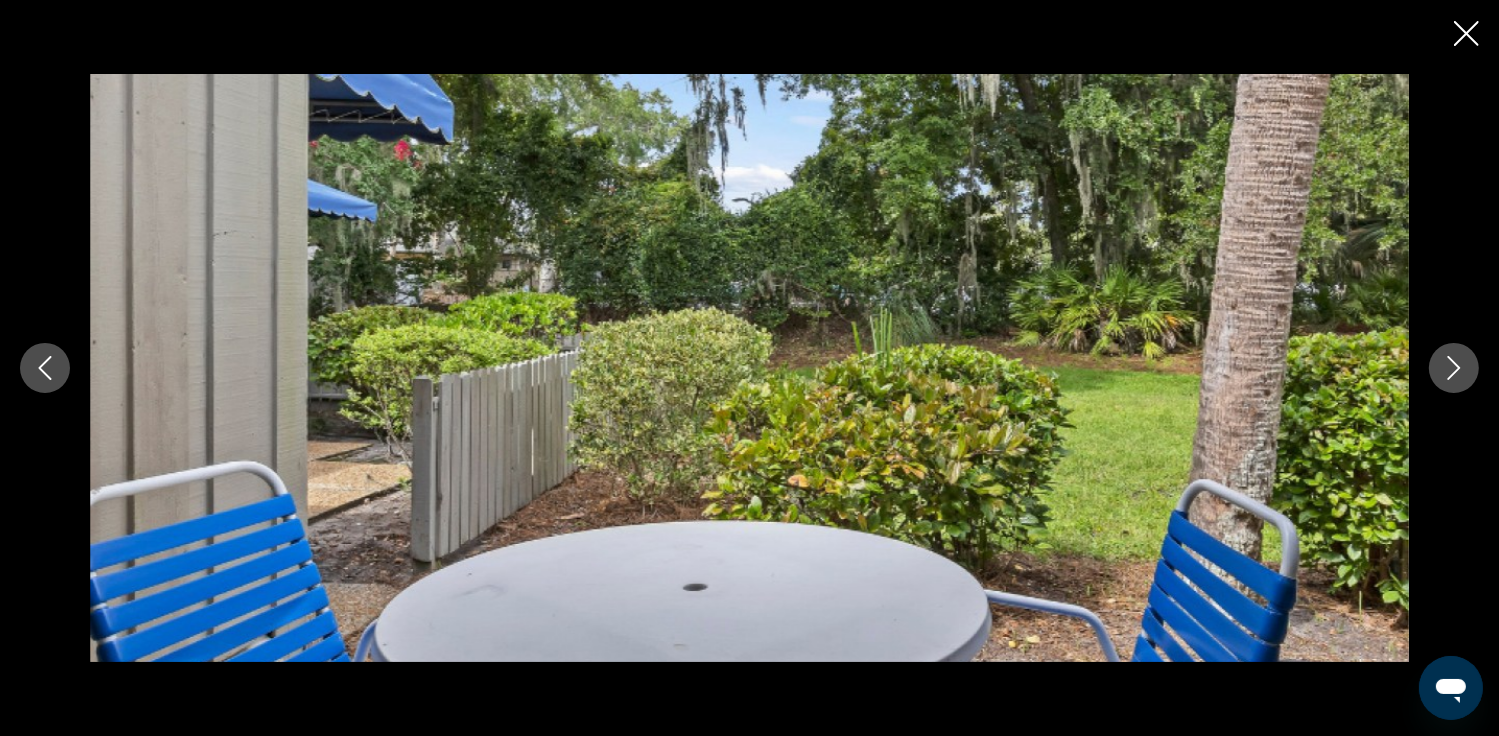 click 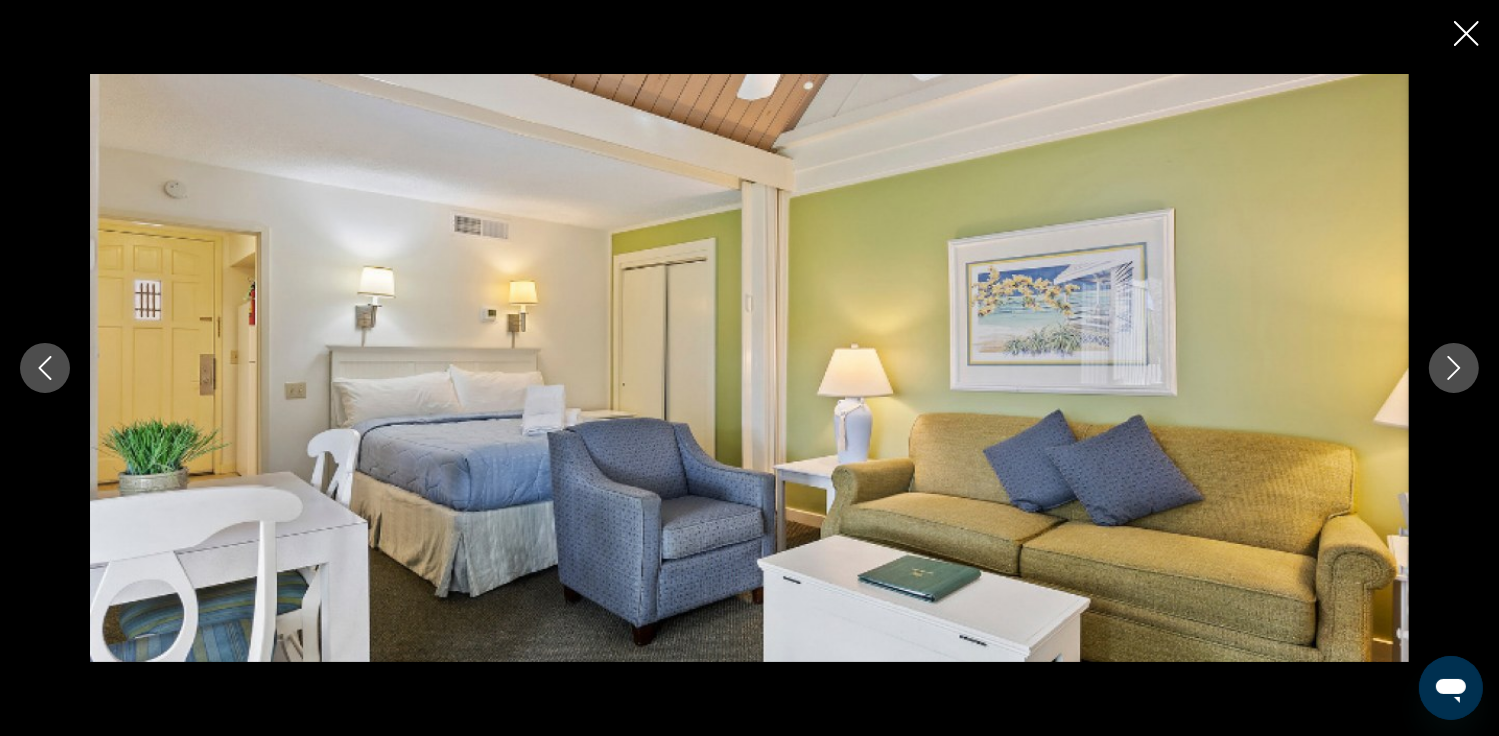 click 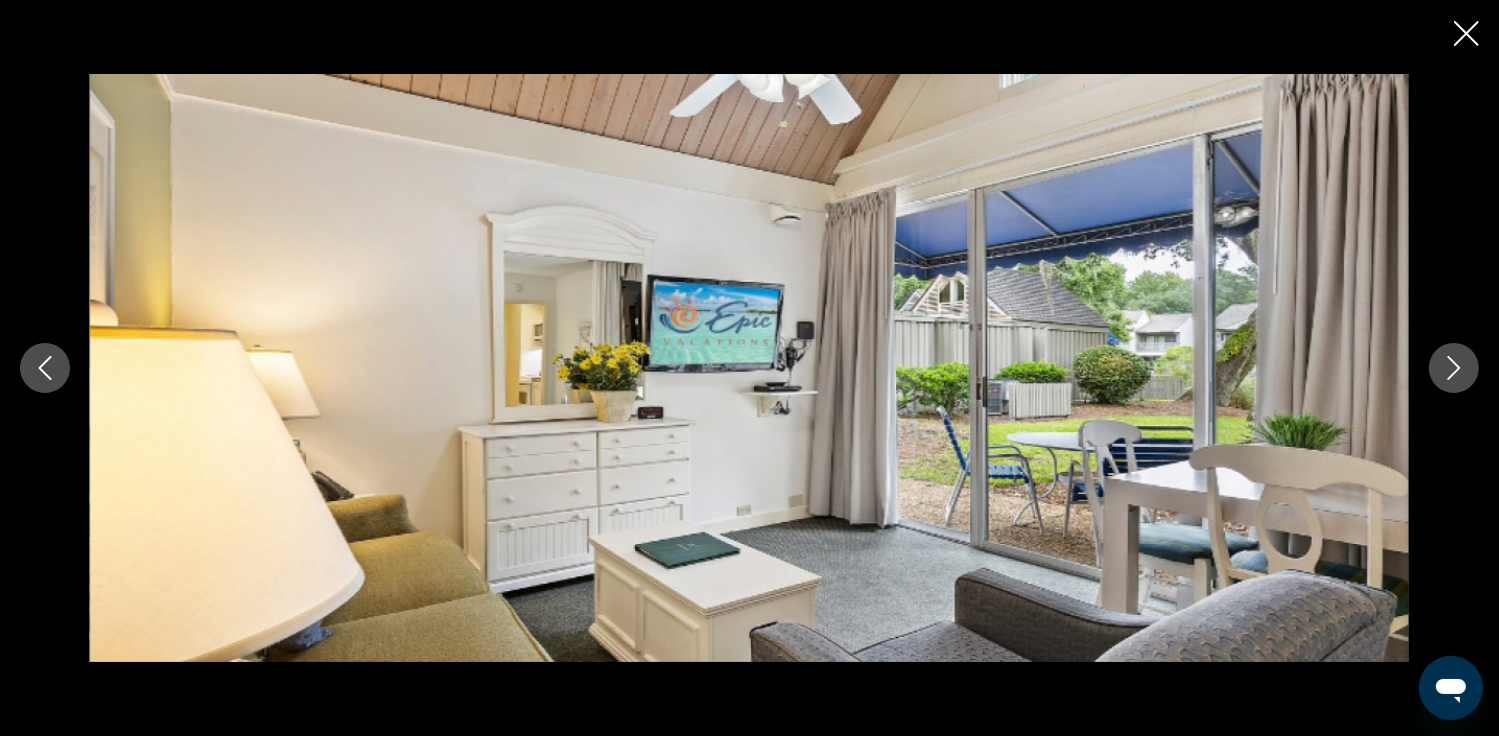 click 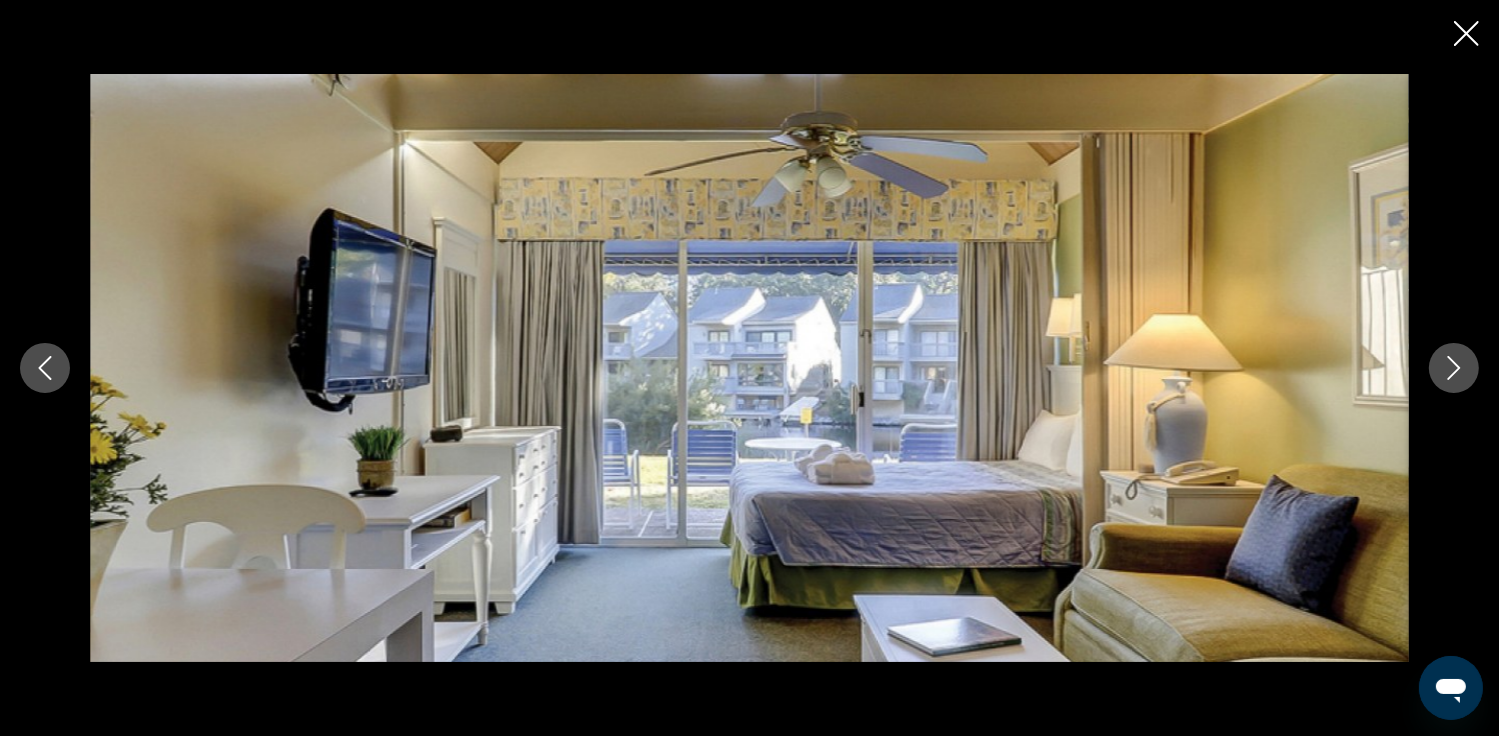 click 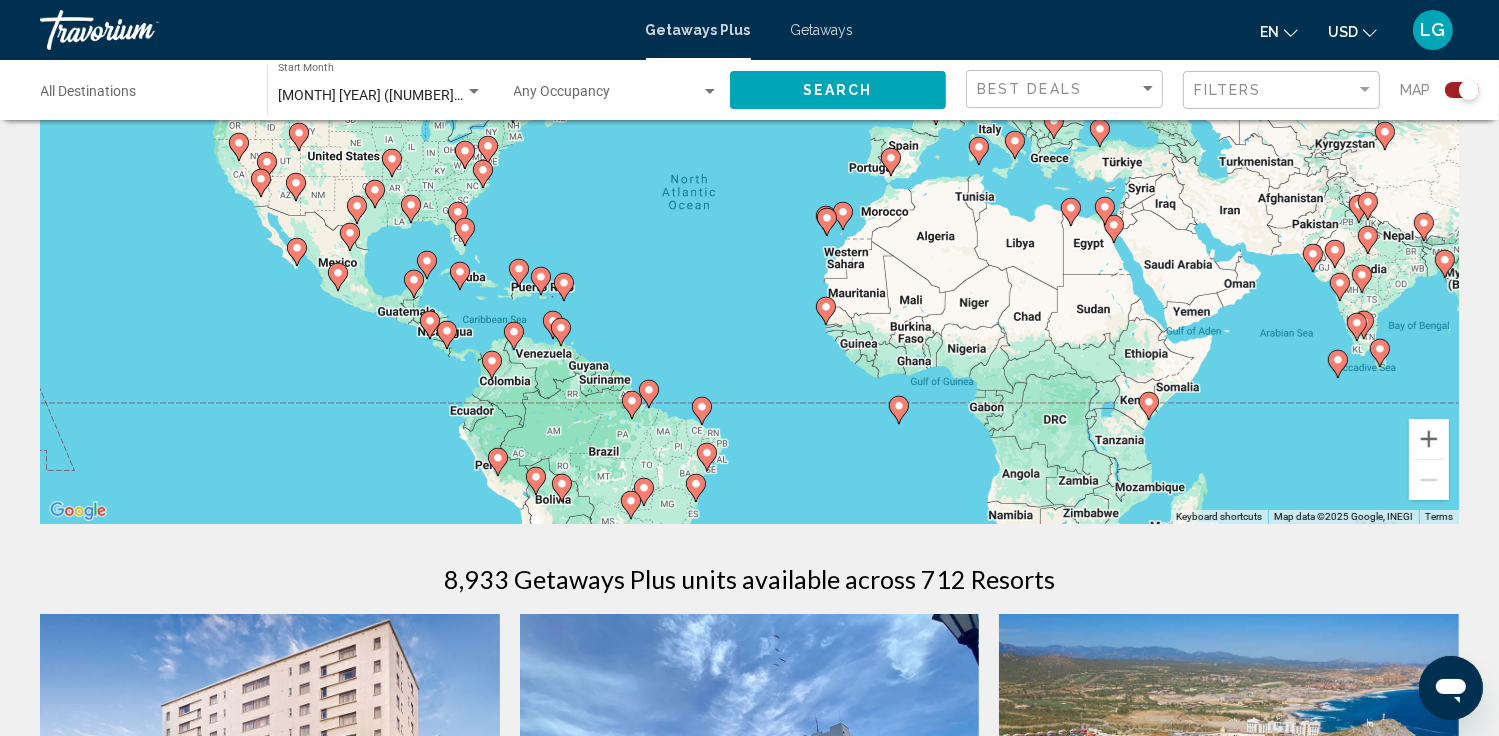 scroll, scrollTop: 208, scrollLeft: 0, axis: vertical 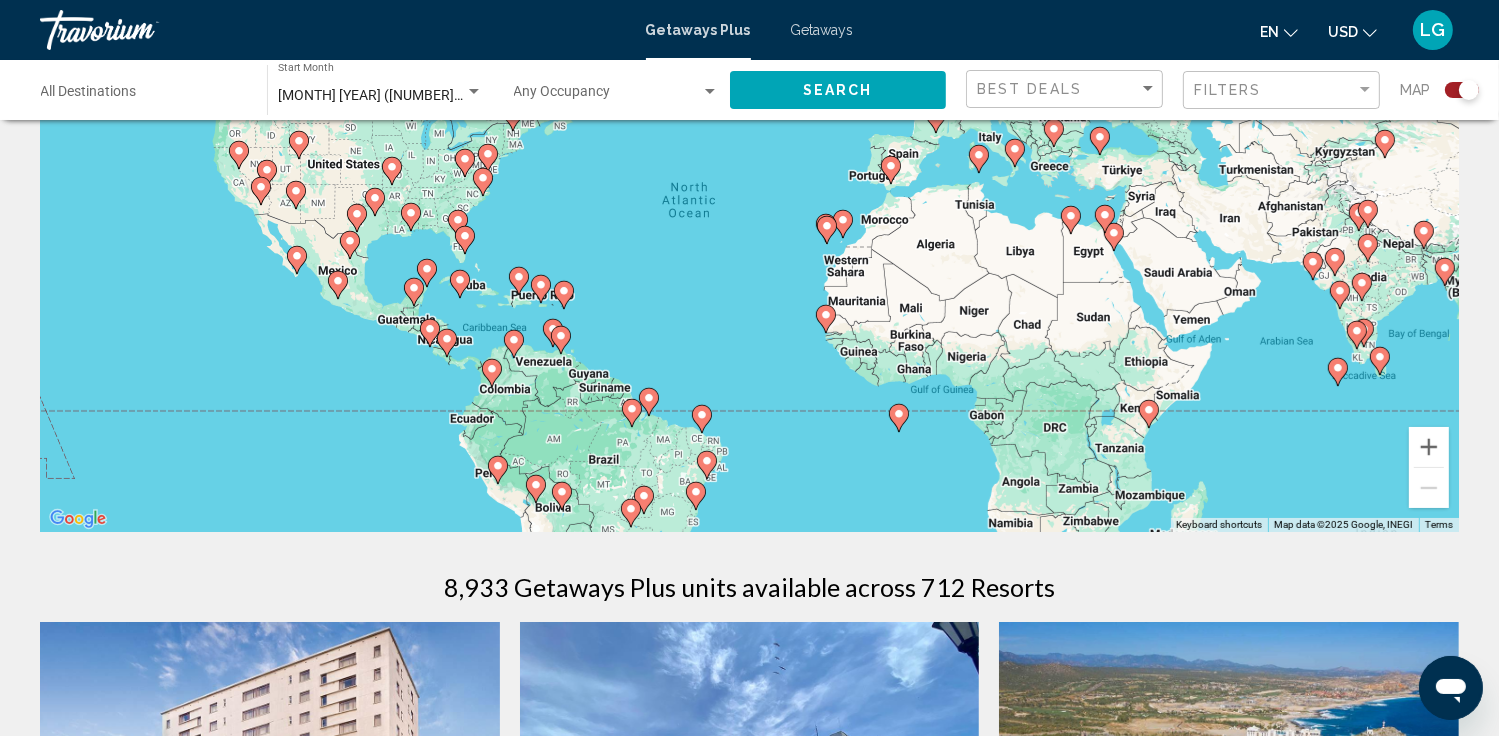 click 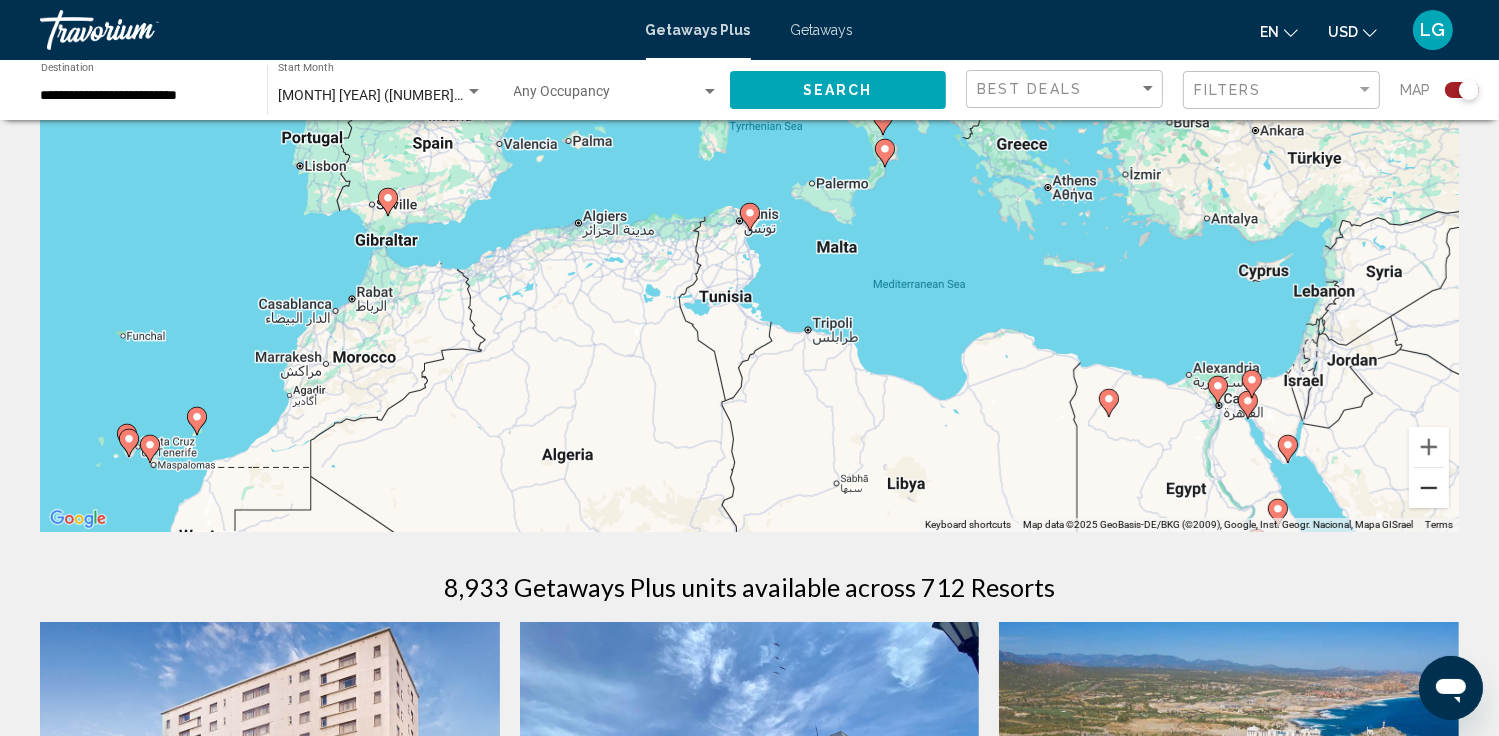 click at bounding box center (1429, 488) 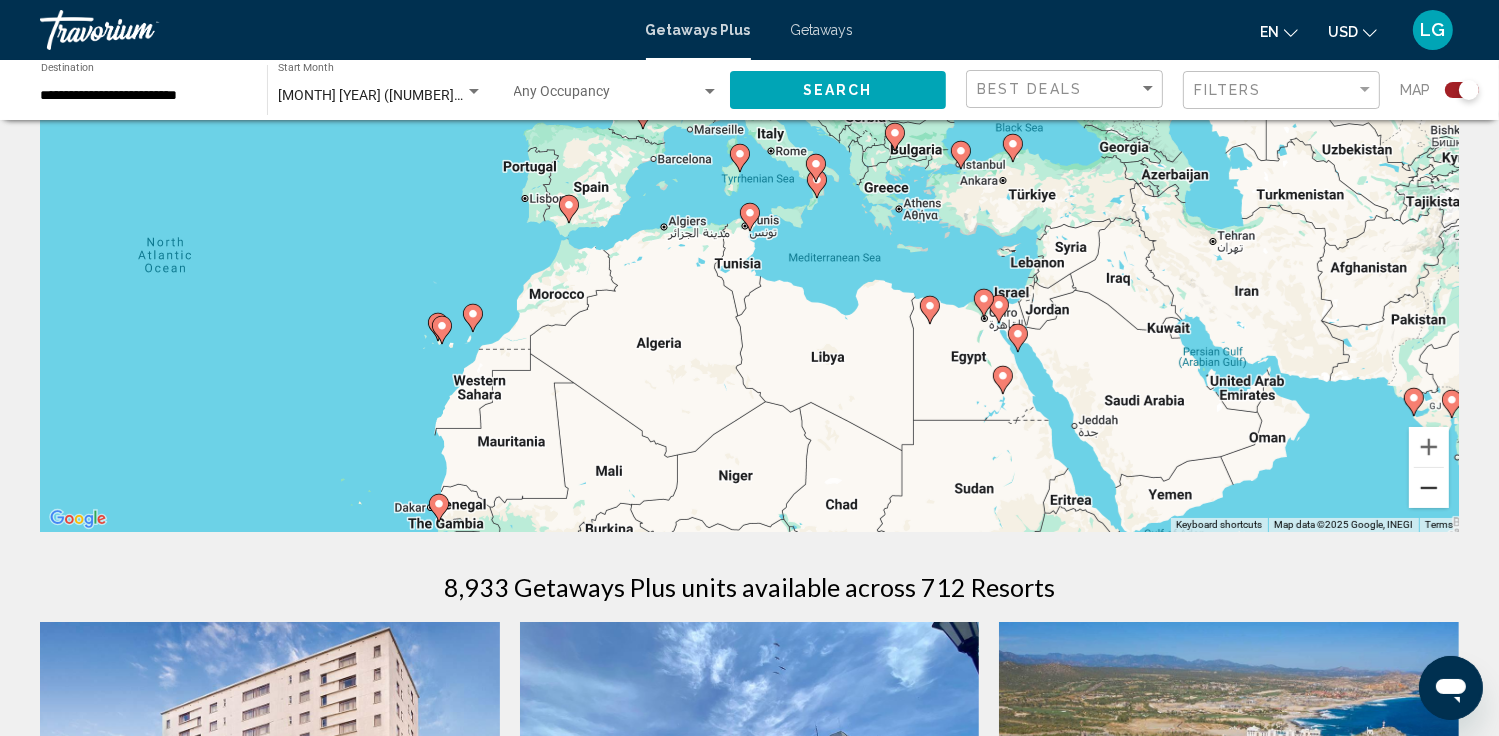 click at bounding box center (1429, 488) 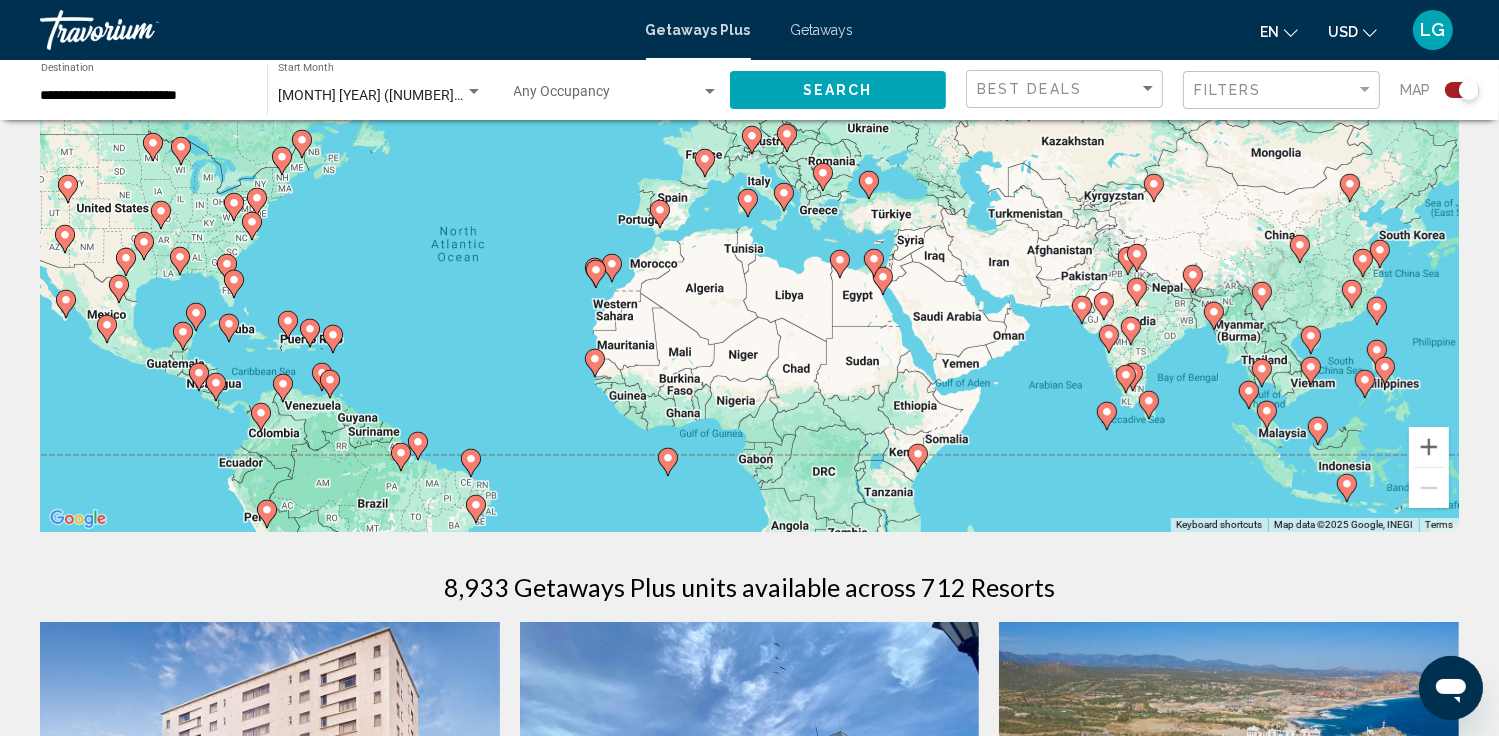 click 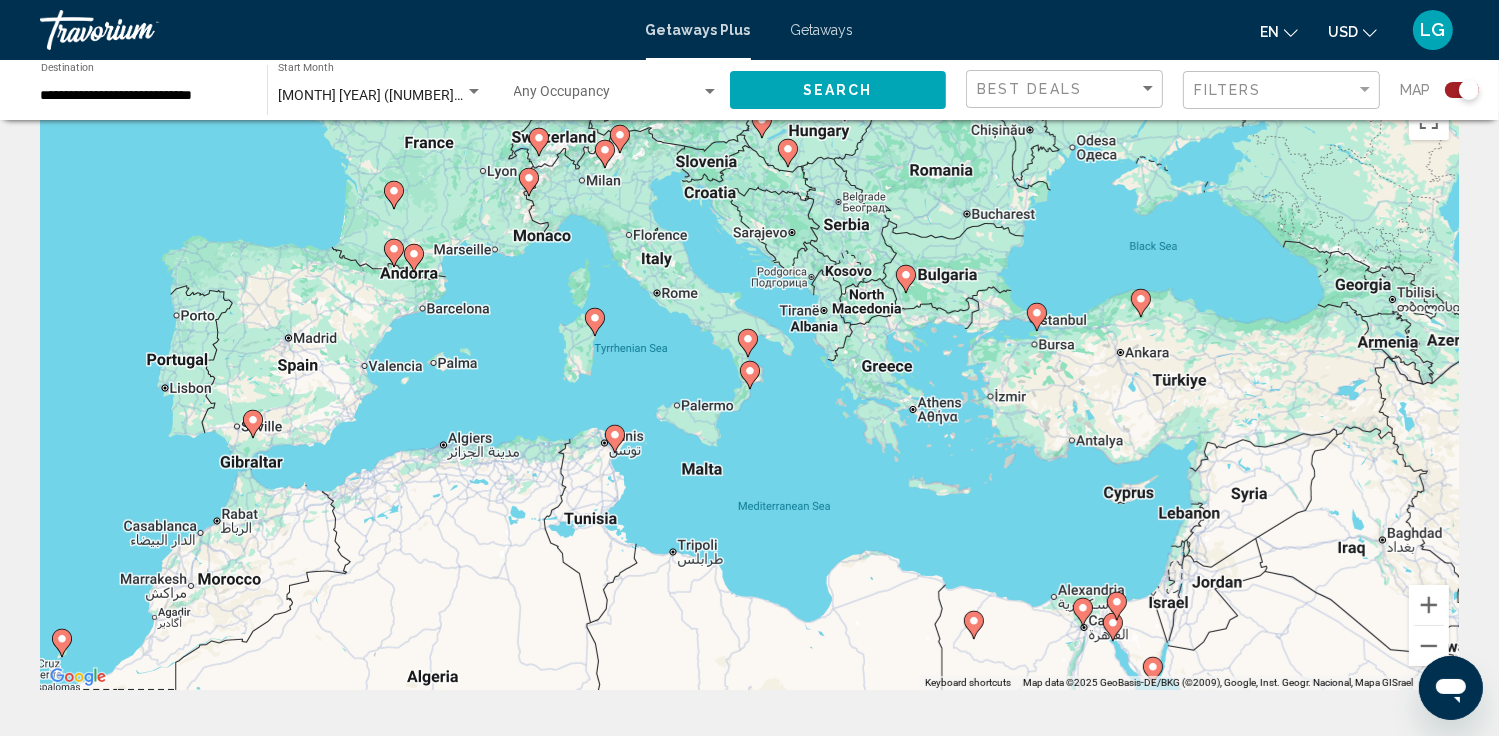 scroll, scrollTop: 48, scrollLeft: 0, axis: vertical 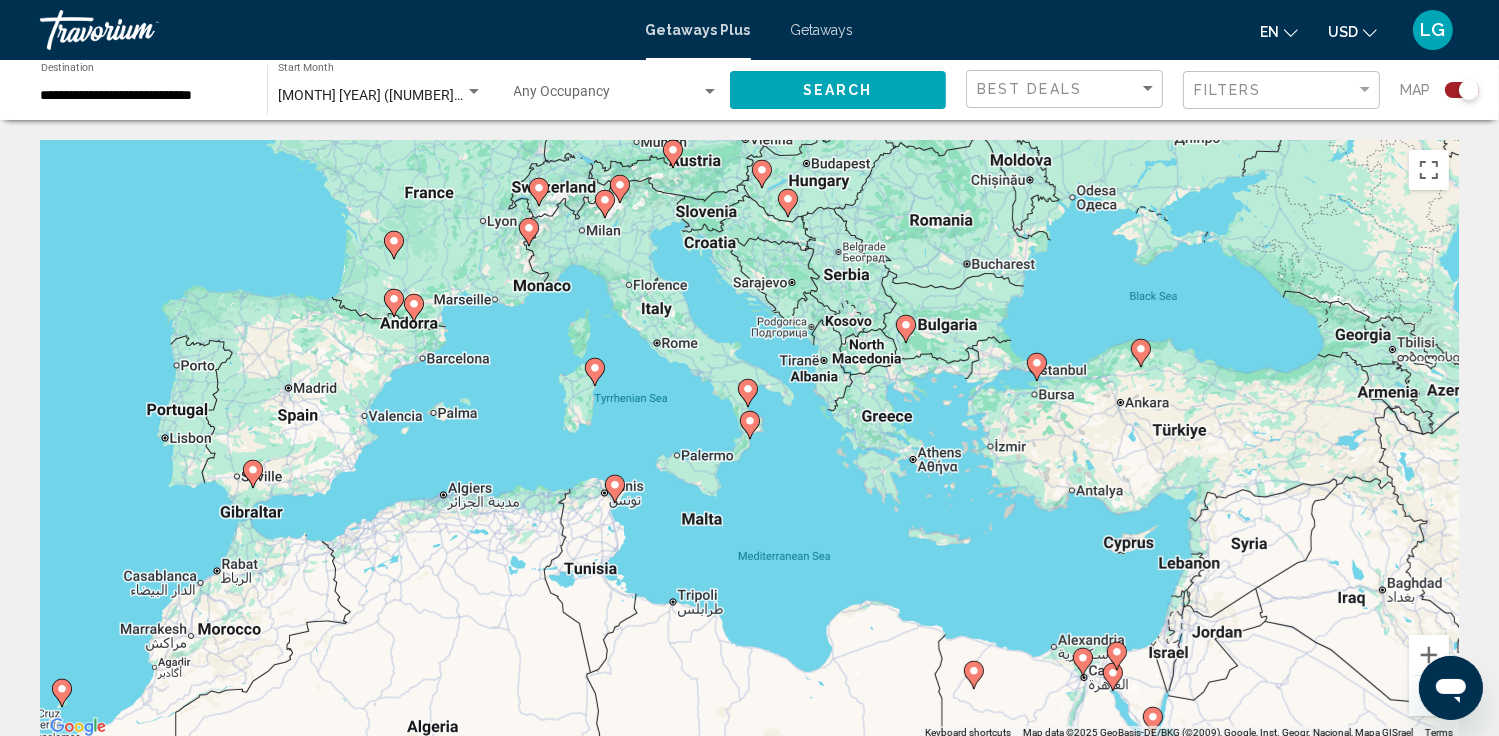 click at bounding box center [253, 474] 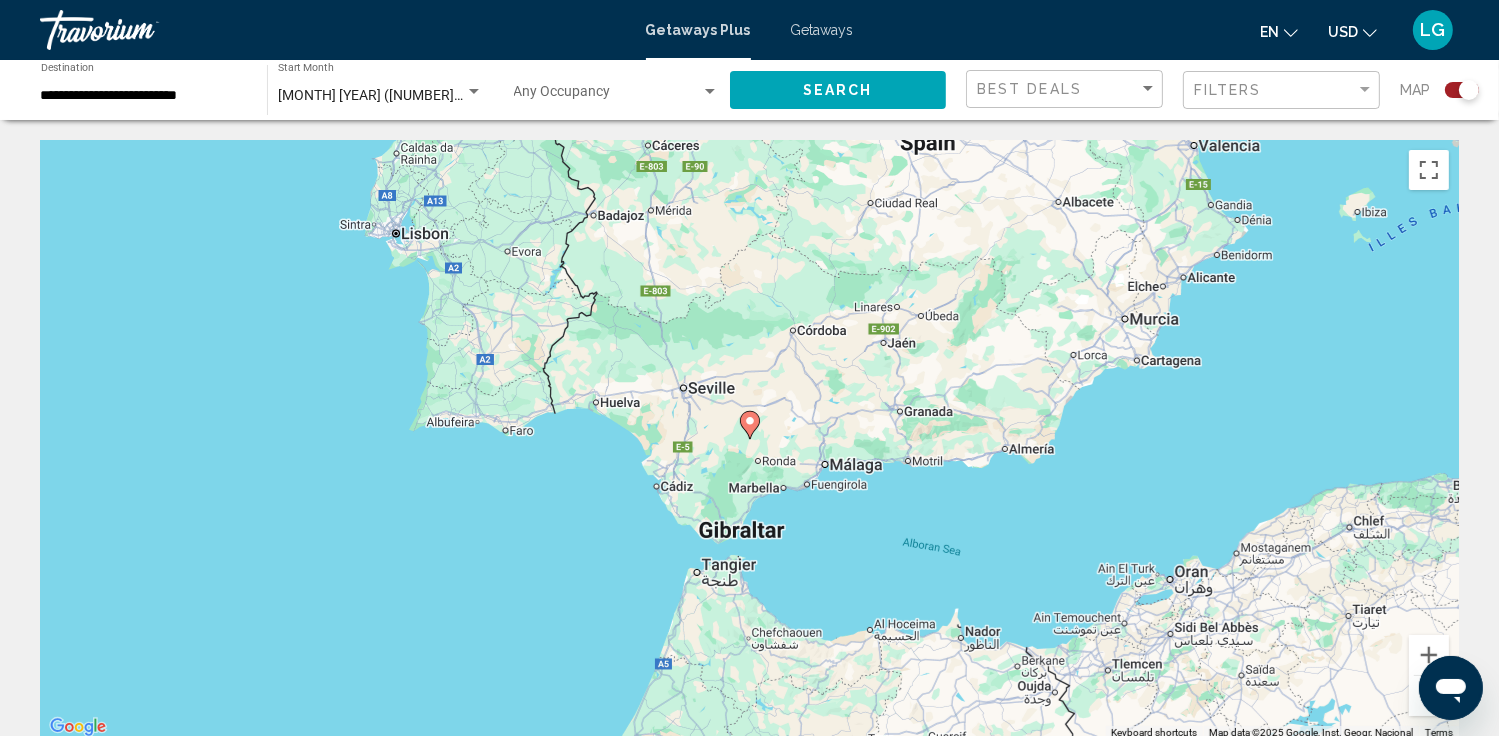 click 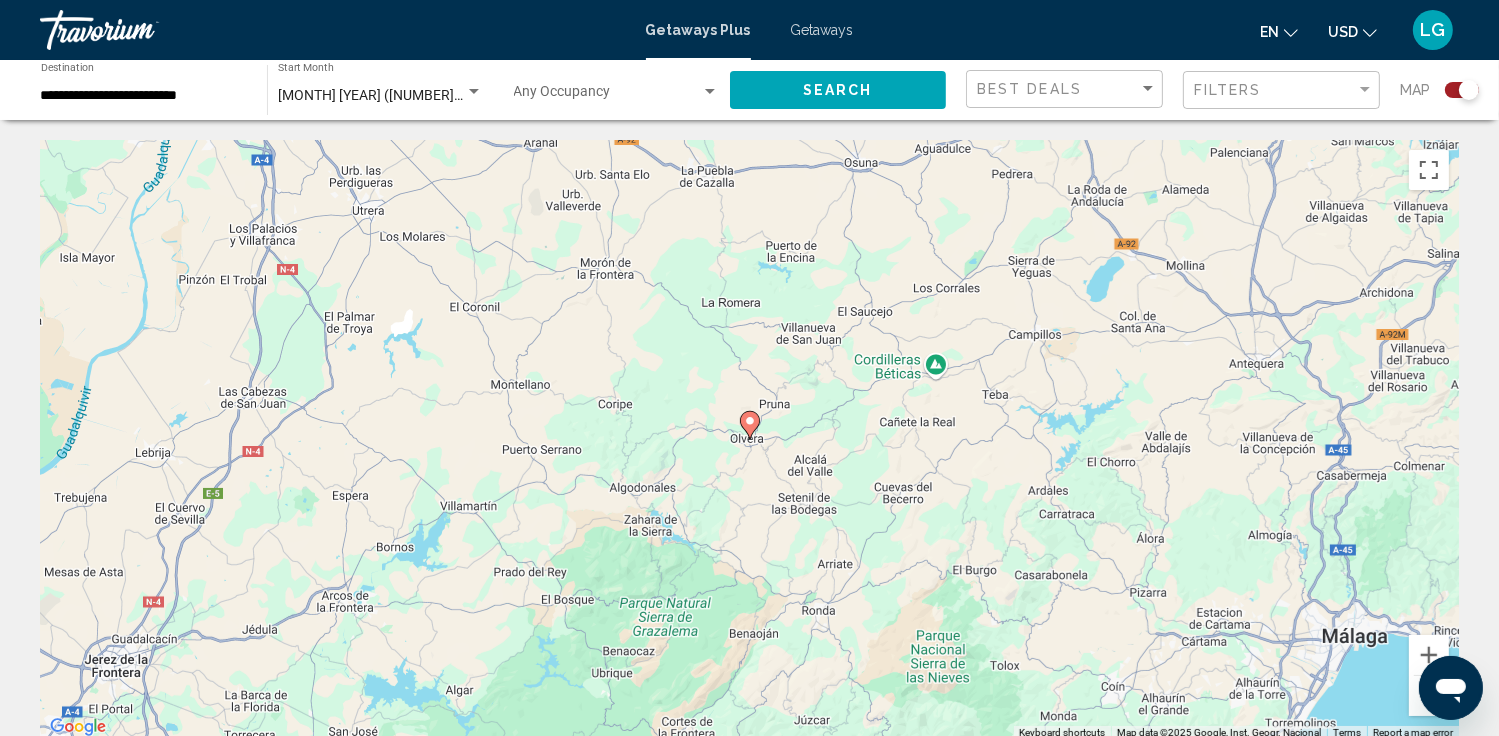 click 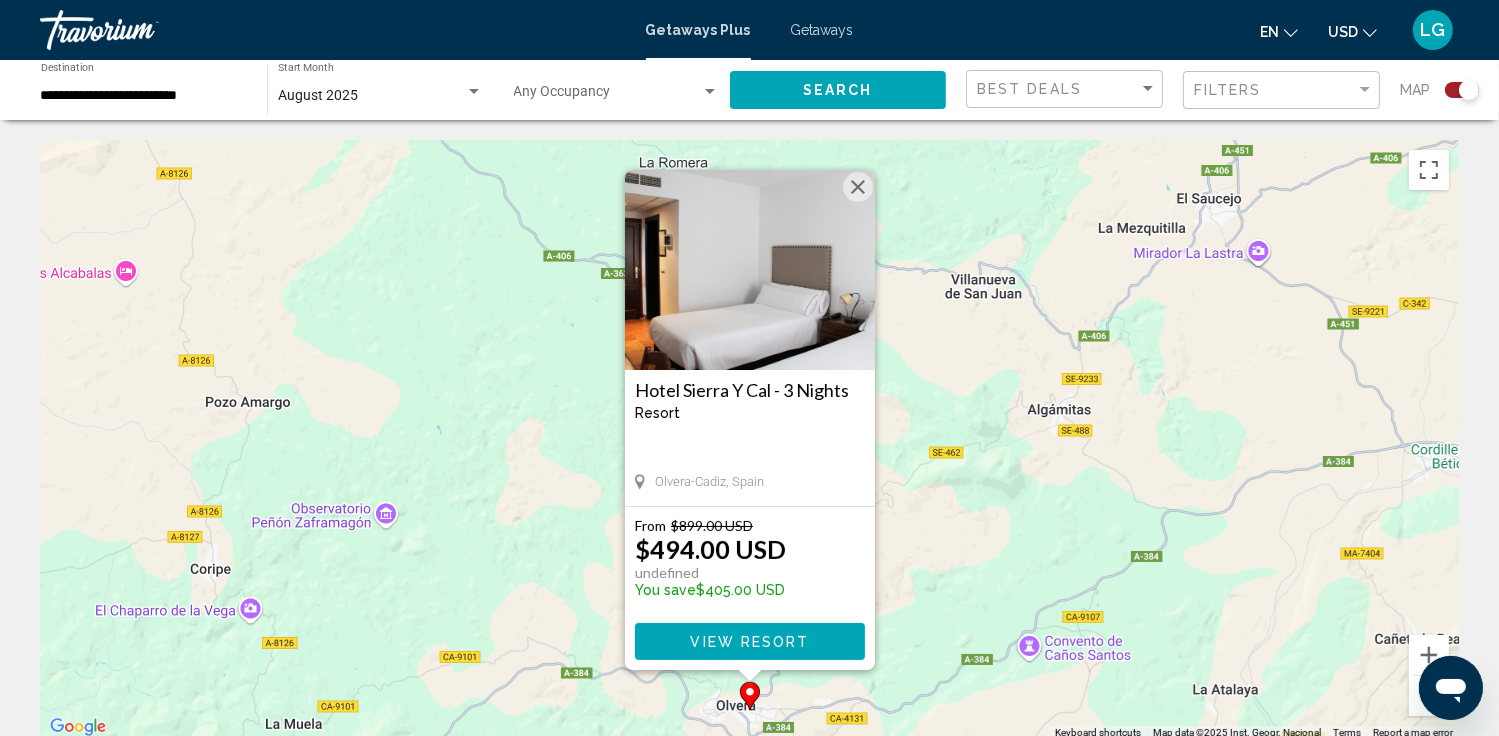 click on "Getaways Plus" at bounding box center [698, 30] 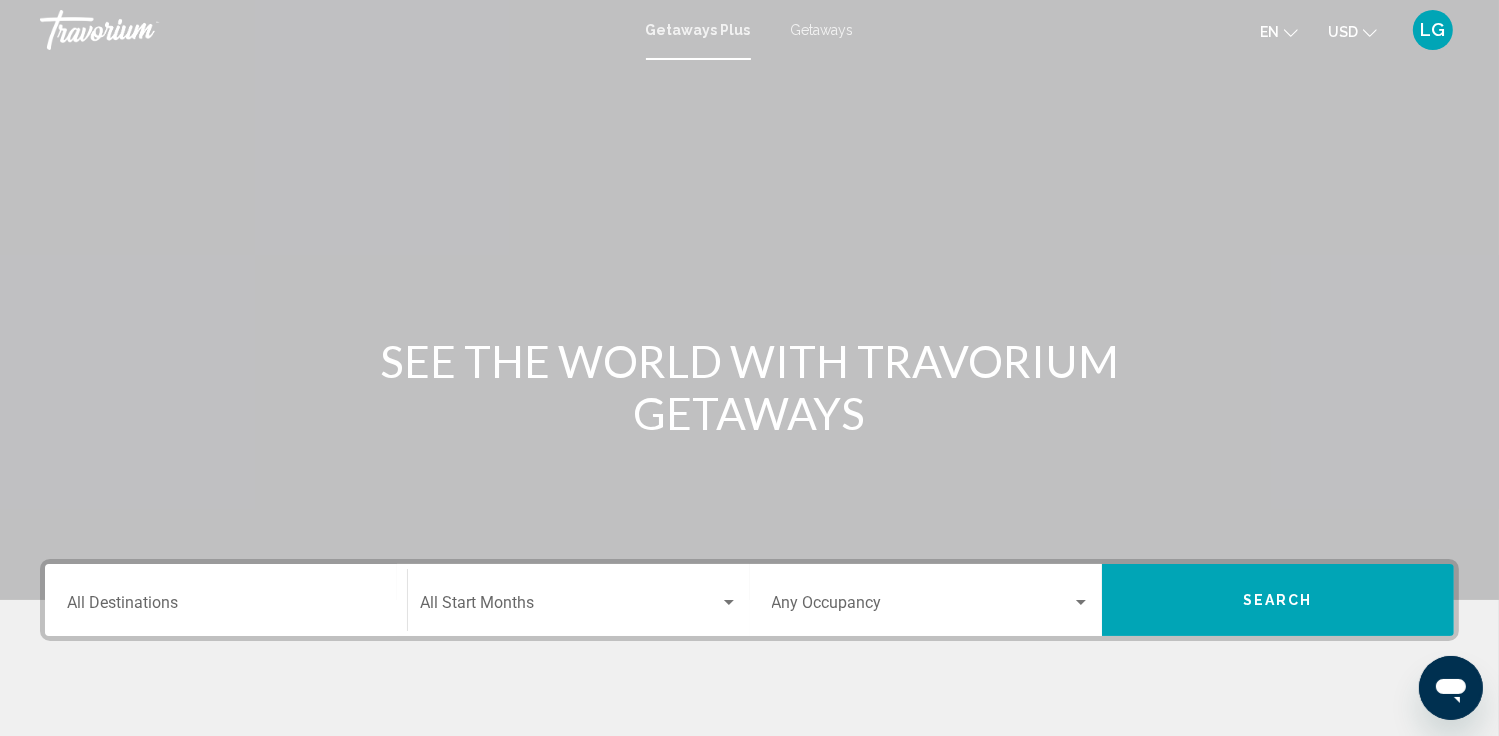 click on "Getaways Plus" at bounding box center [698, 30] 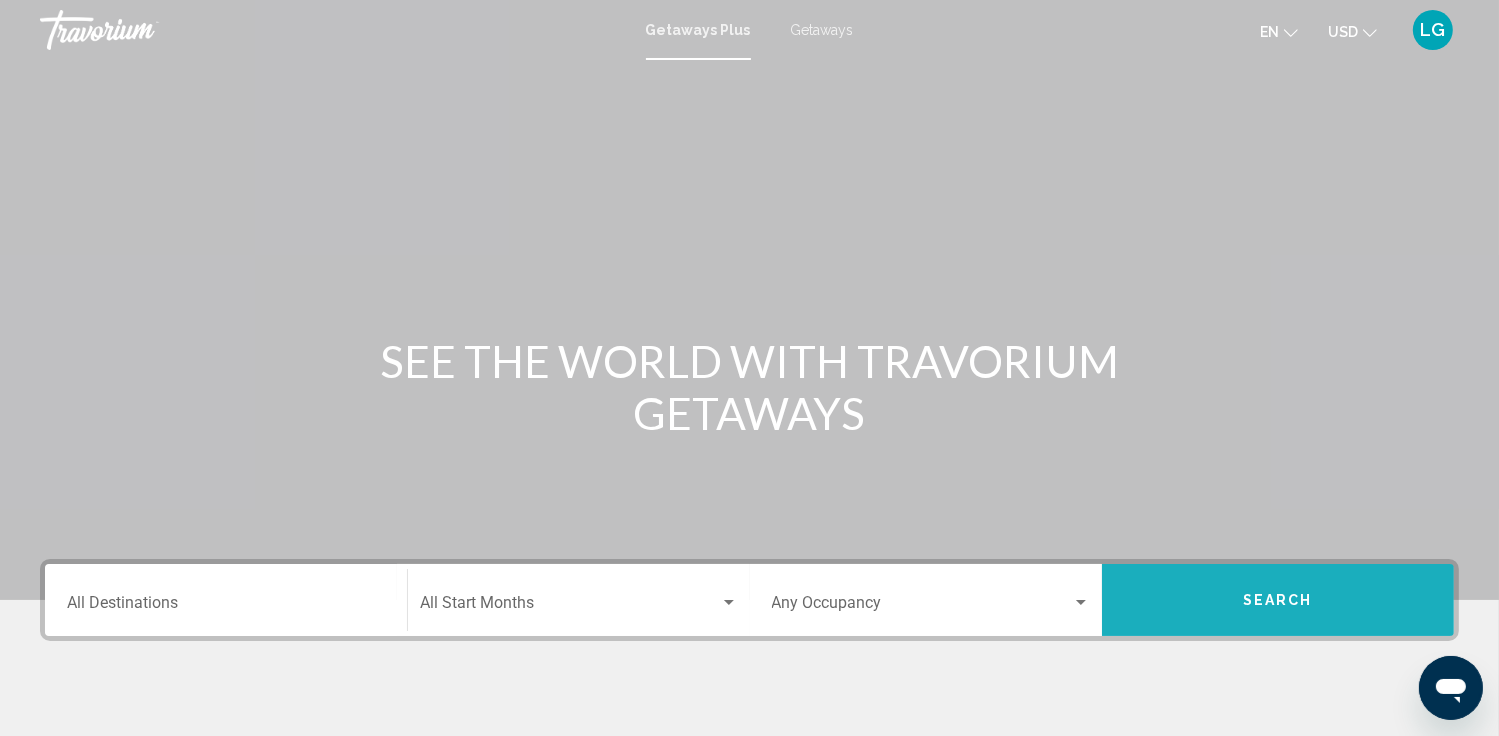 click on "Search" at bounding box center (1278, 600) 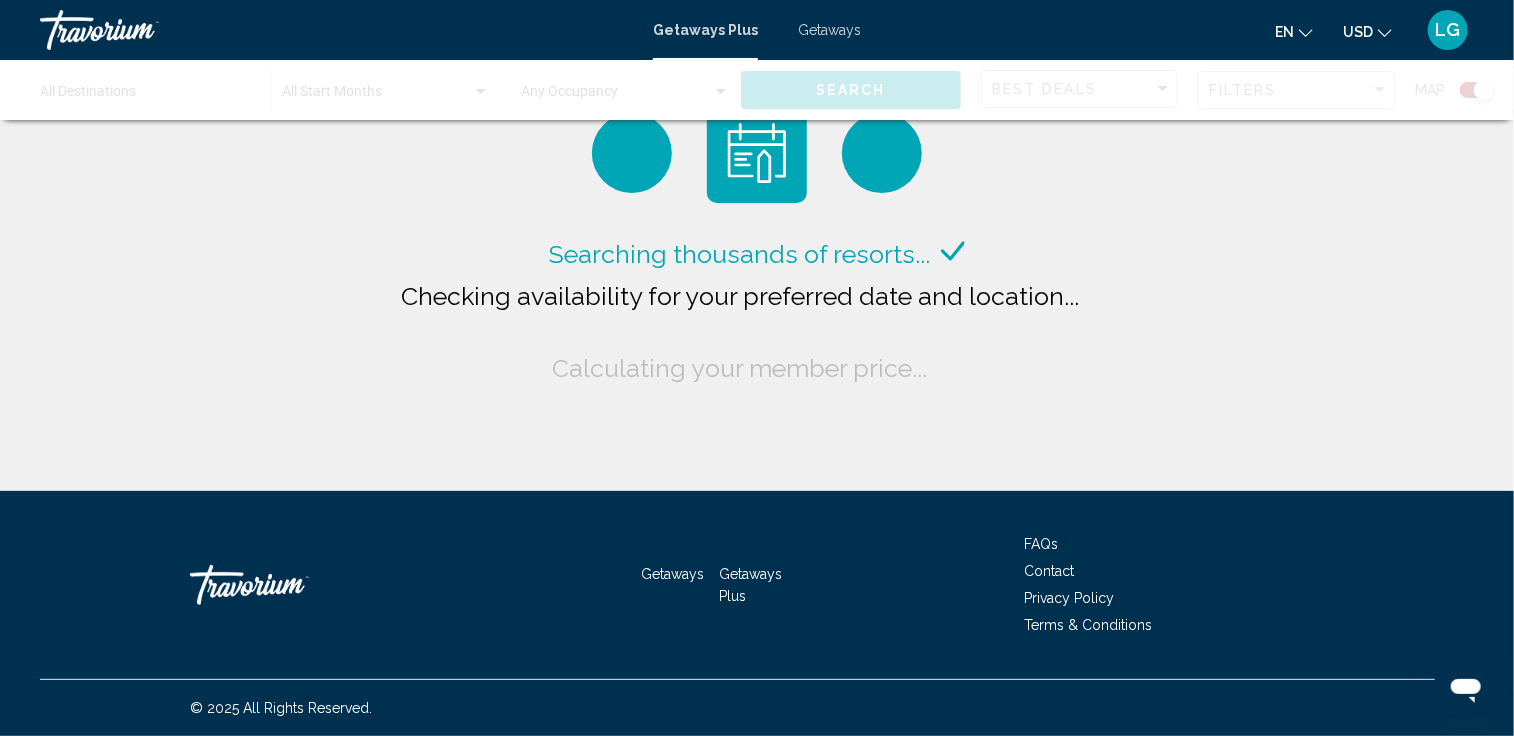click on "Getaways Getaways Plus FAQs Contact Privacy Policy Terms & Conditions © 2025 All Rights Reserved." at bounding box center [757, 613] 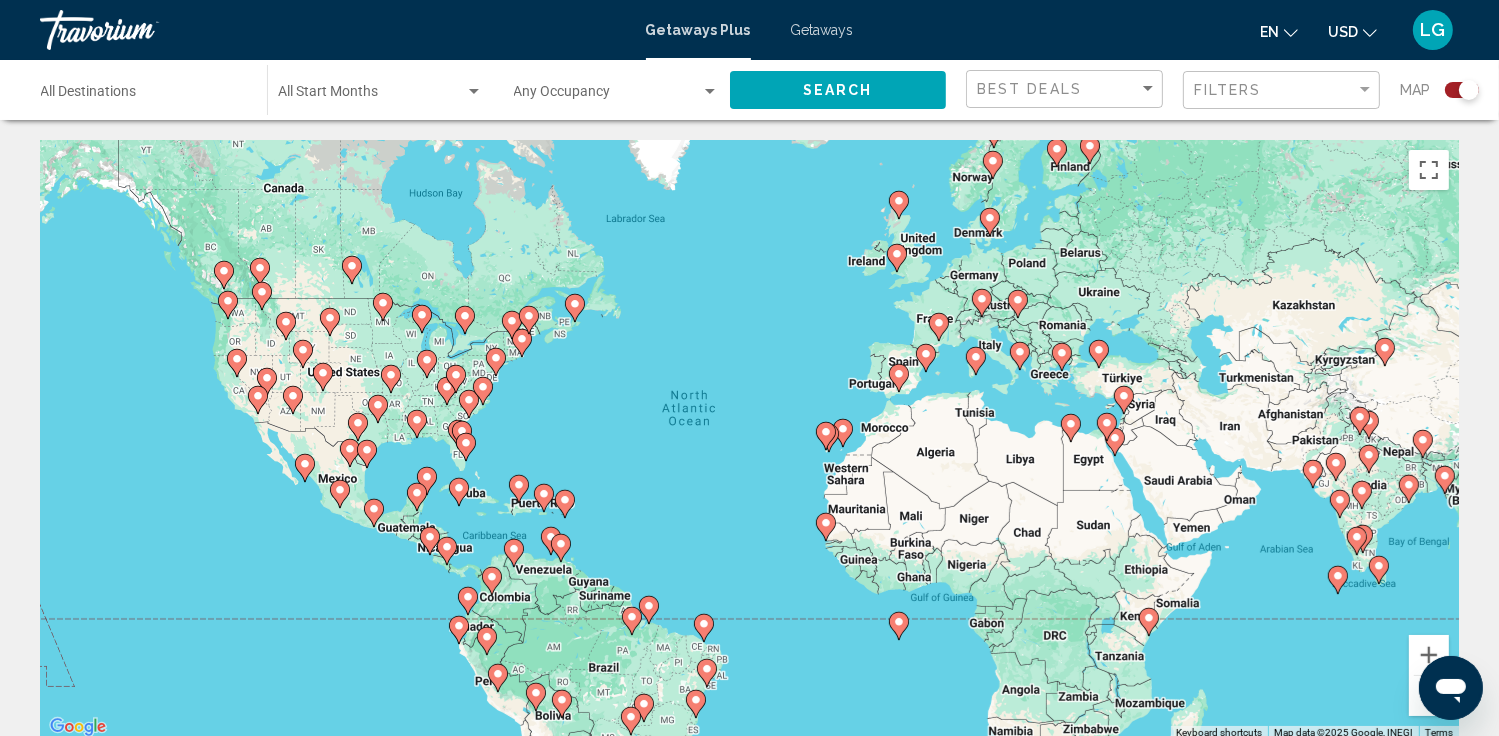 click at bounding box center (458, 434) 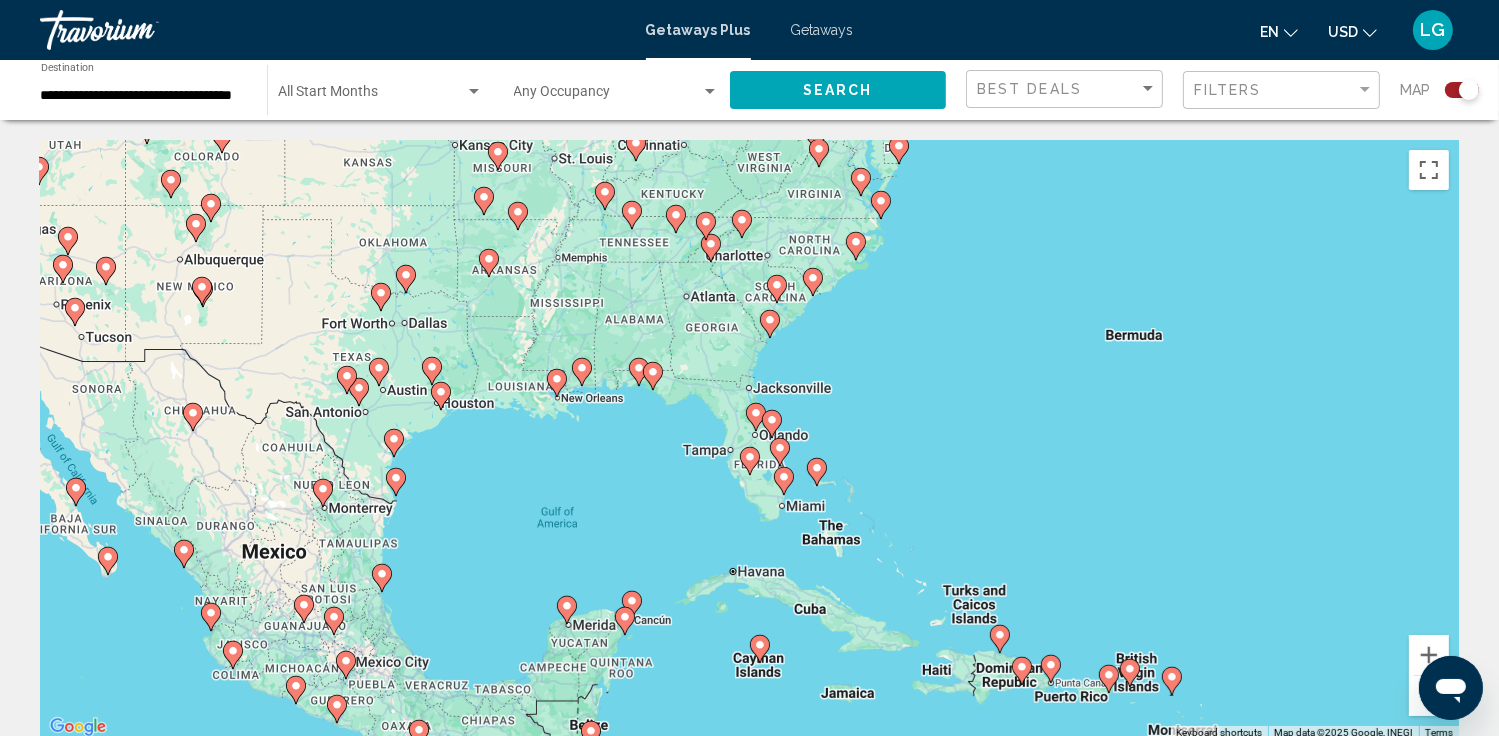 click at bounding box center [856, 246] 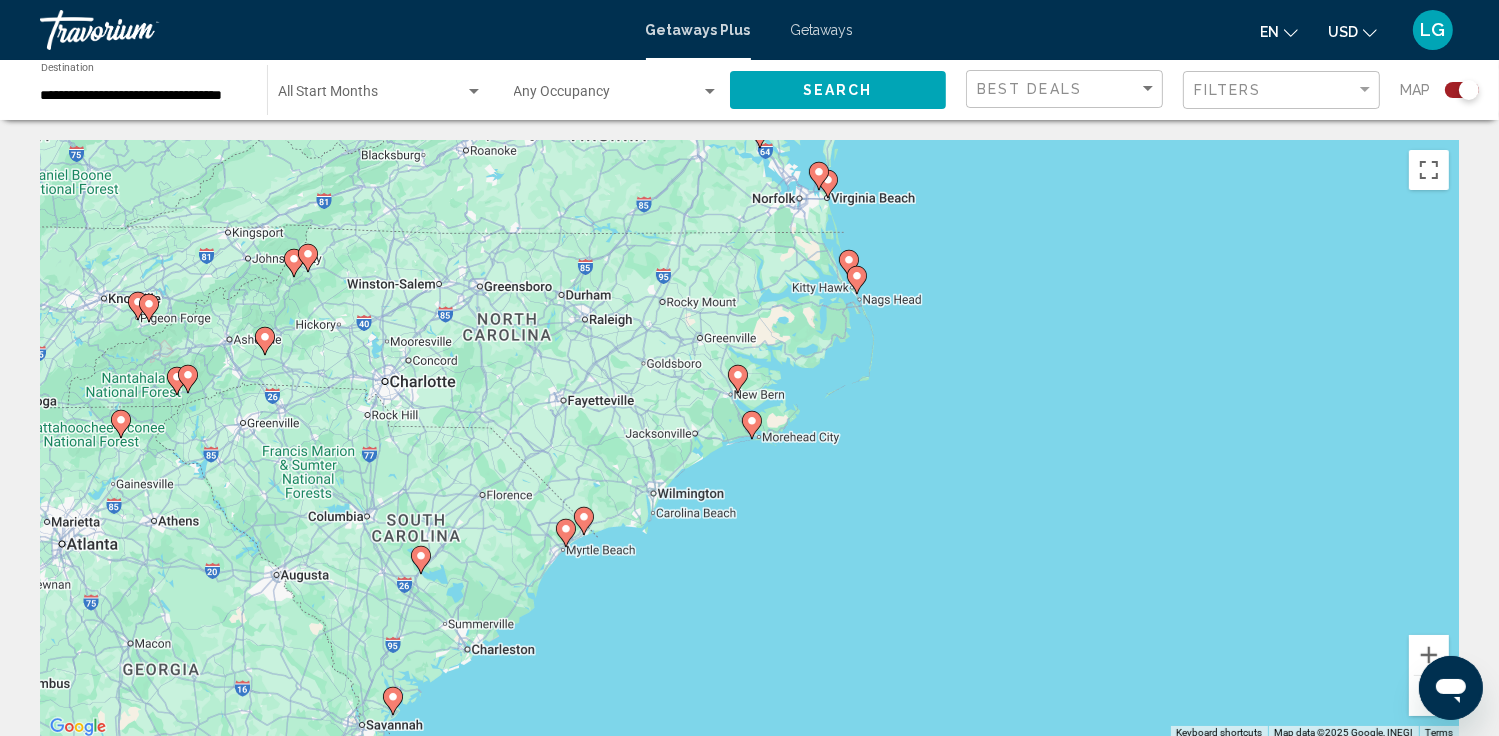 click 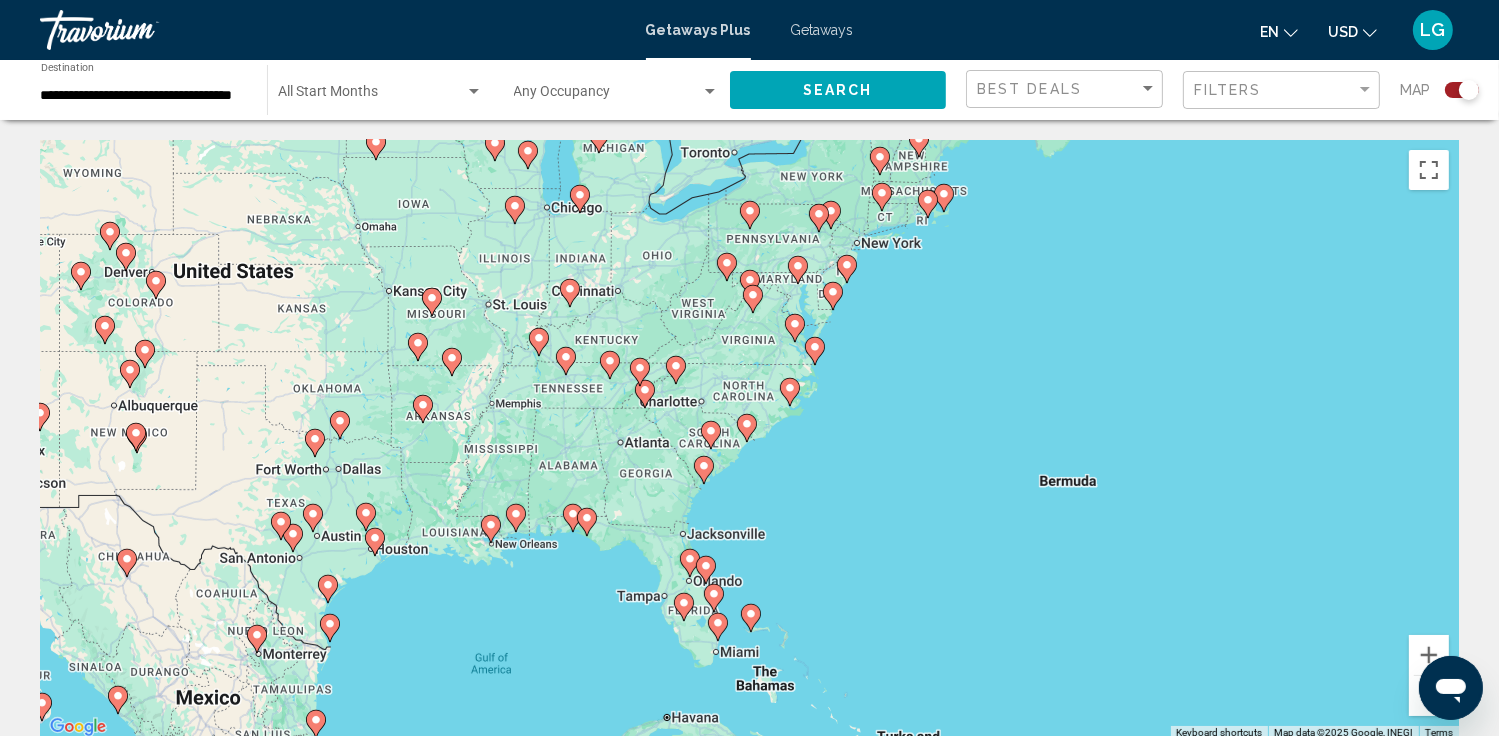 click 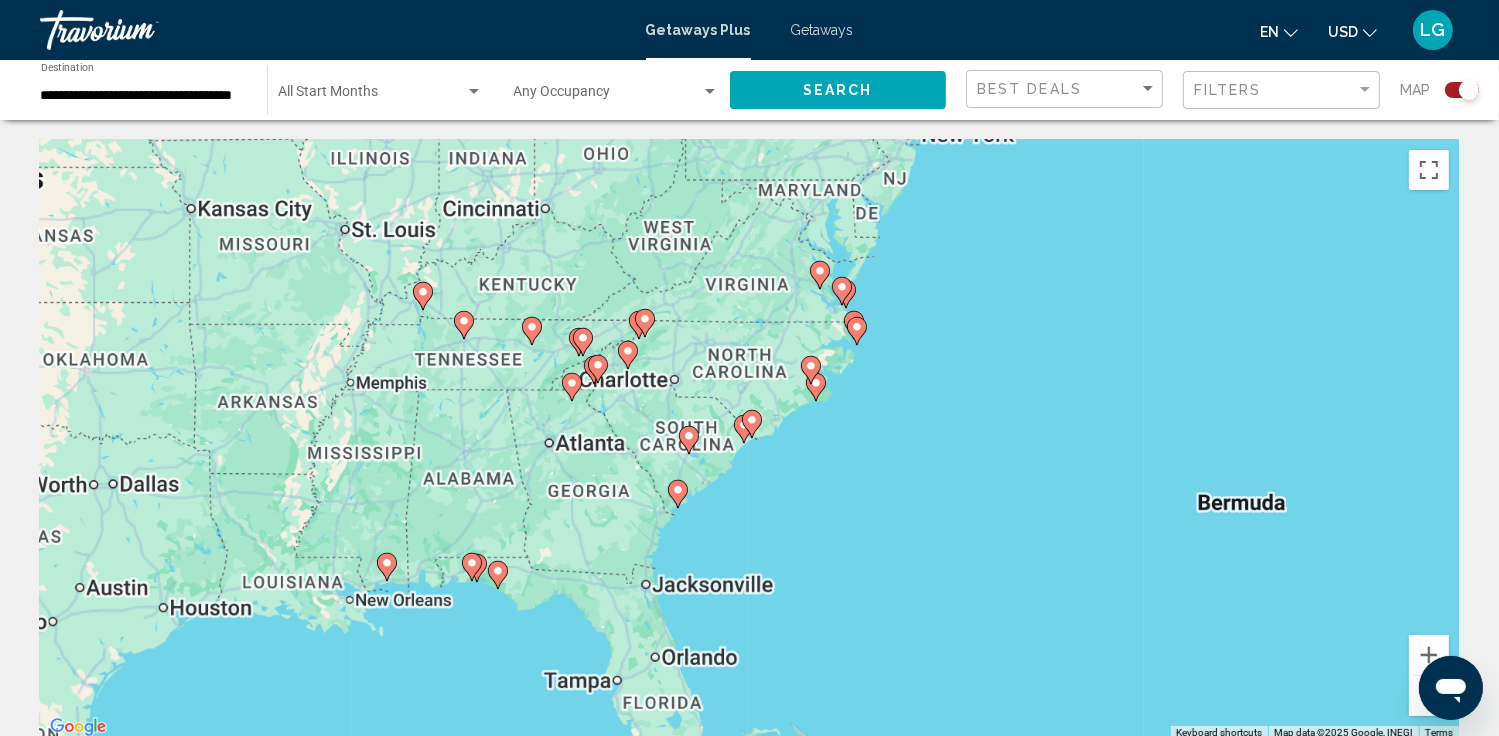 click at bounding box center (752, 424) 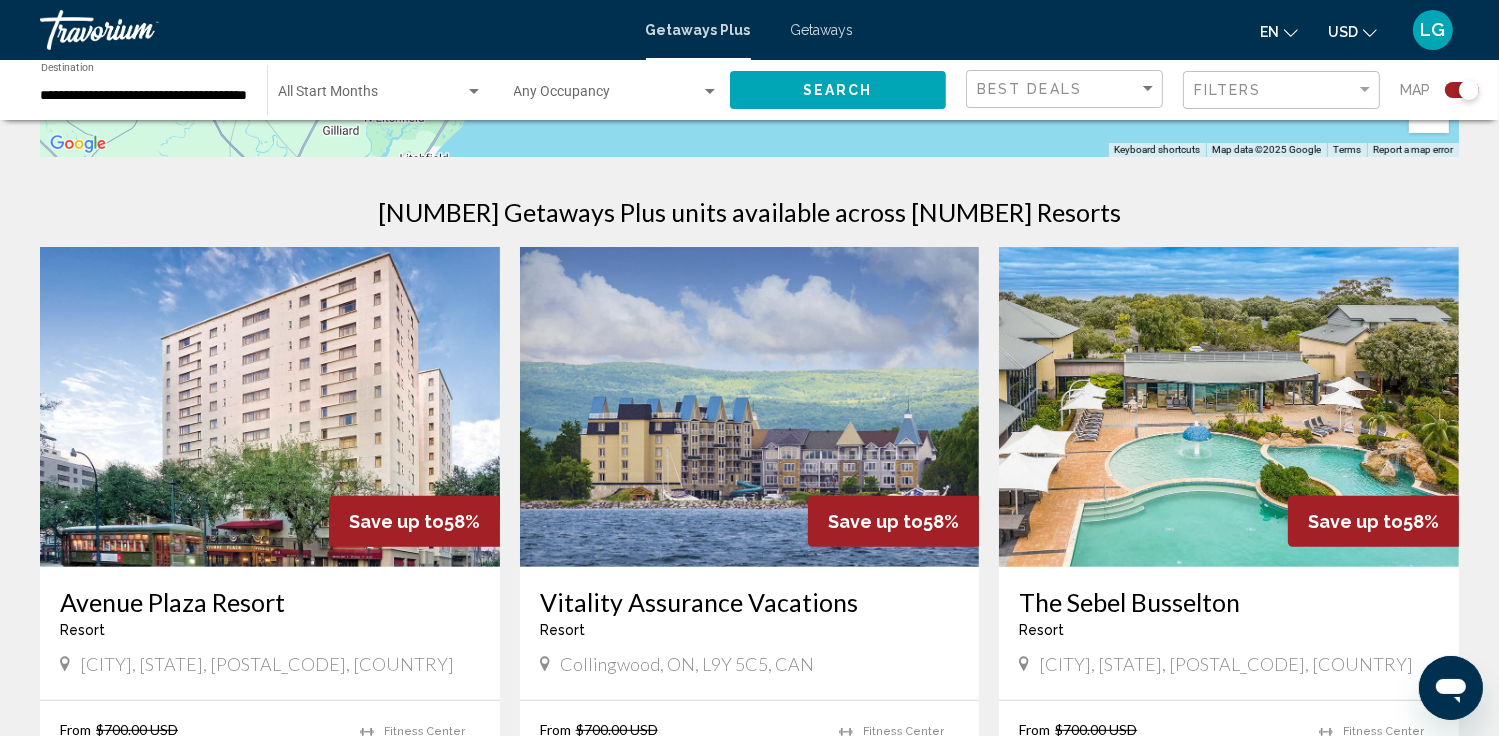 scroll, scrollTop: 644, scrollLeft: 0, axis: vertical 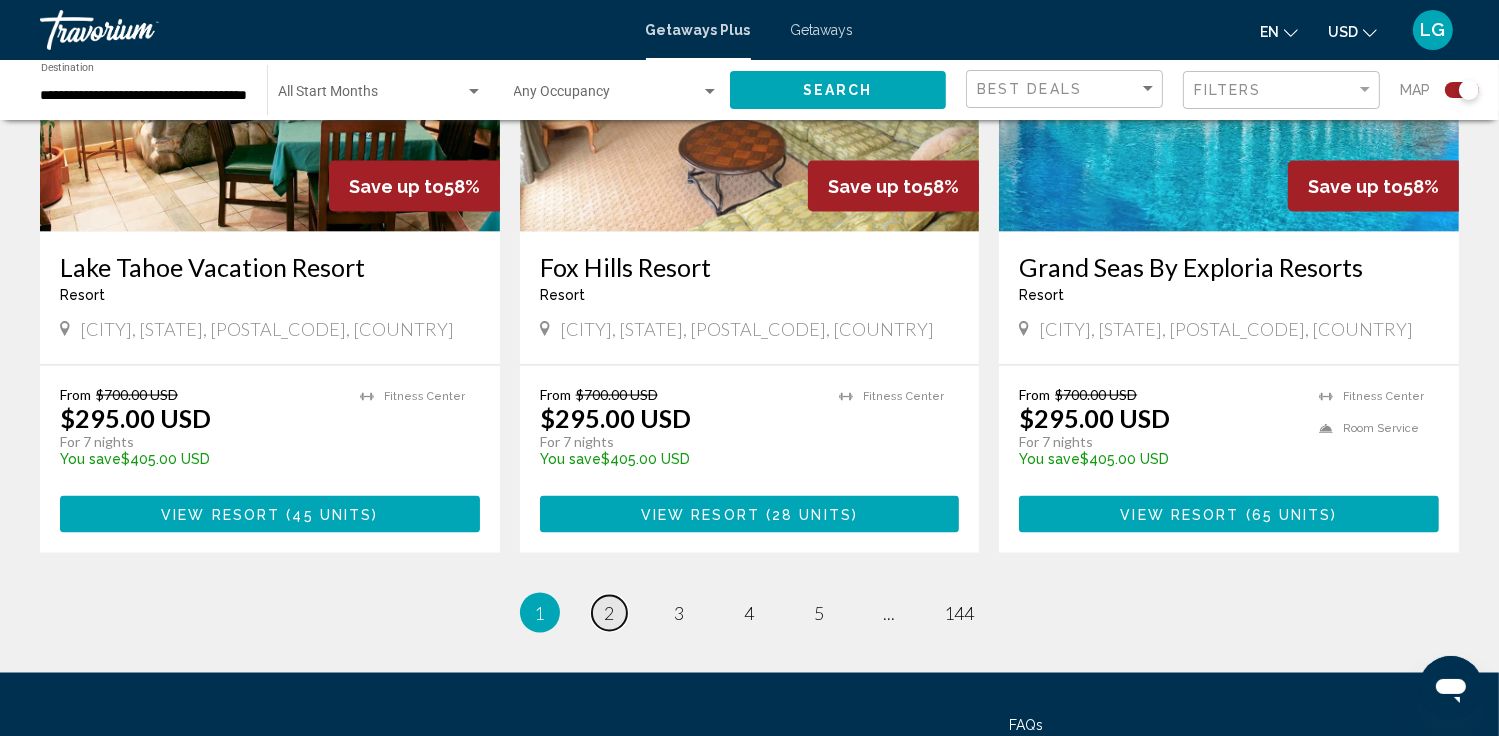 click on "page  2" at bounding box center (609, 613) 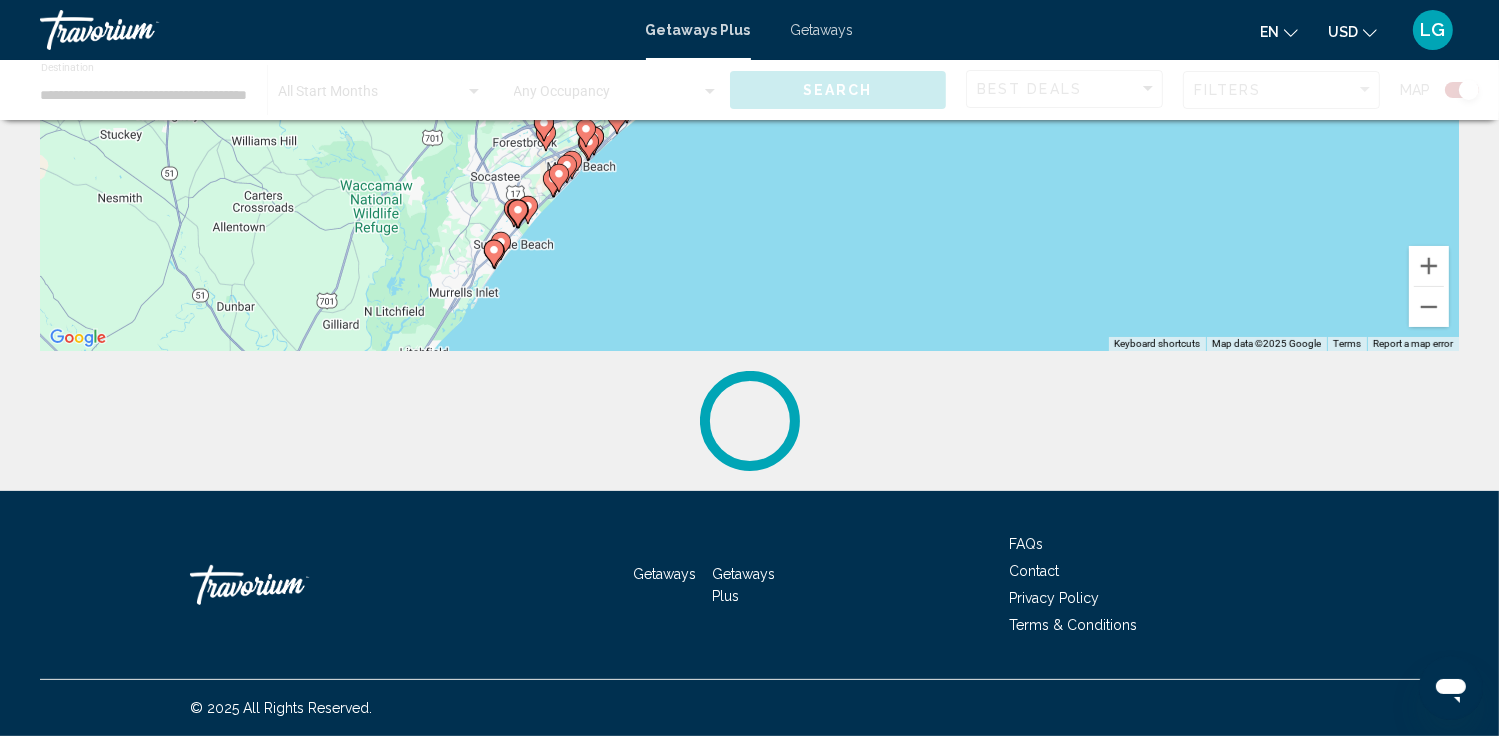 scroll, scrollTop: 0, scrollLeft: 0, axis: both 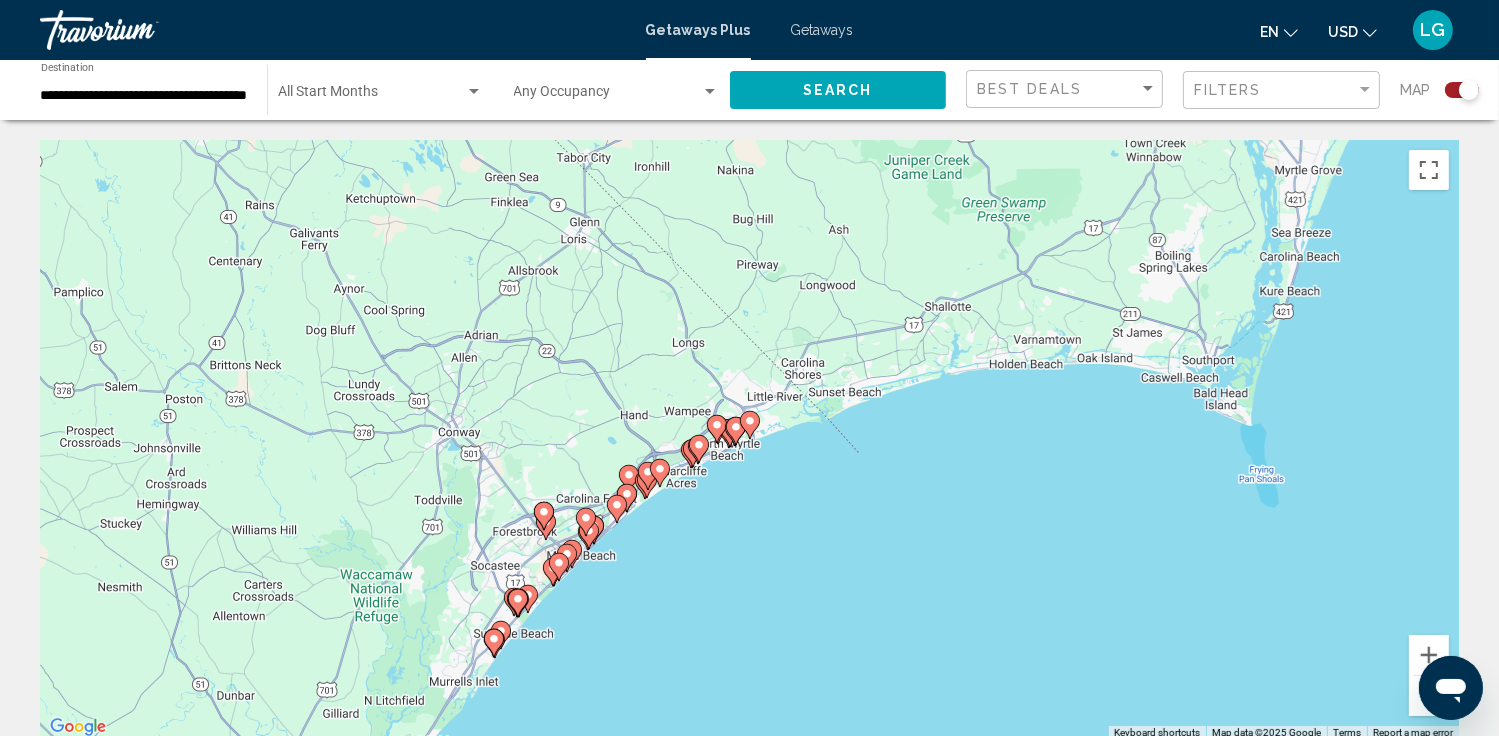 click at bounding box center (567, 558) 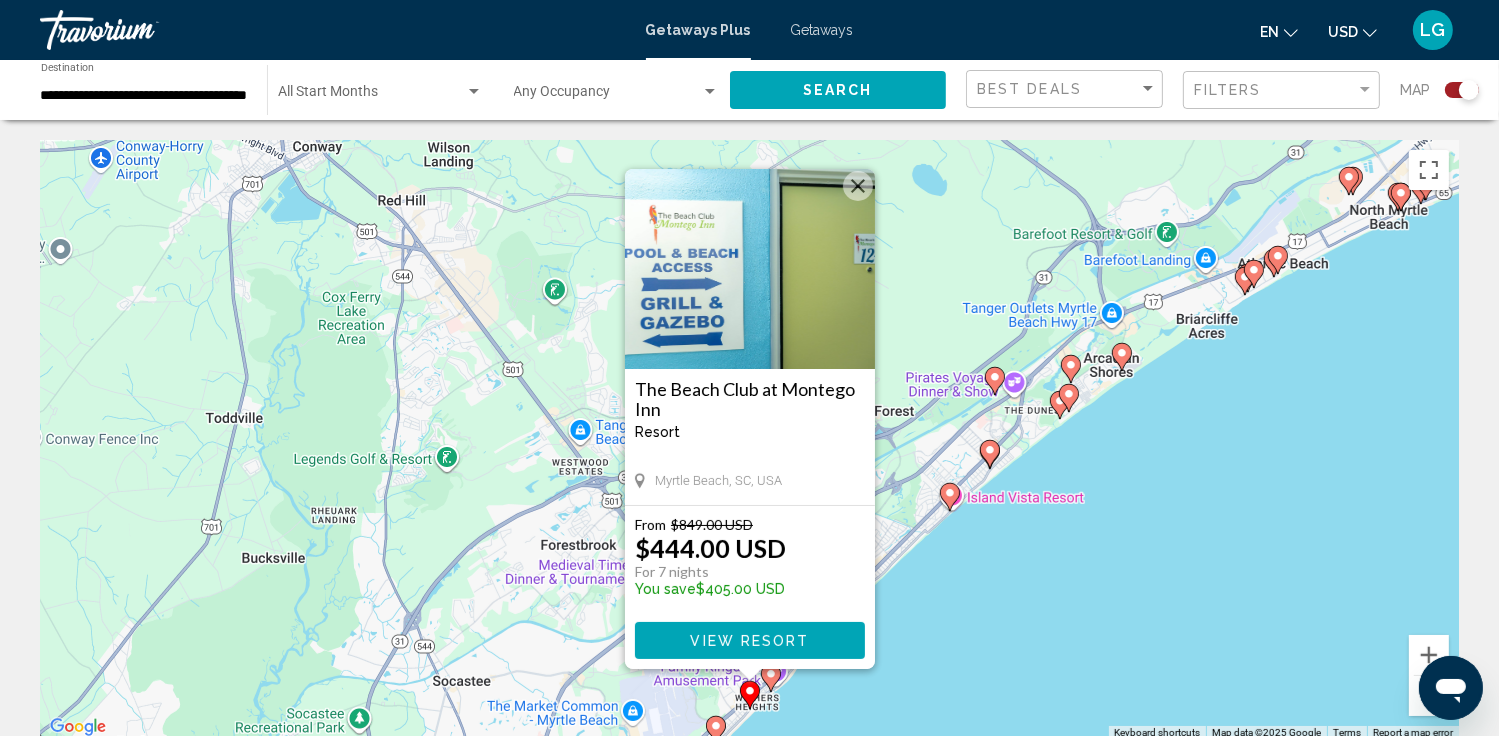 click 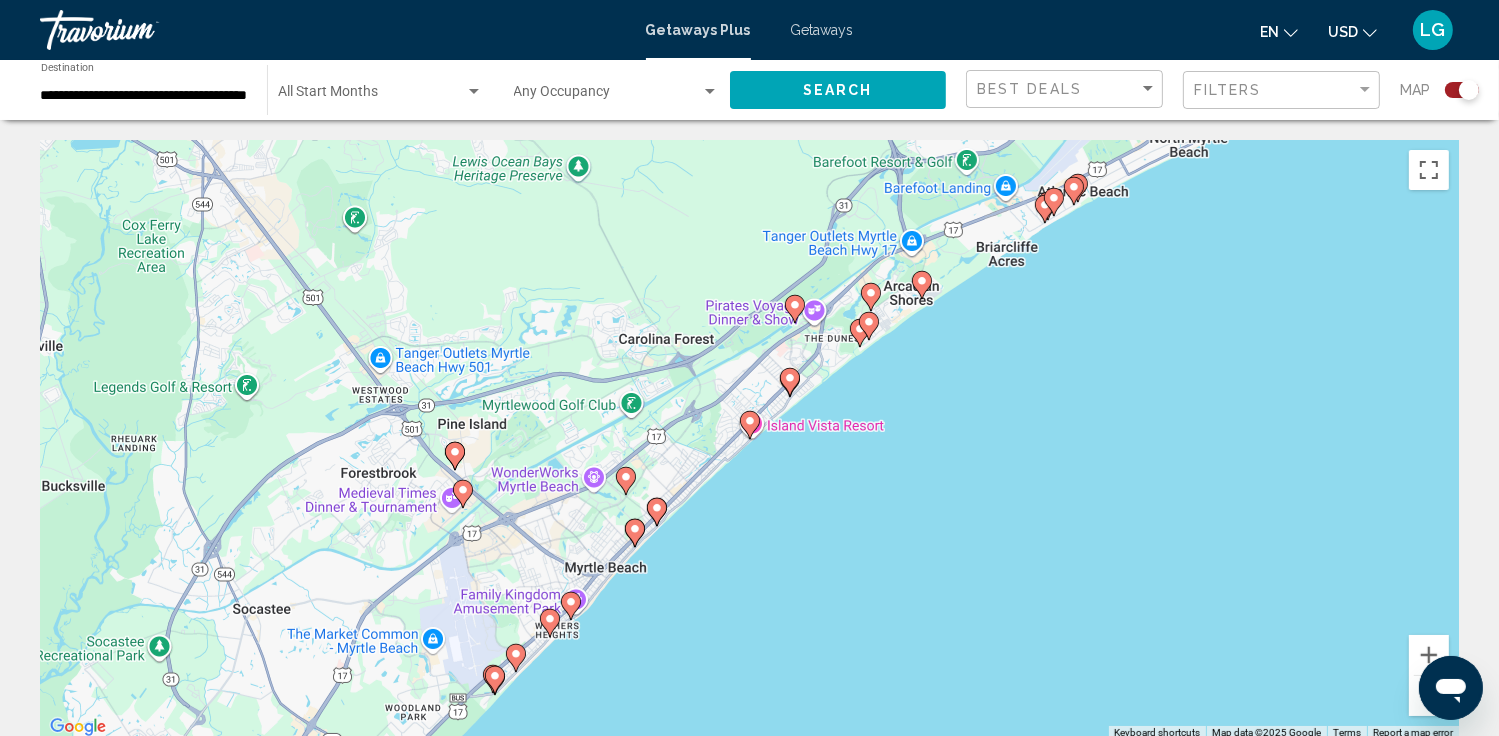 click on "To navigate, press the arrow keys. To activate drag with keyboard, press Alt + Enter. Once in keyboard drag state, use the arrow keys to move the marker. To complete the drag, press the Enter key. To cancel, press Escape." at bounding box center [749, 440] 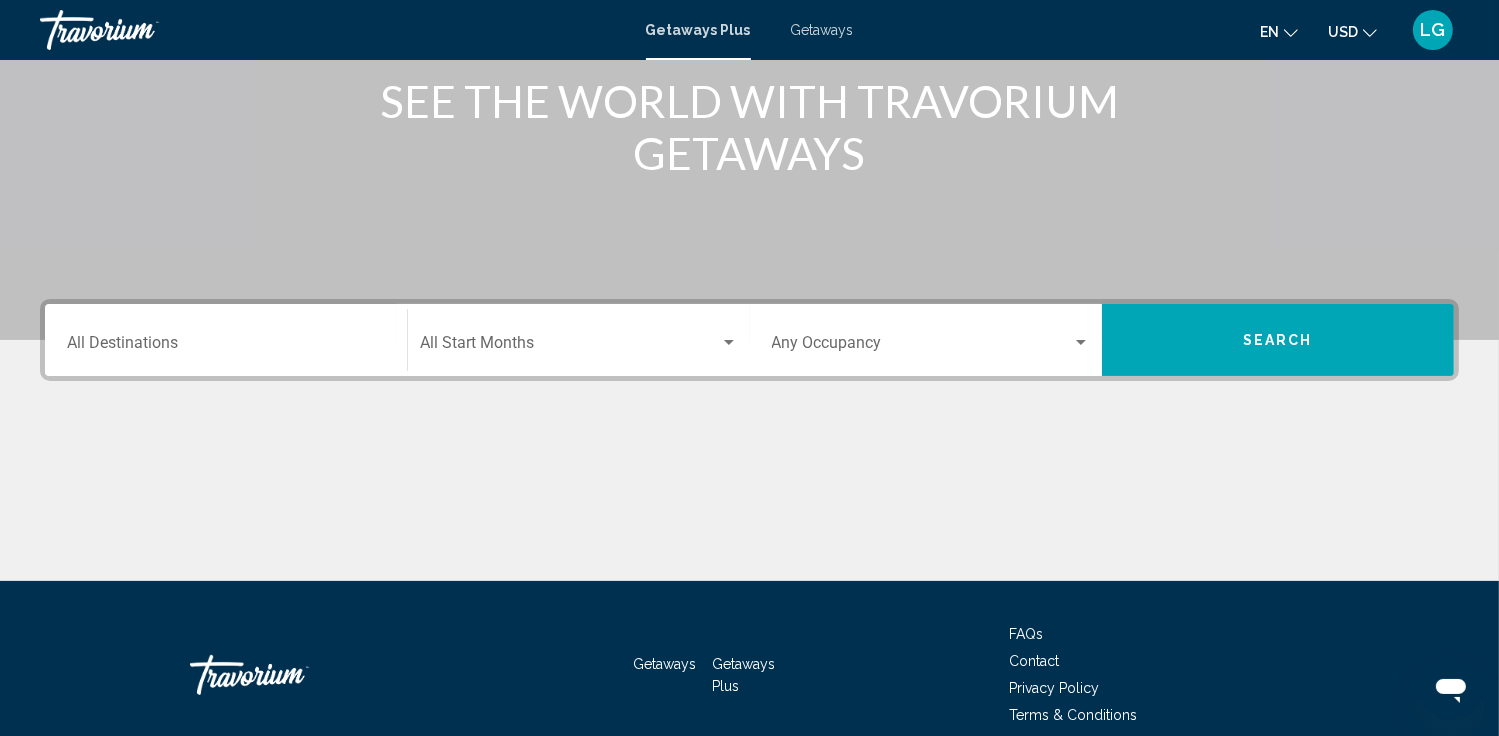 scroll, scrollTop: 349, scrollLeft: 0, axis: vertical 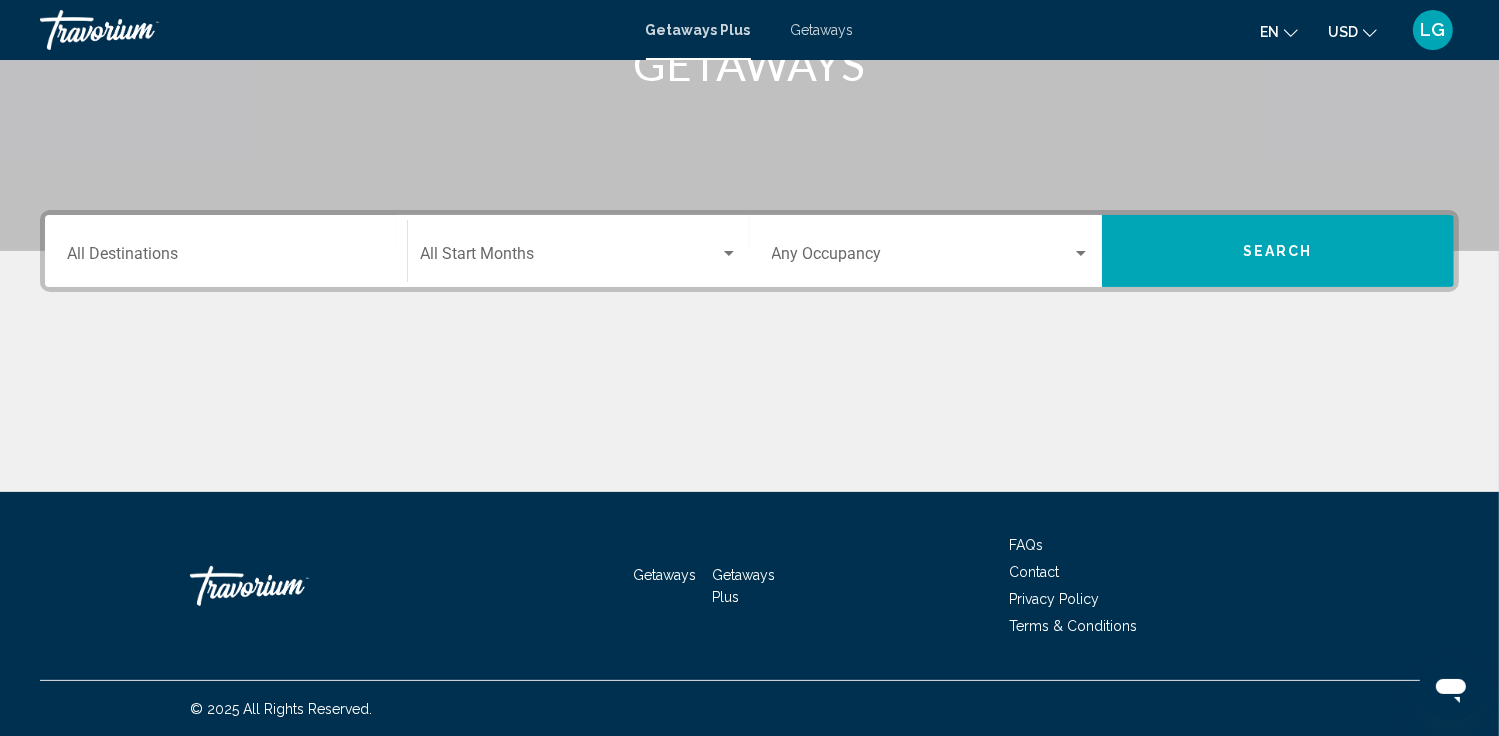 click on "Getaways Plus" at bounding box center [743, 586] 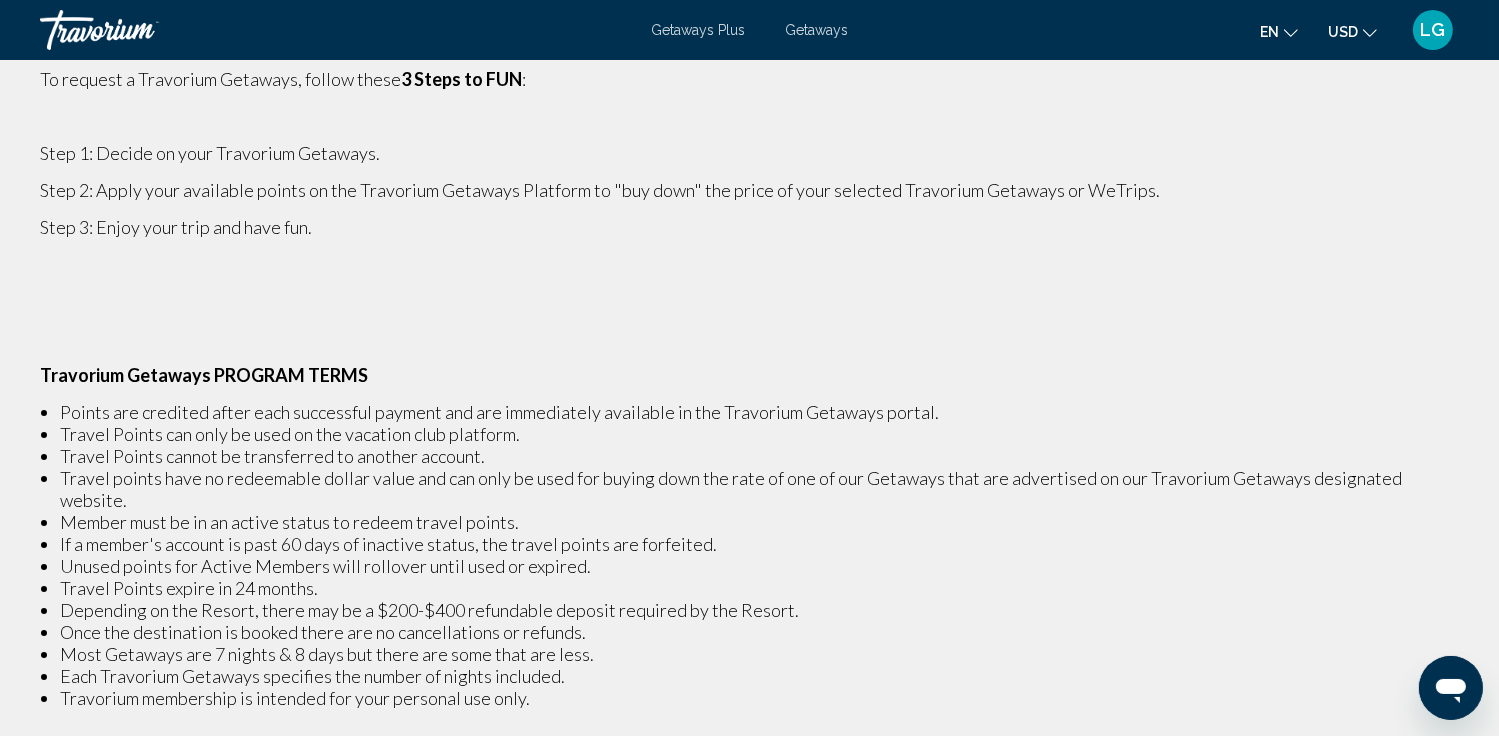 scroll, scrollTop: 200, scrollLeft: 0, axis: vertical 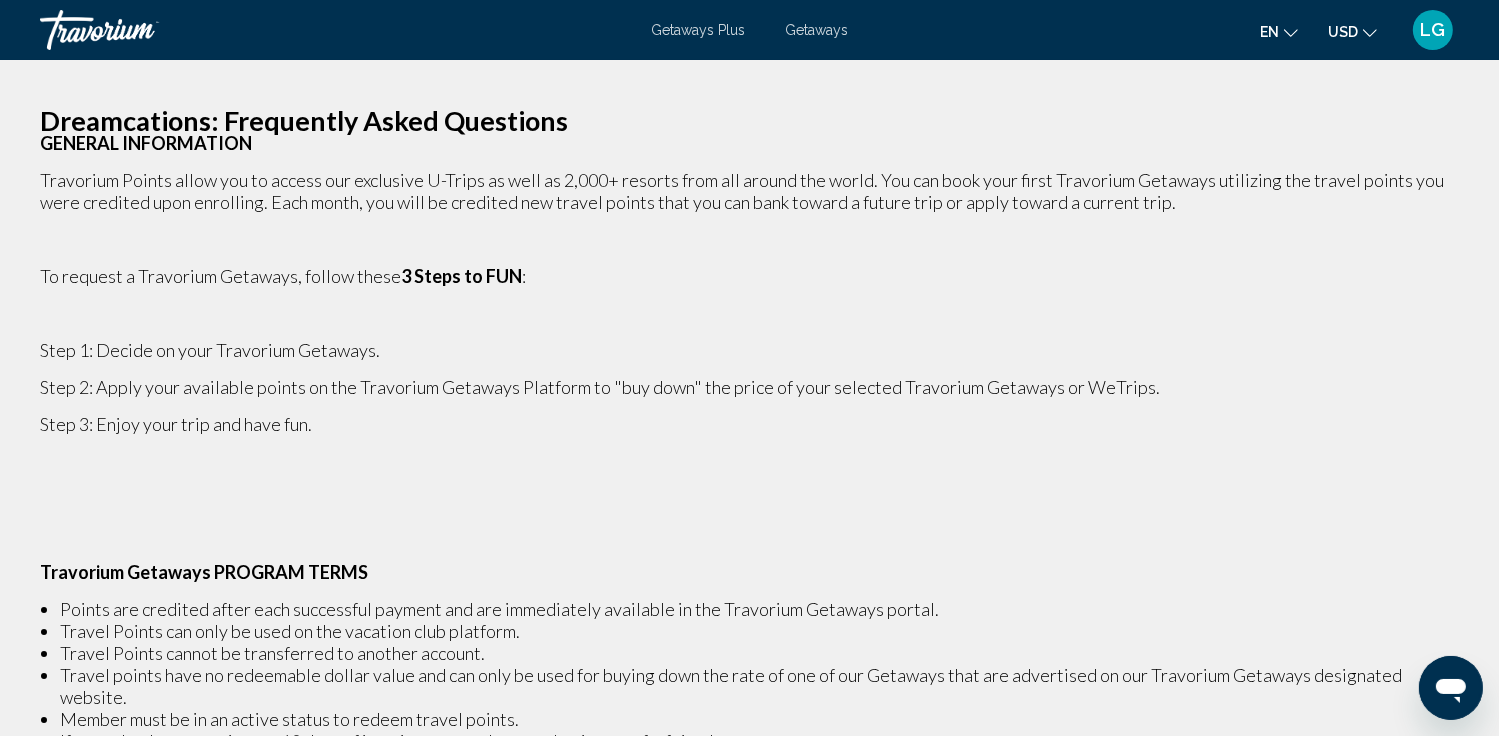 click on "Getaways Plus" at bounding box center (698, 30) 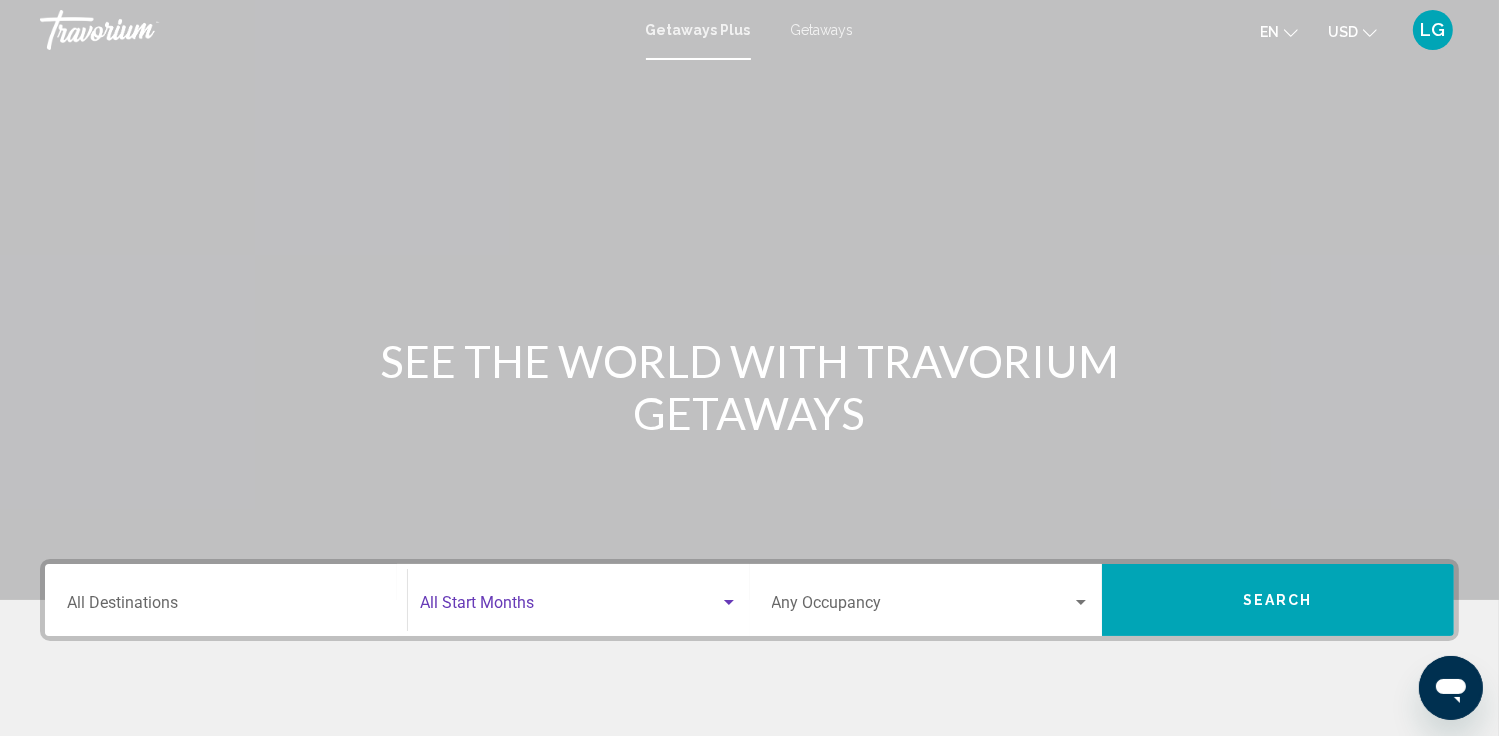 click at bounding box center [569, 607] 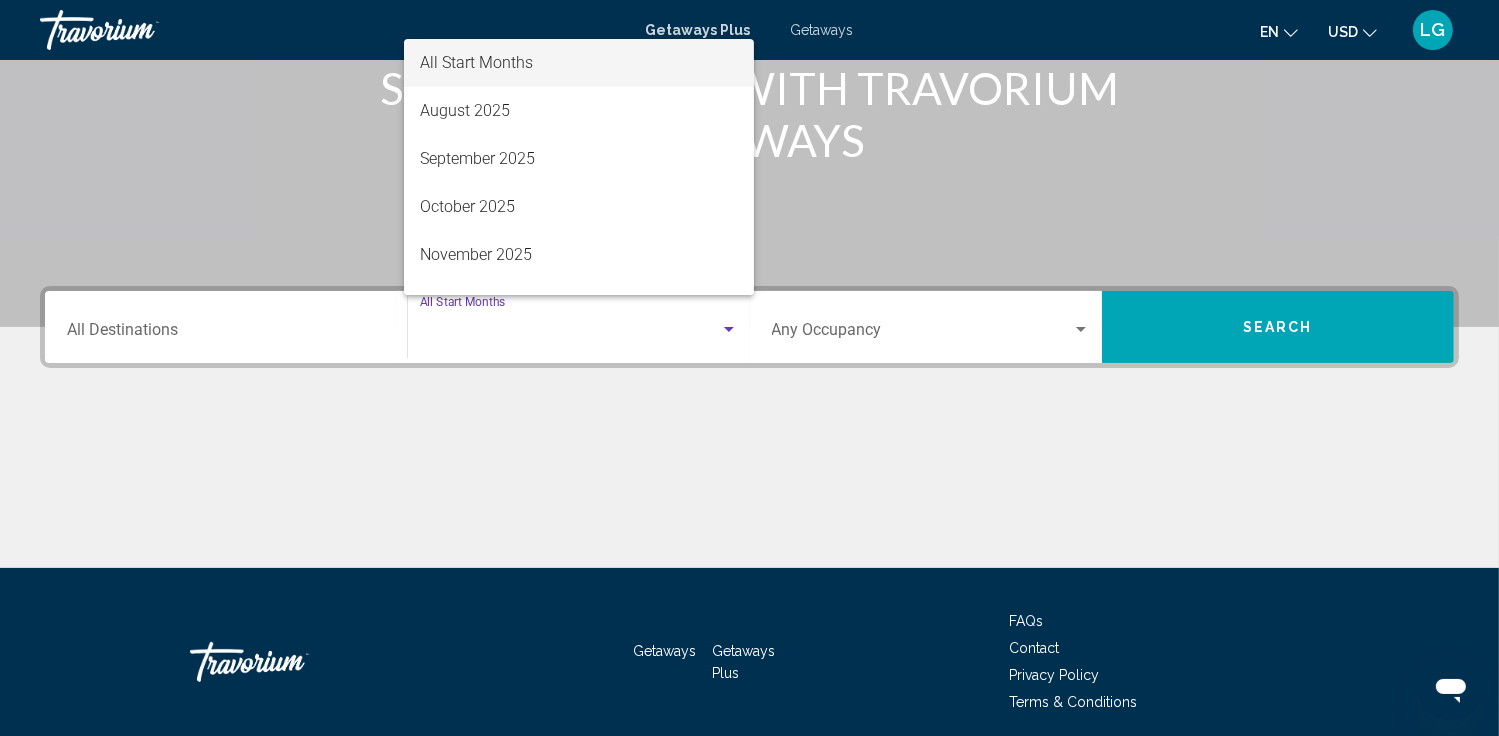 scroll, scrollTop: 349, scrollLeft: 0, axis: vertical 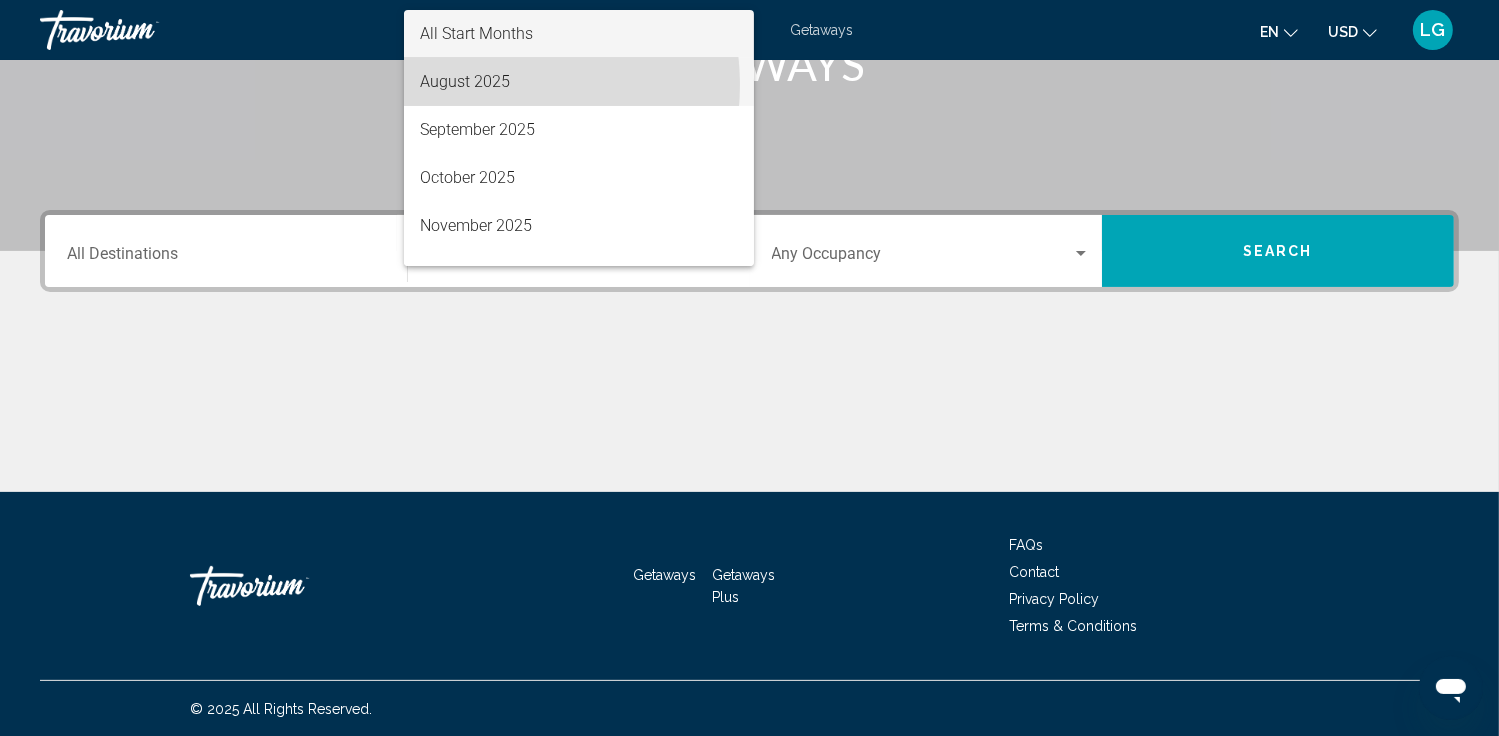 click on "August 2025" at bounding box center [579, 82] 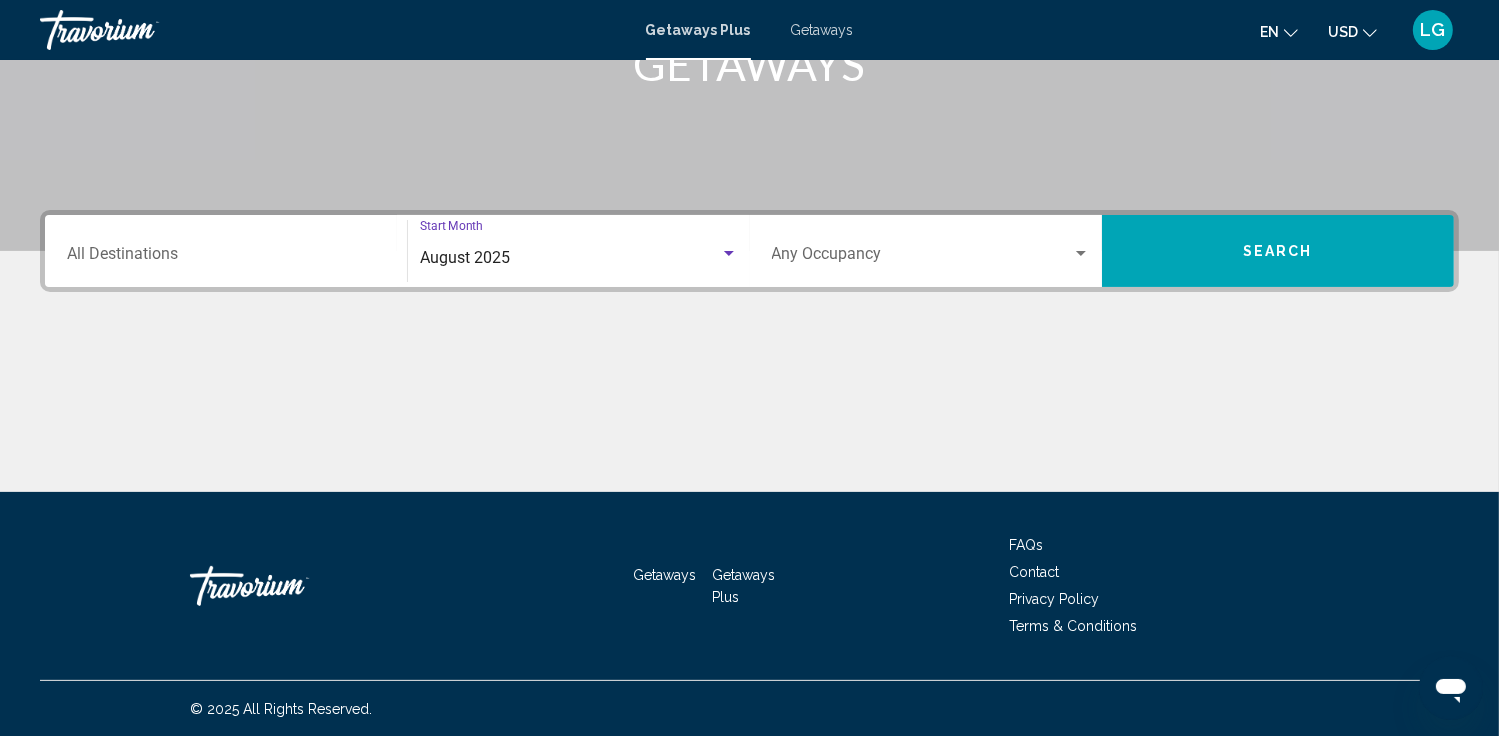click on "August 2025" at bounding box center [465, 257] 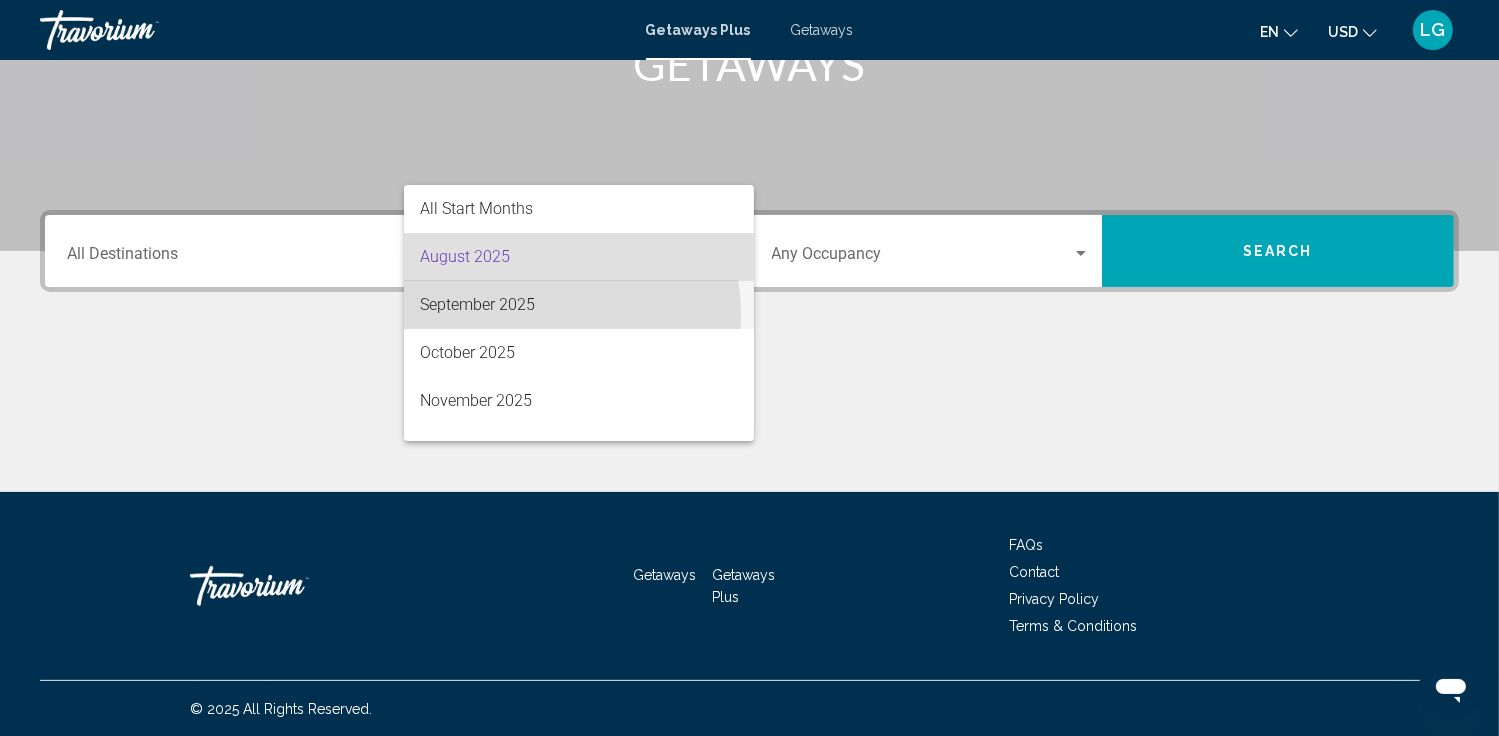 click on "September 2025" at bounding box center [579, 305] 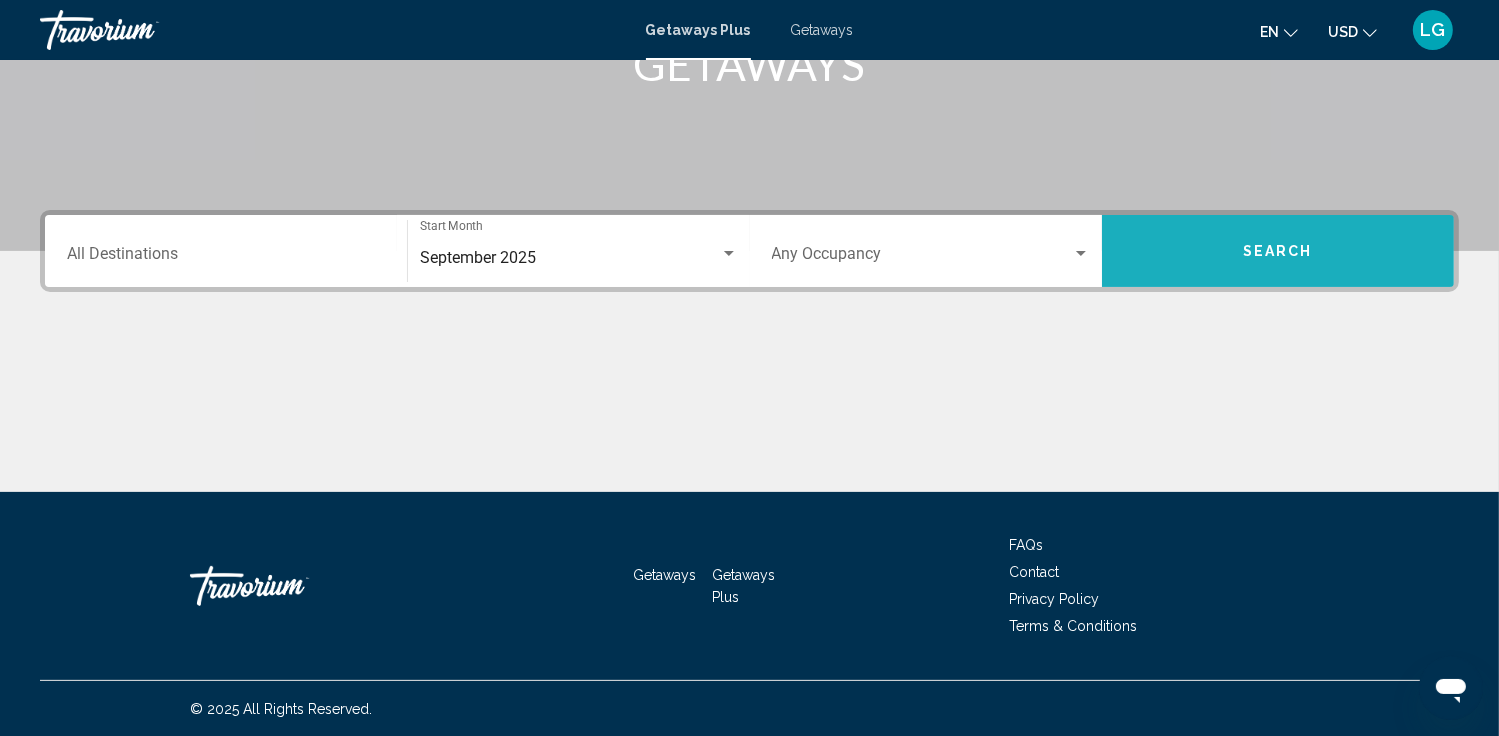 click on "Search" at bounding box center (1278, 252) 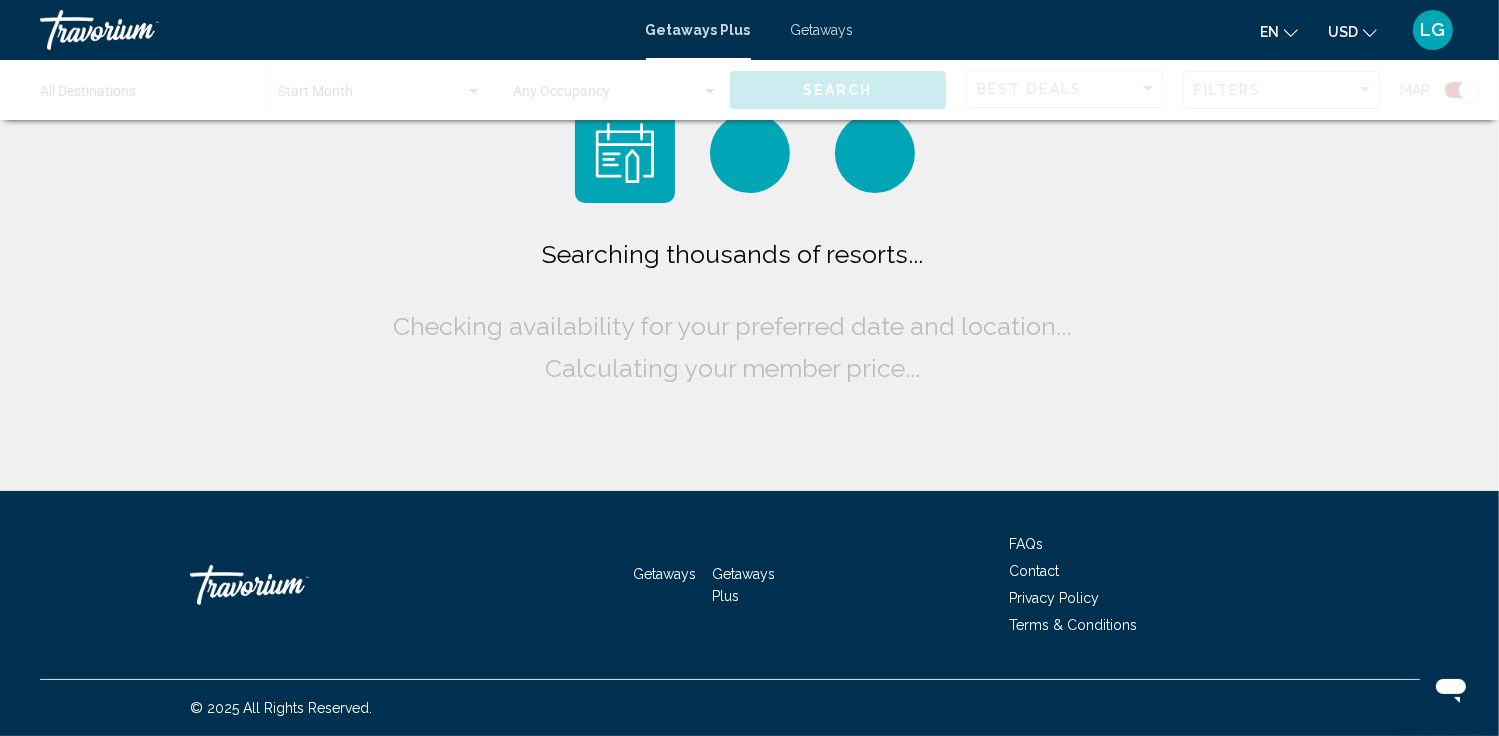 scroll, scrollTop: 0, scrollLeft: 0, axis: both 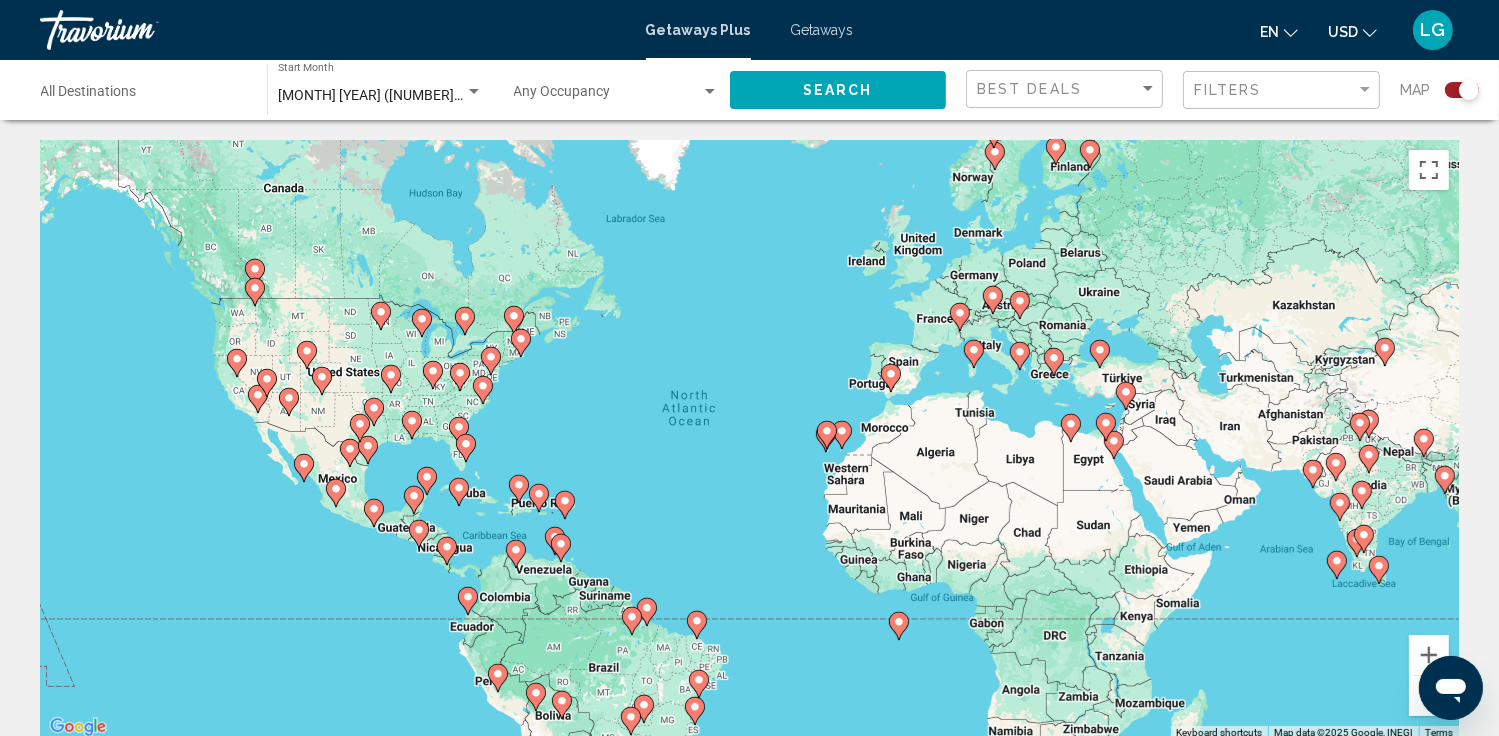click 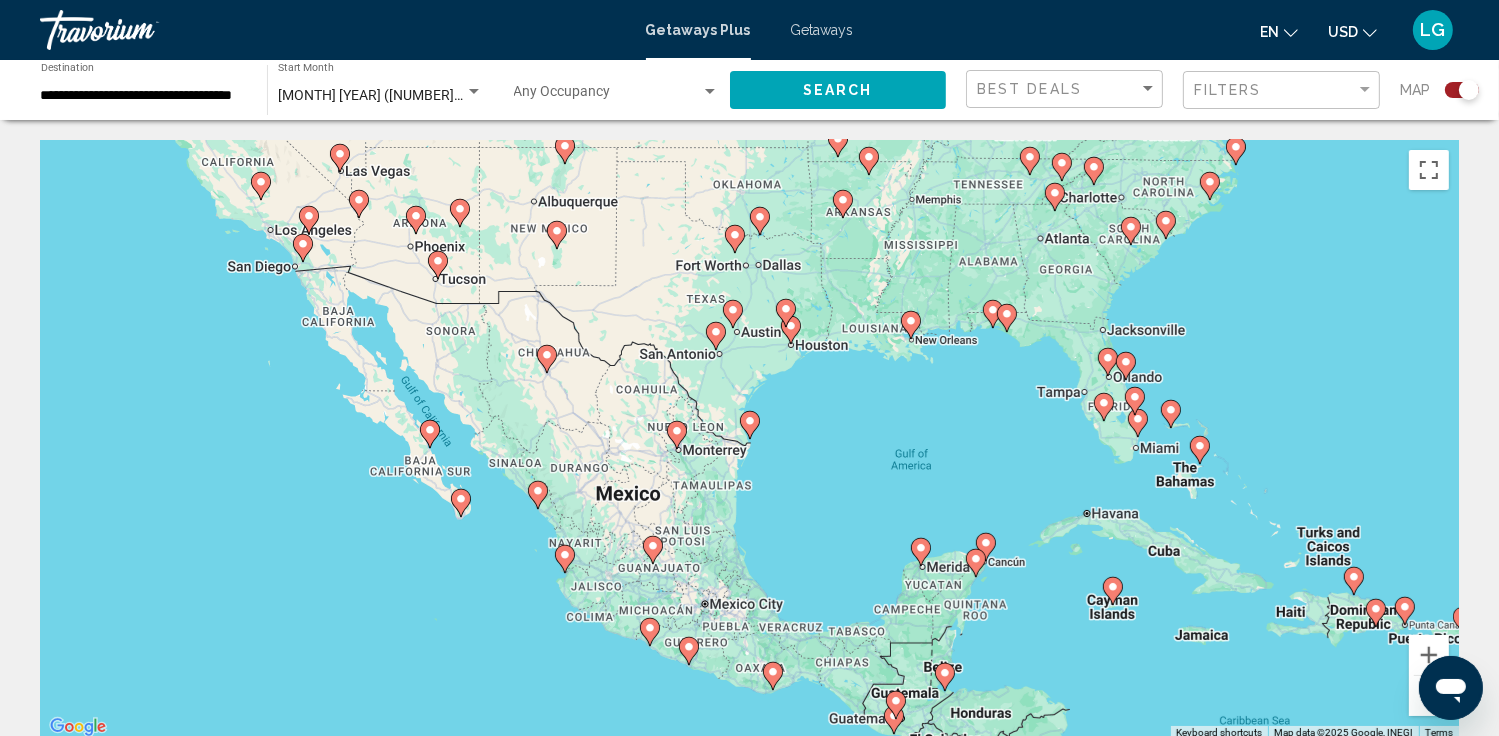 click 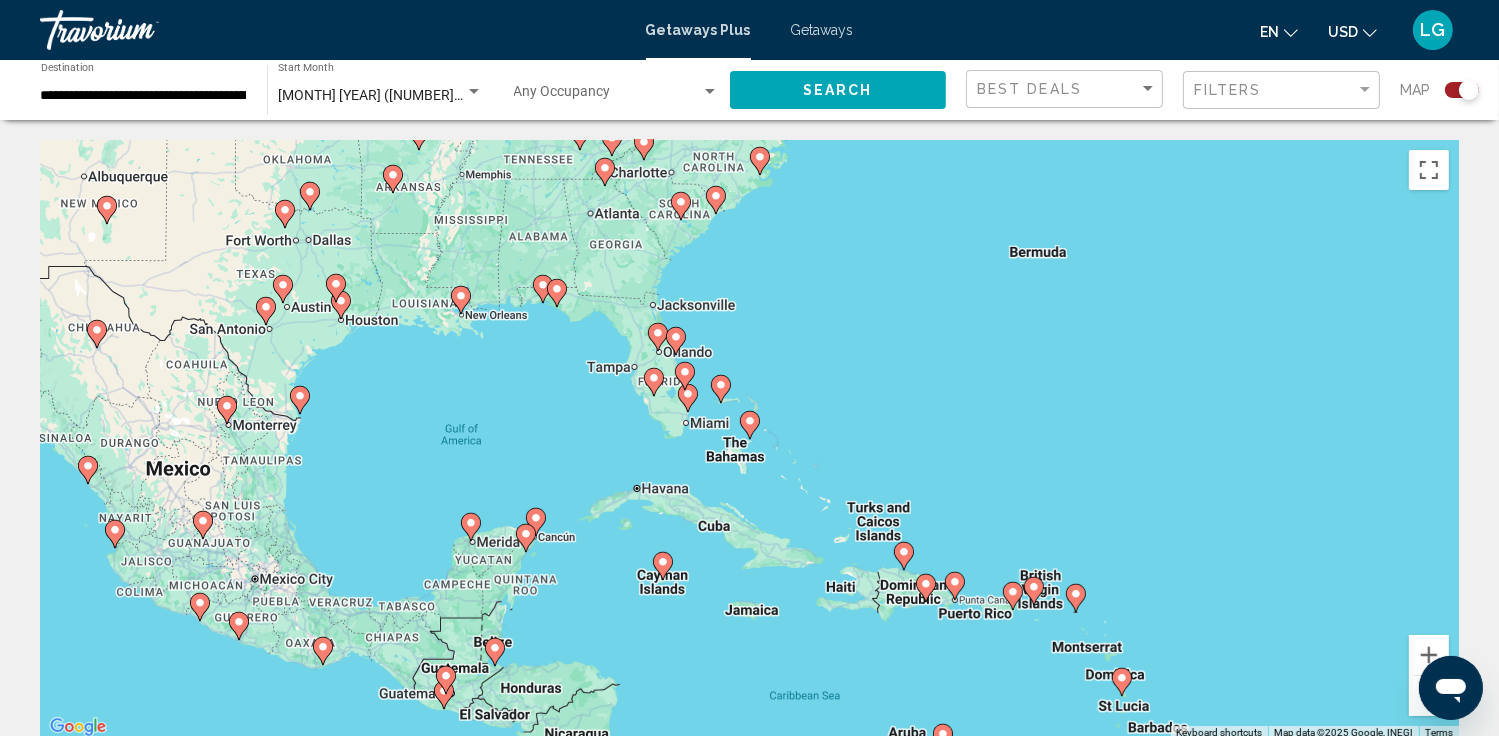 click 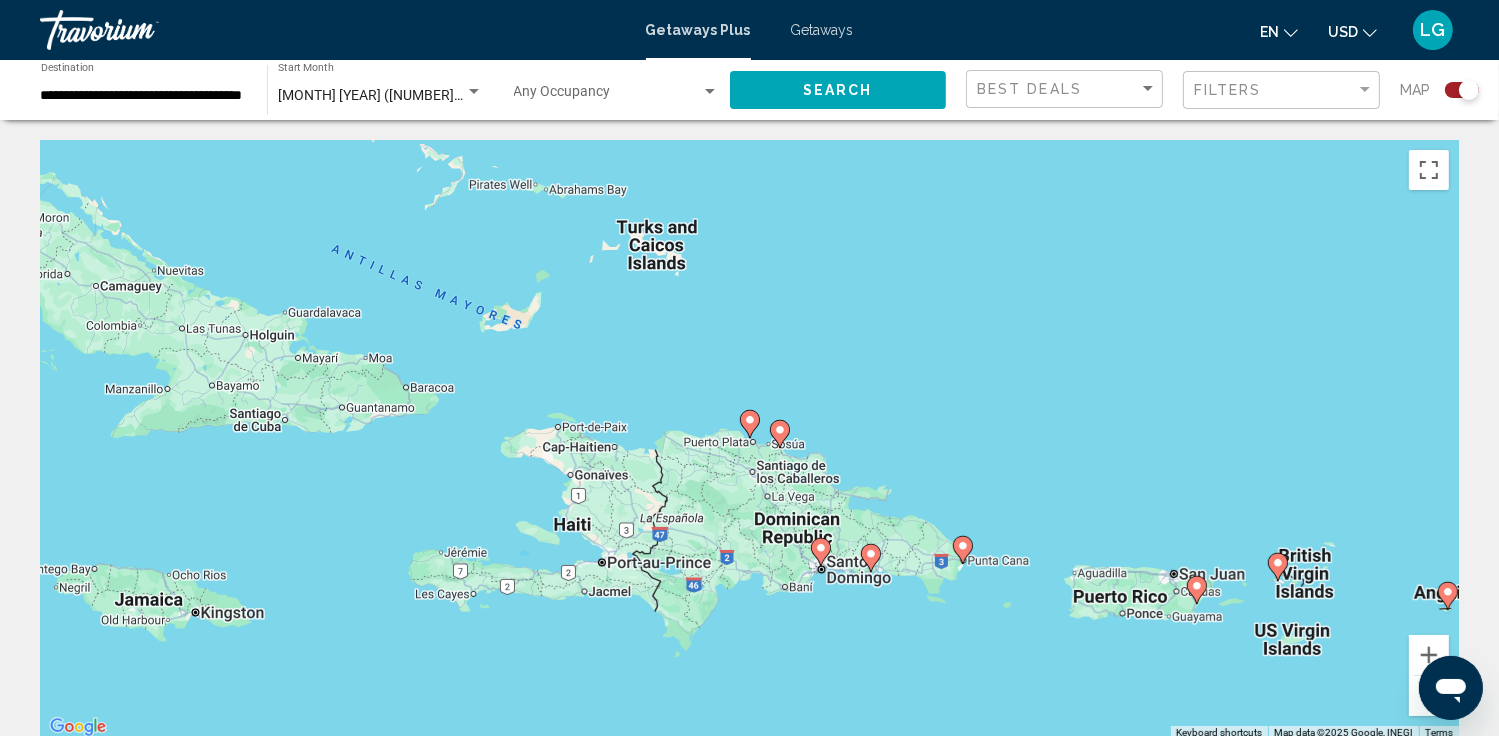 click 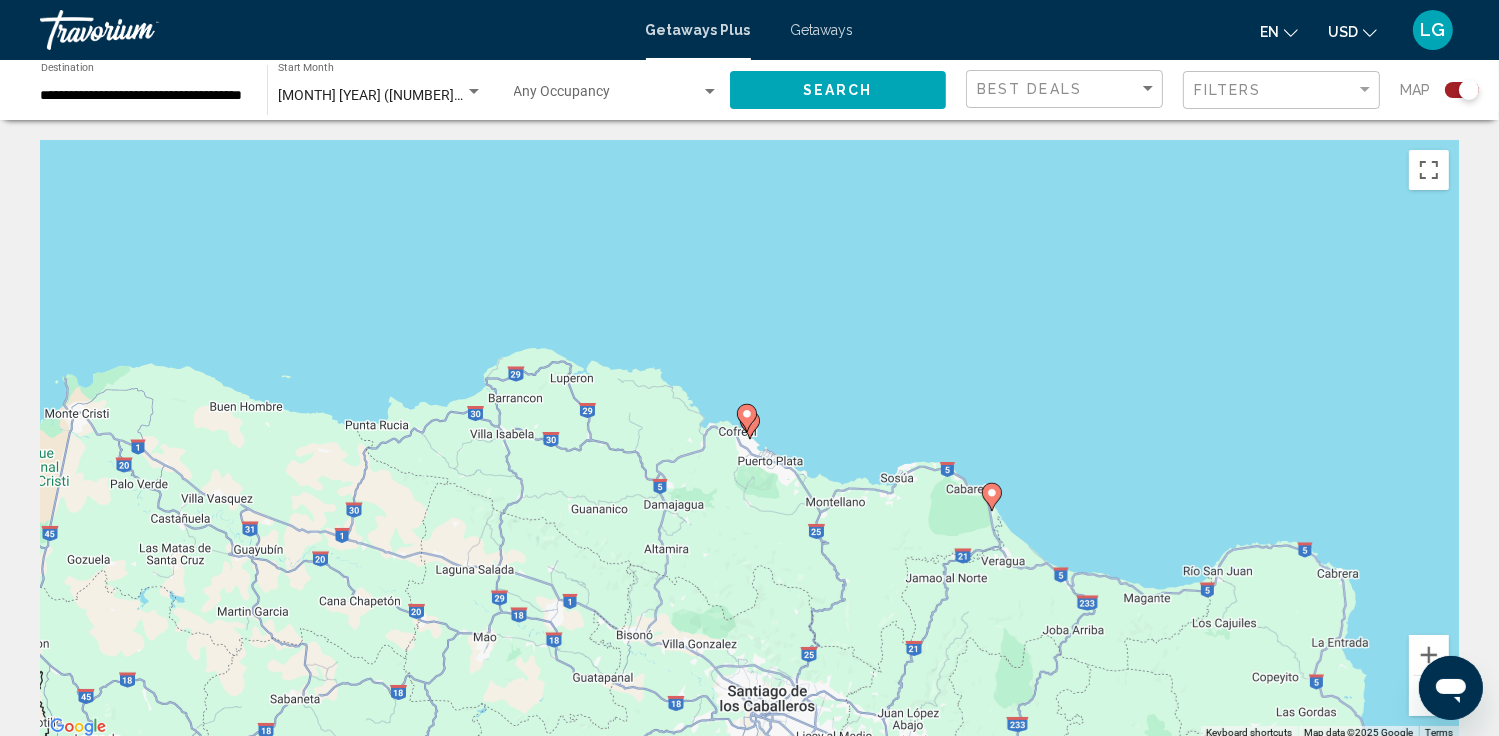 click 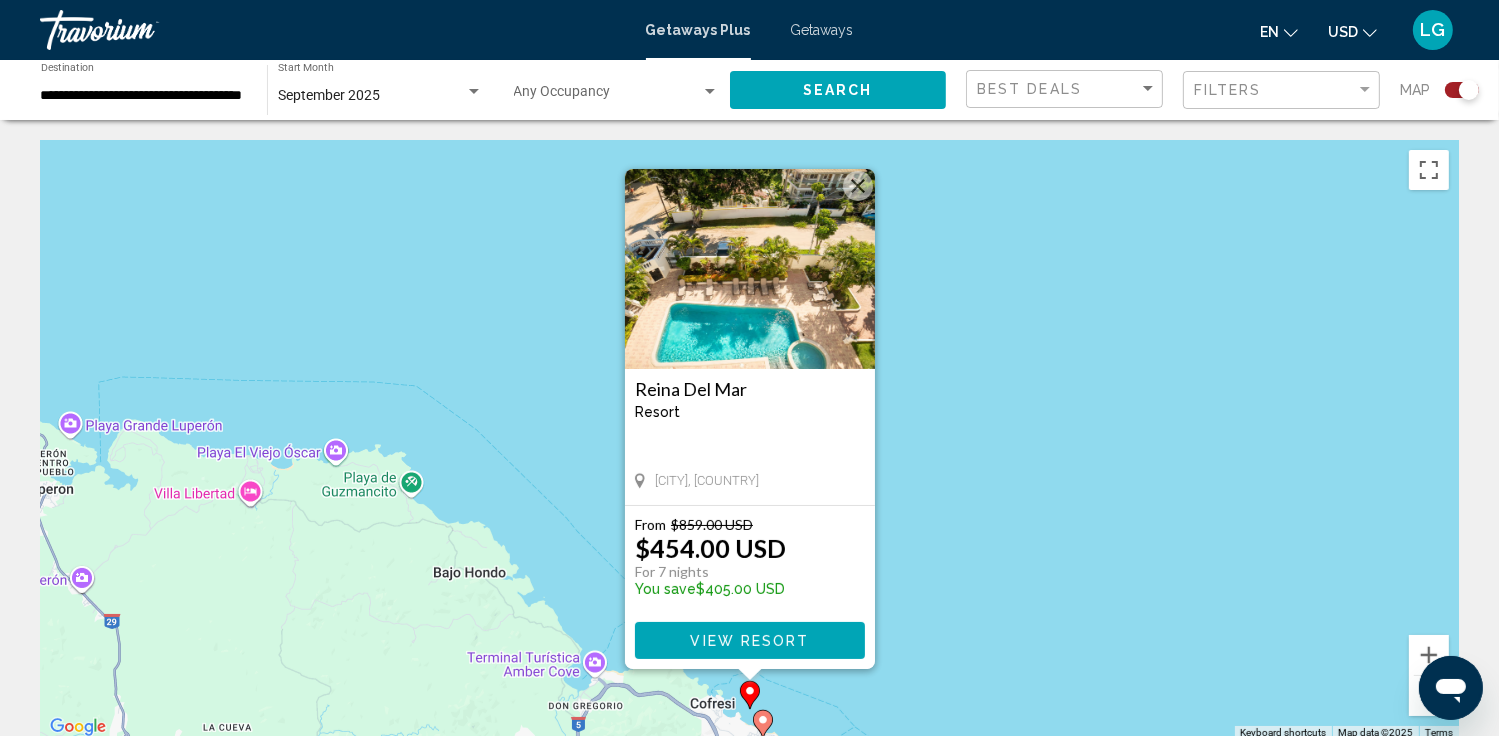 click 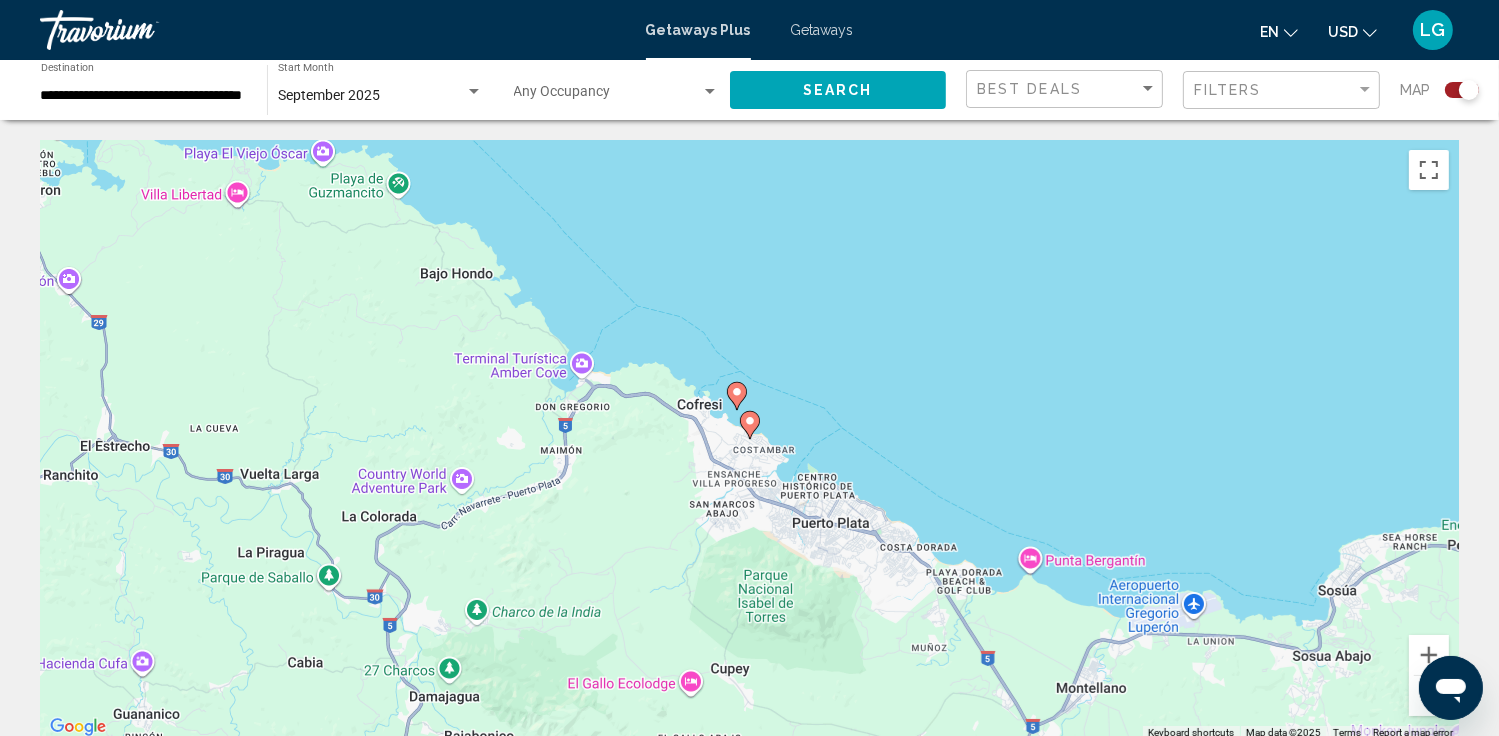 click 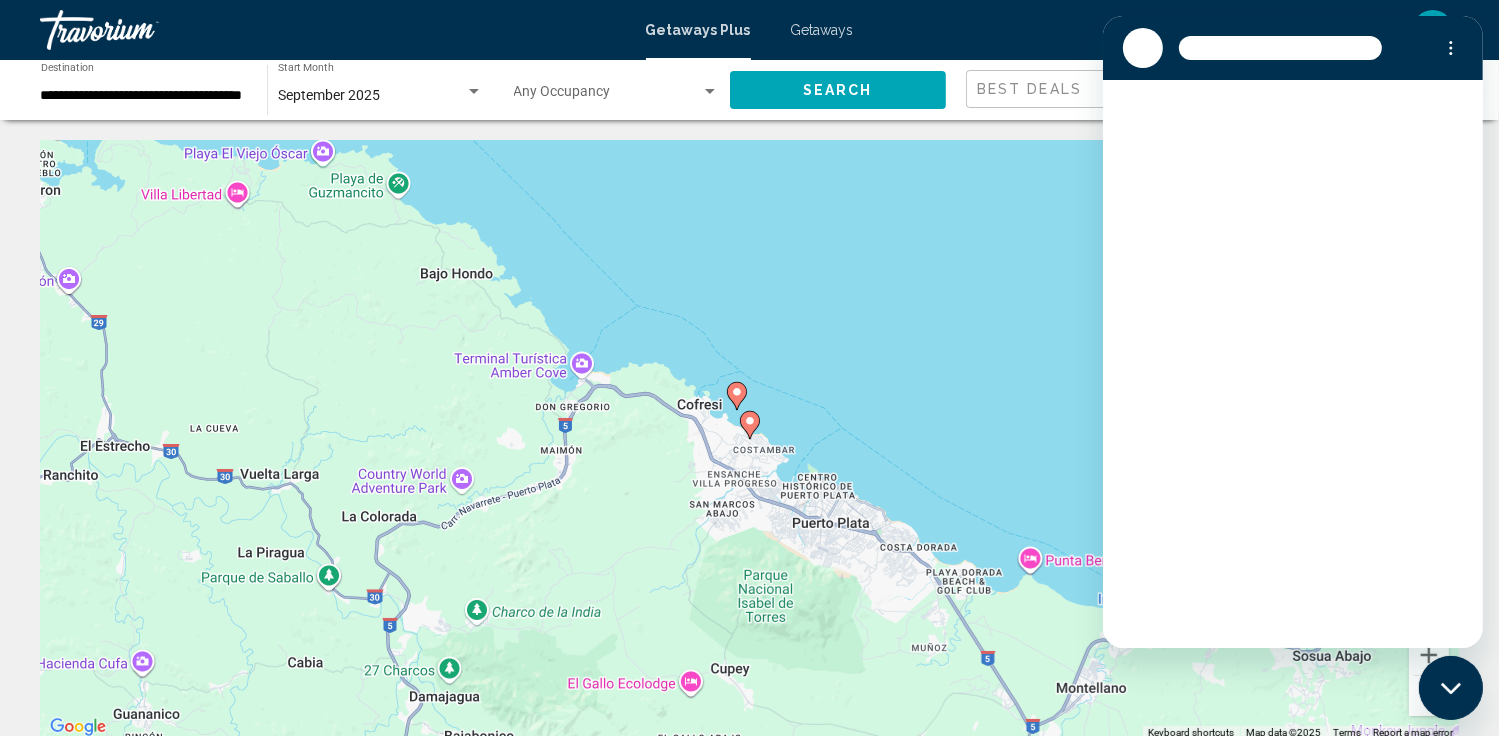 scroll, scrollTop: 0, scrollLeft: 0, axis: both 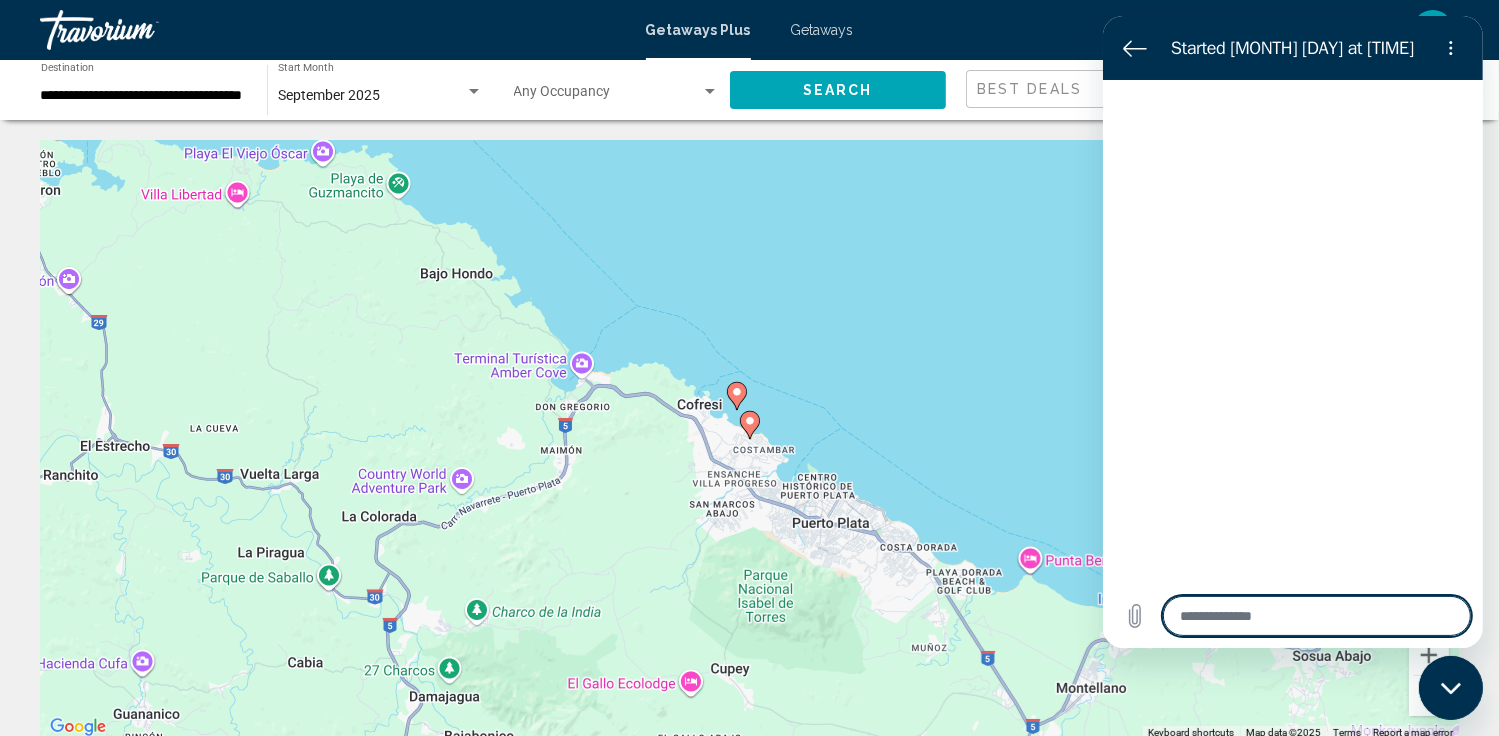 click on "To activate drag with keyboard, press Alt + Enter. Once in keyboard drag state, use the arrow keys to move the marker. To complete the drag, press the Enter key. To cancel, press Escape." at bounding box center (749, 440) 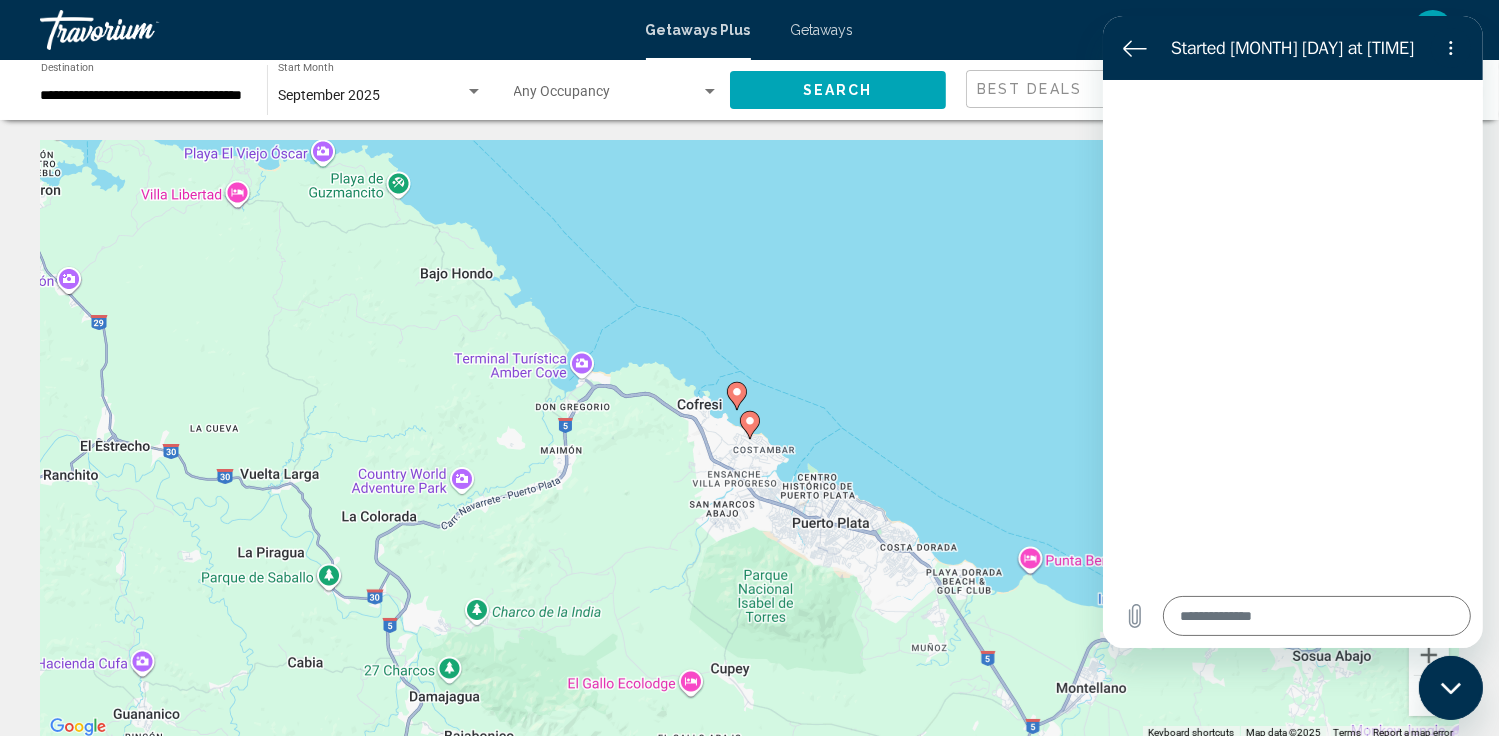 type on "*" 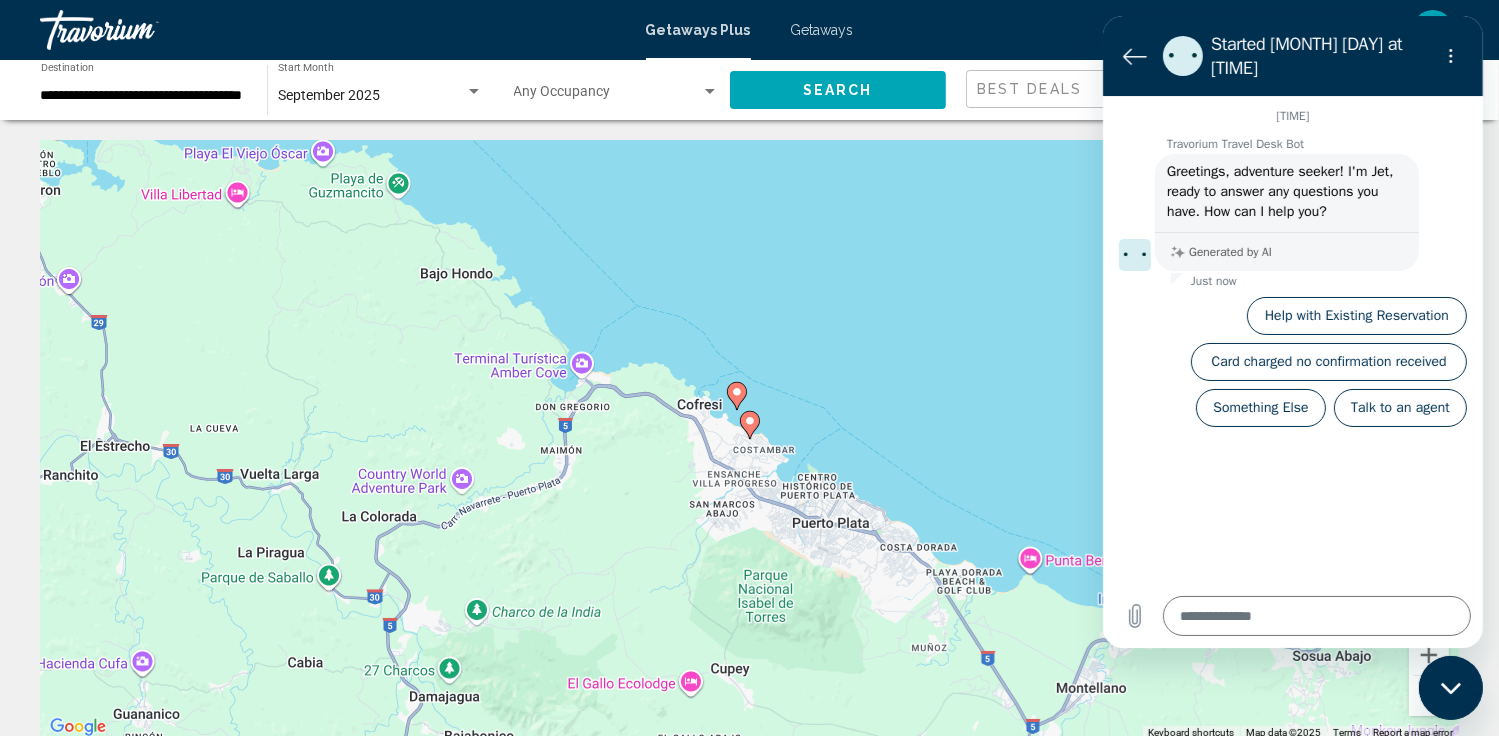 click at bounding box center [1429, 696] 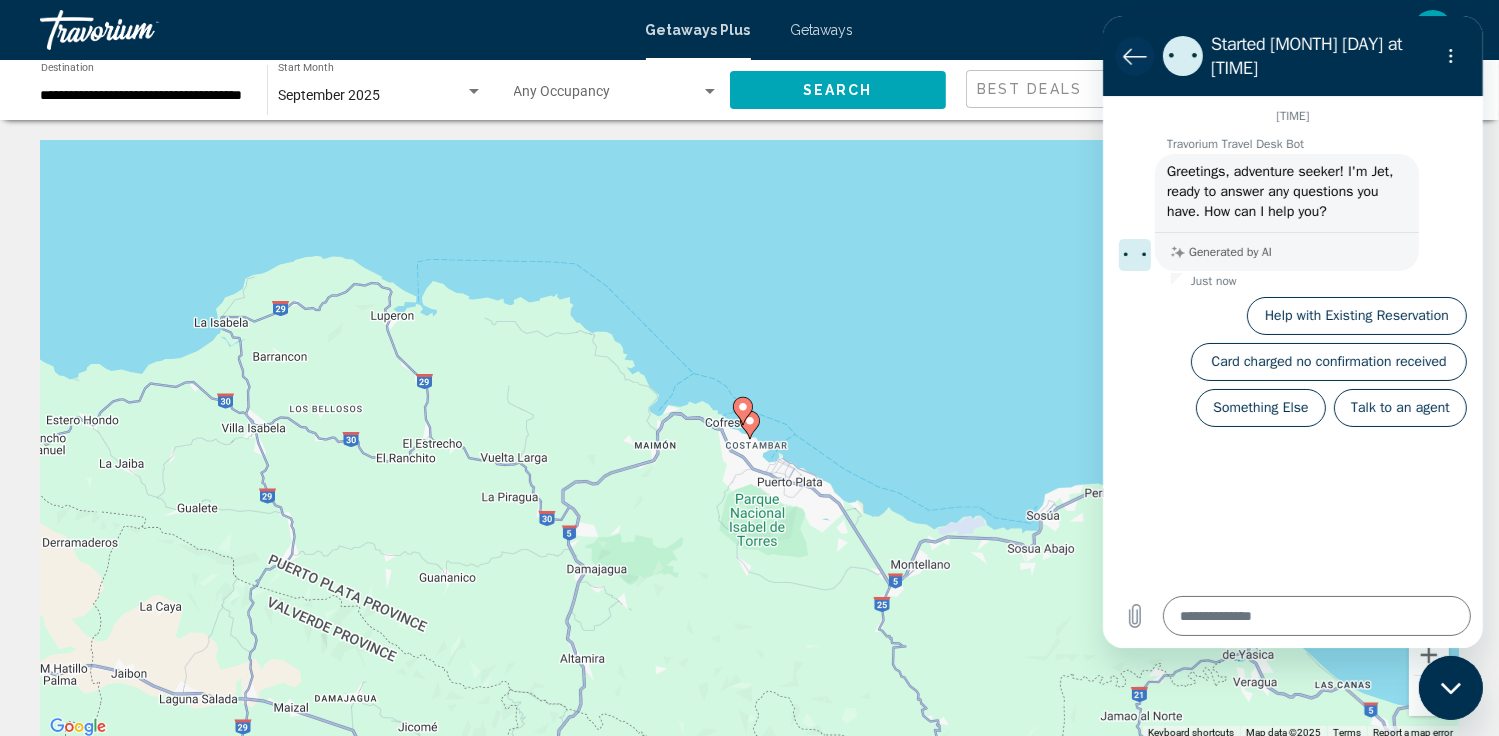 click 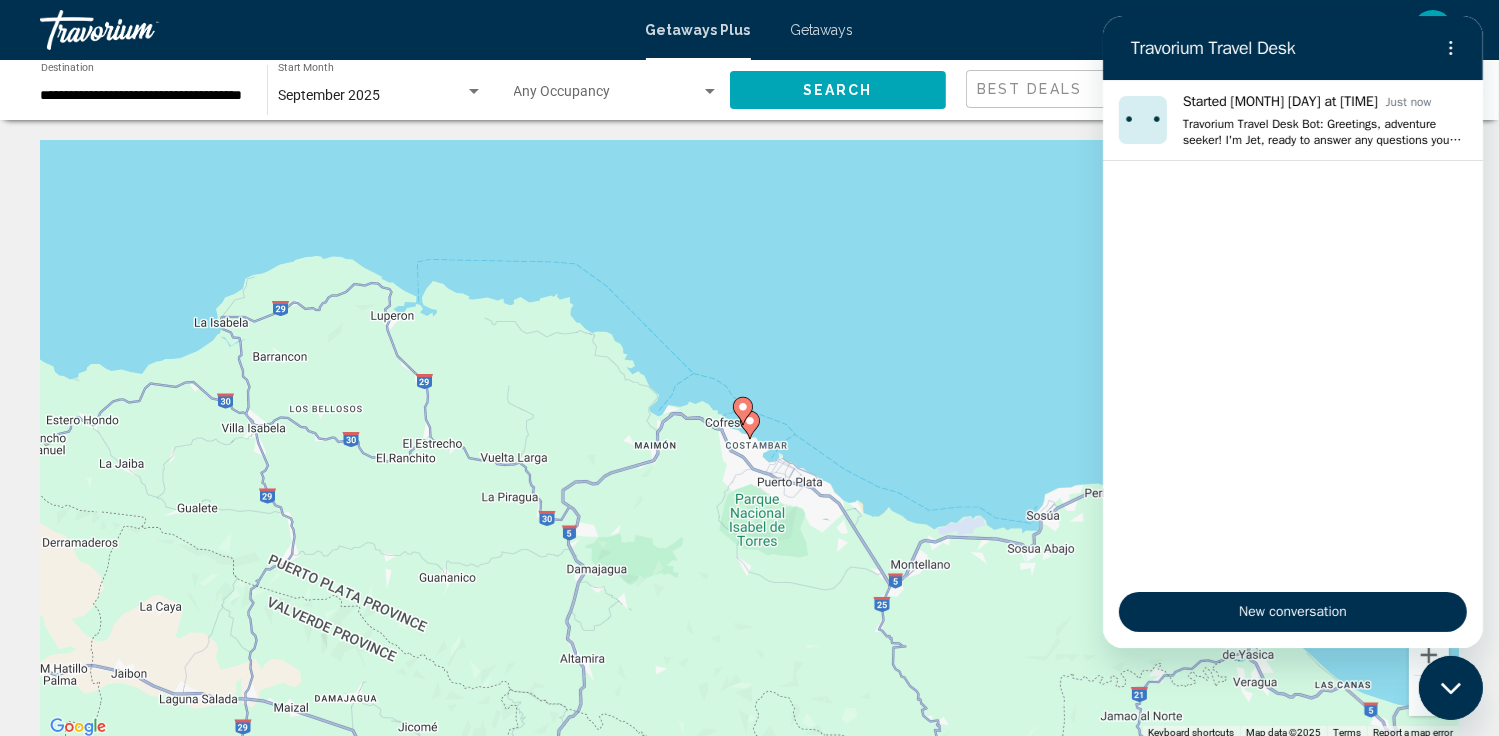 click on "To activate drag with keyboard, press Alt + Enter. Once in keyboard drag state, use the arrow keys to move the marker. To complete the drag, press the Enter key. To cancel, press Escape." at bounding box center (749, 440) 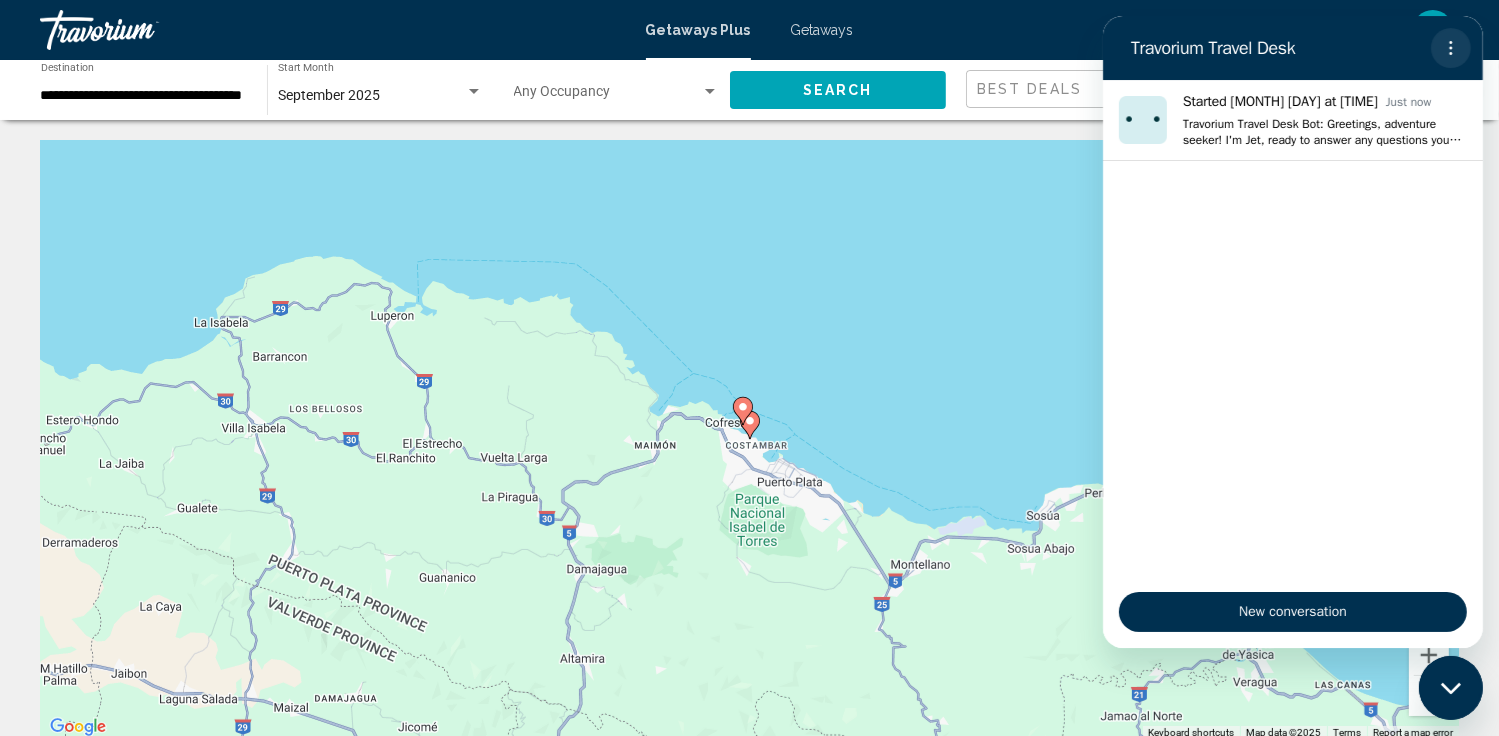 click 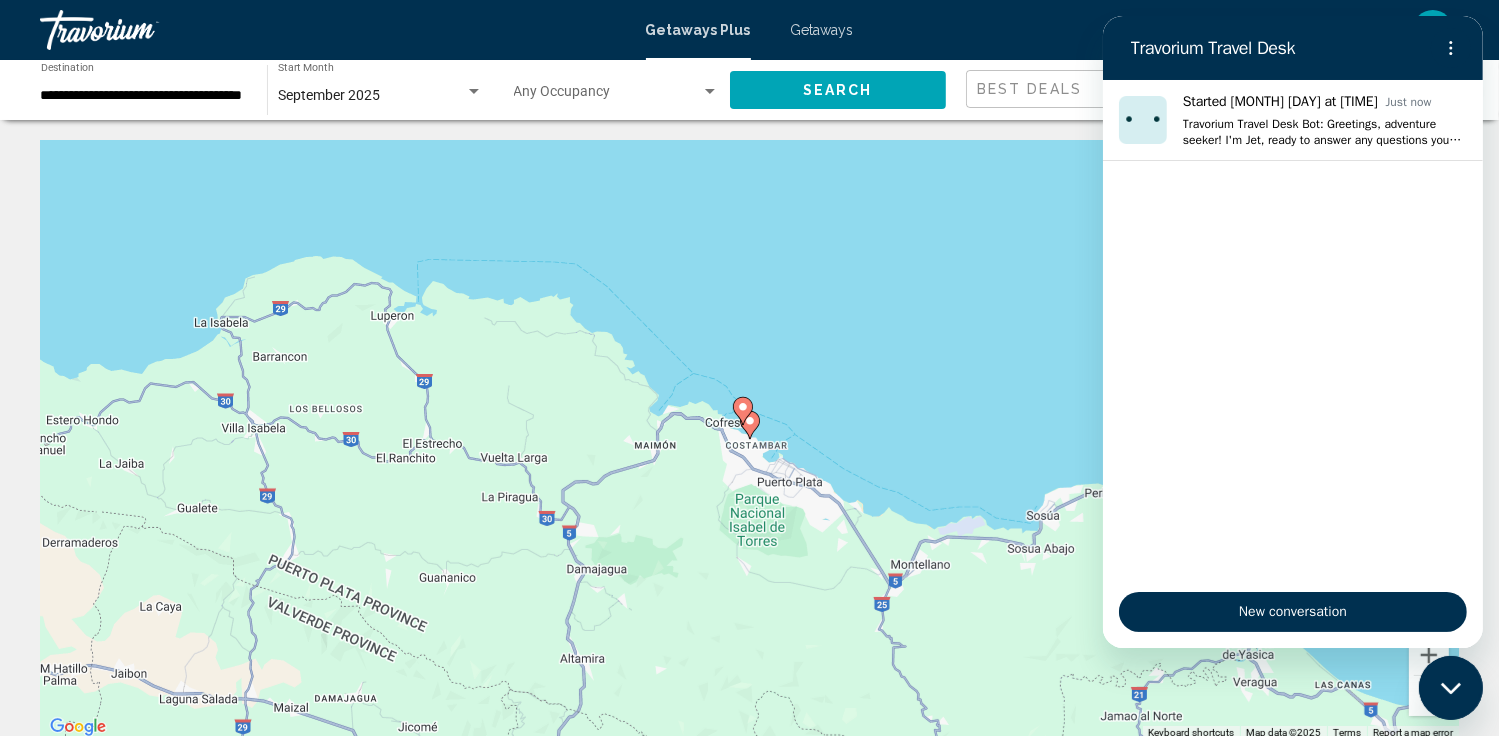 click on "To activate drag with keyboard, press Alt + Enter. Once in keyboard drag state, use the arrow keys to move the marker. To complete the drag, press the Enter key. To cancel, press Escape." at bounding box center (749, 440) 